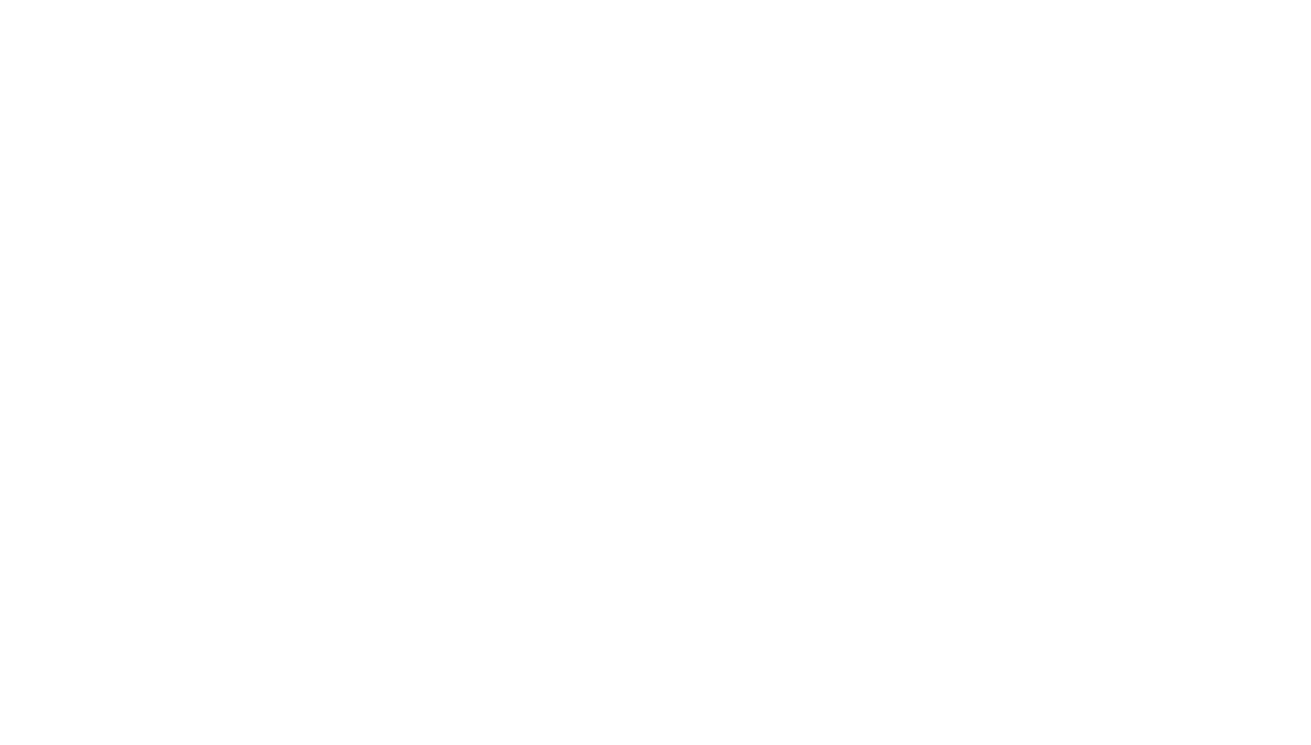 scroll, scrollTop: 0, scrollLeft: 0, axis: both 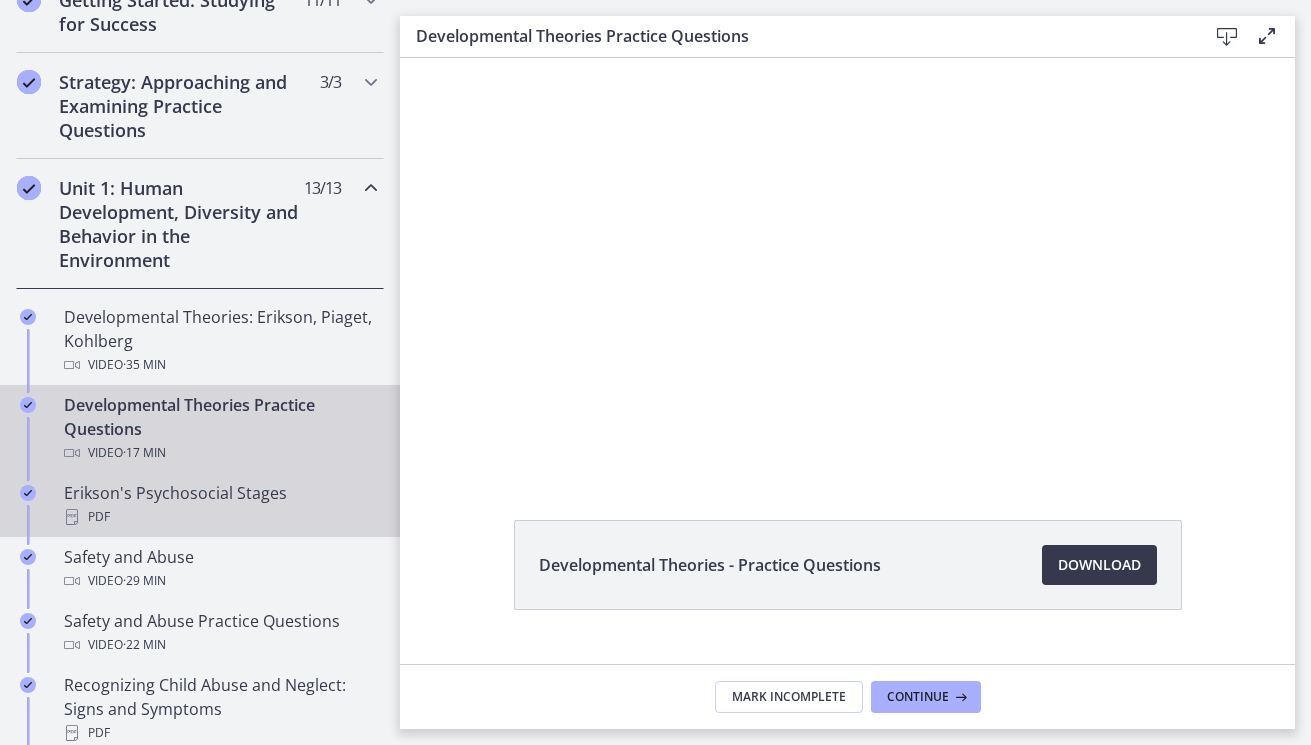 click on "Erikson's Psychosocial Stages
PDF" at bounding box center (220, 505) 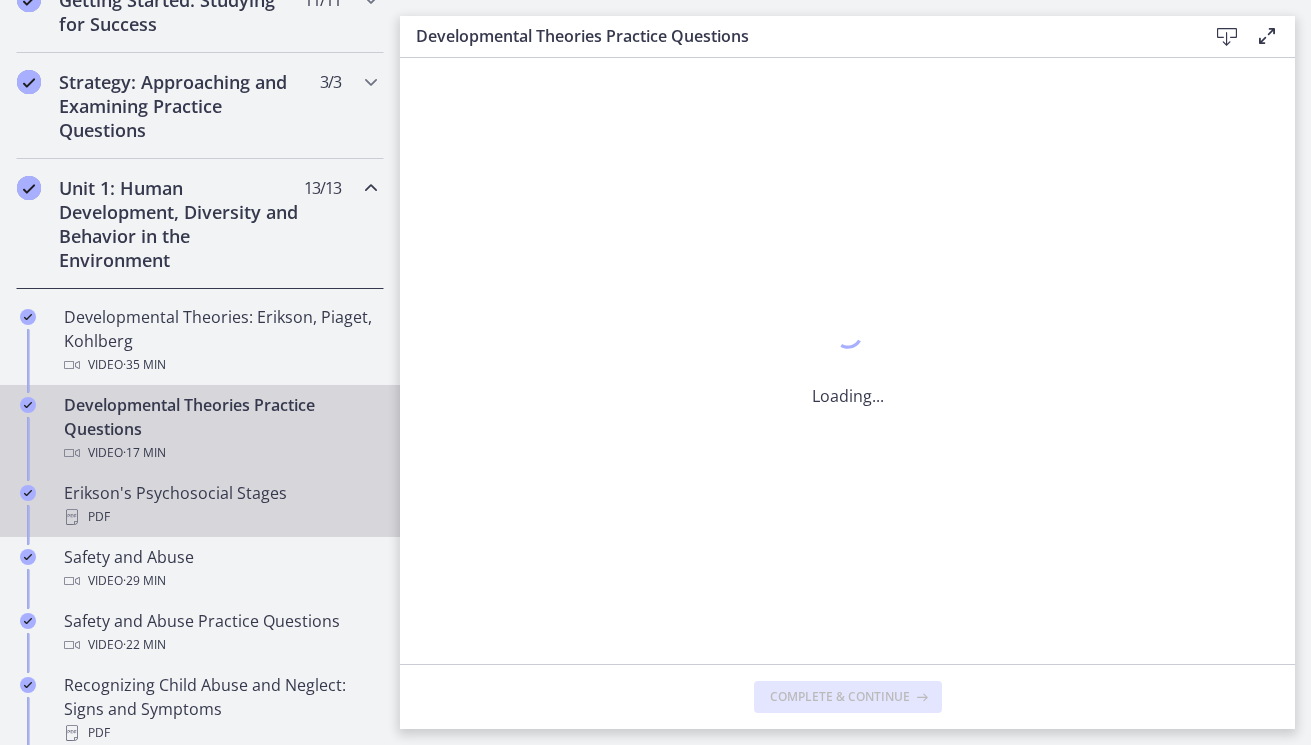 scroll, scrollTop: 0, scrollLeft: 0, axis: both 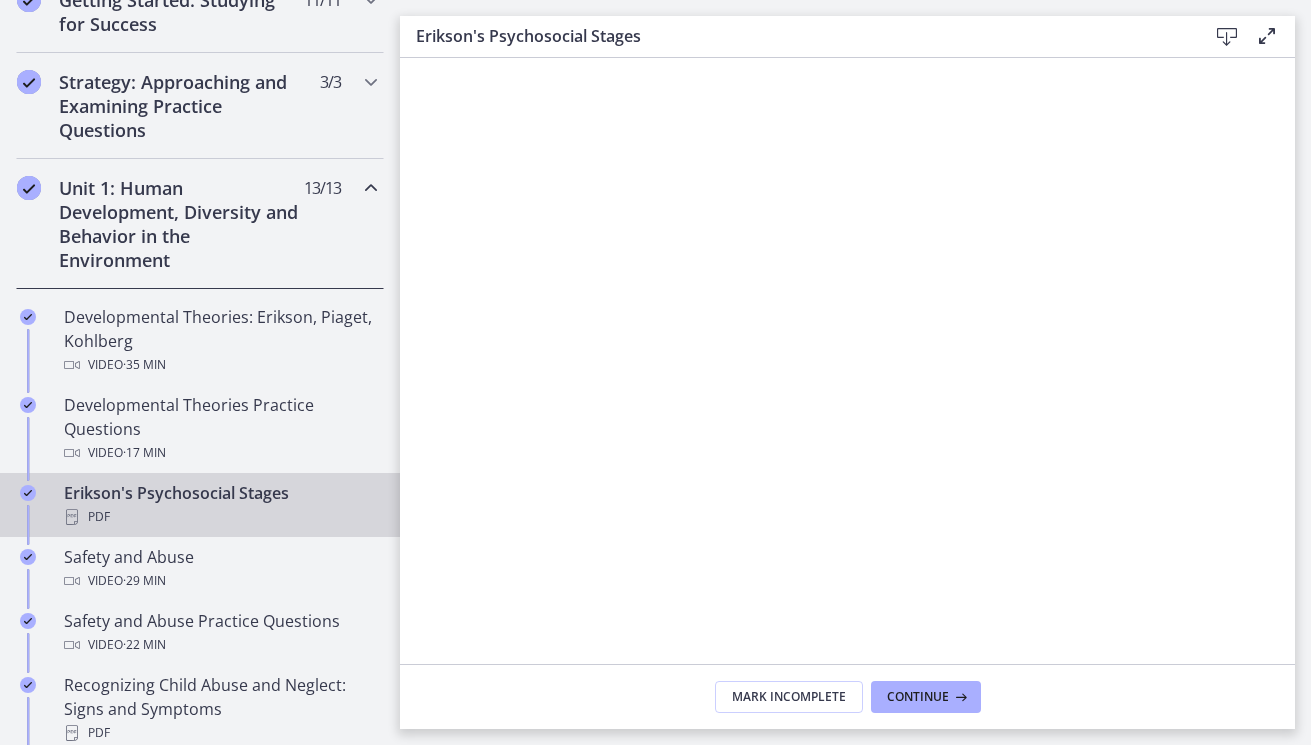 click at bounding box center (1227, 37) 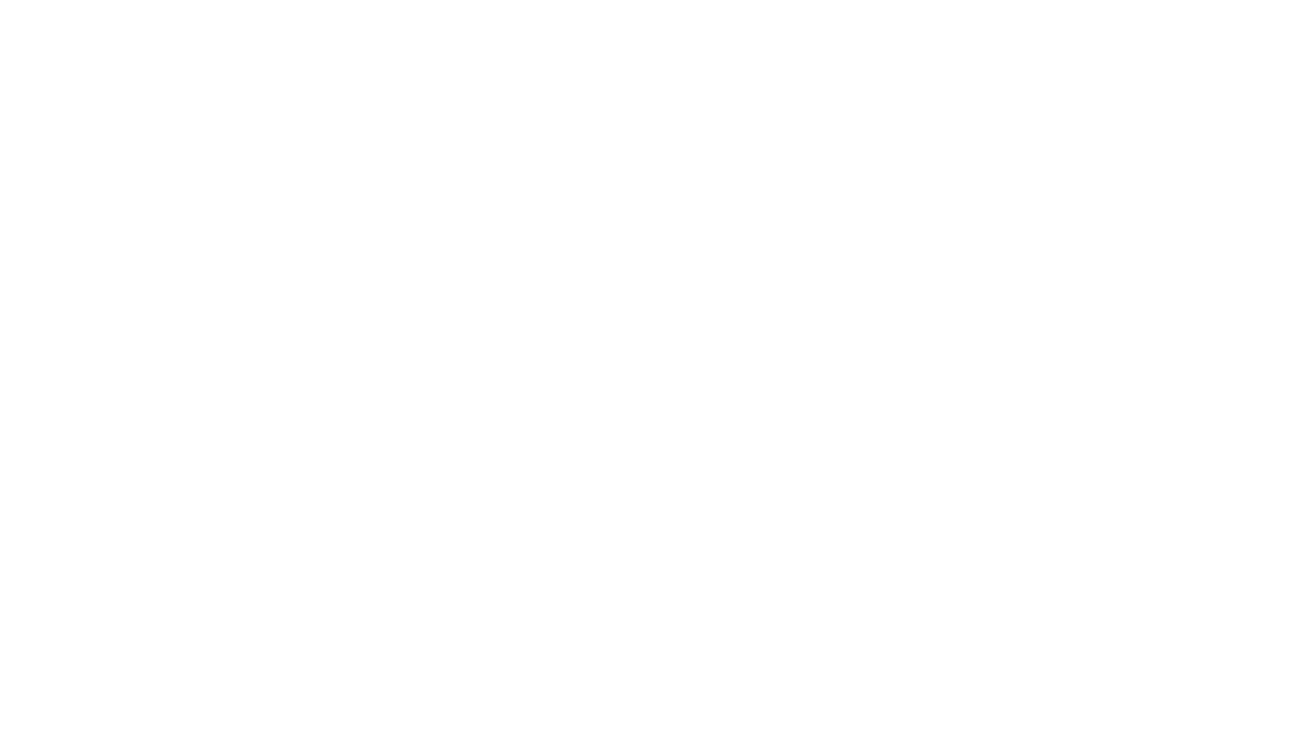scroll, scrollTop: 0, scrollLeft: 0, axis: both 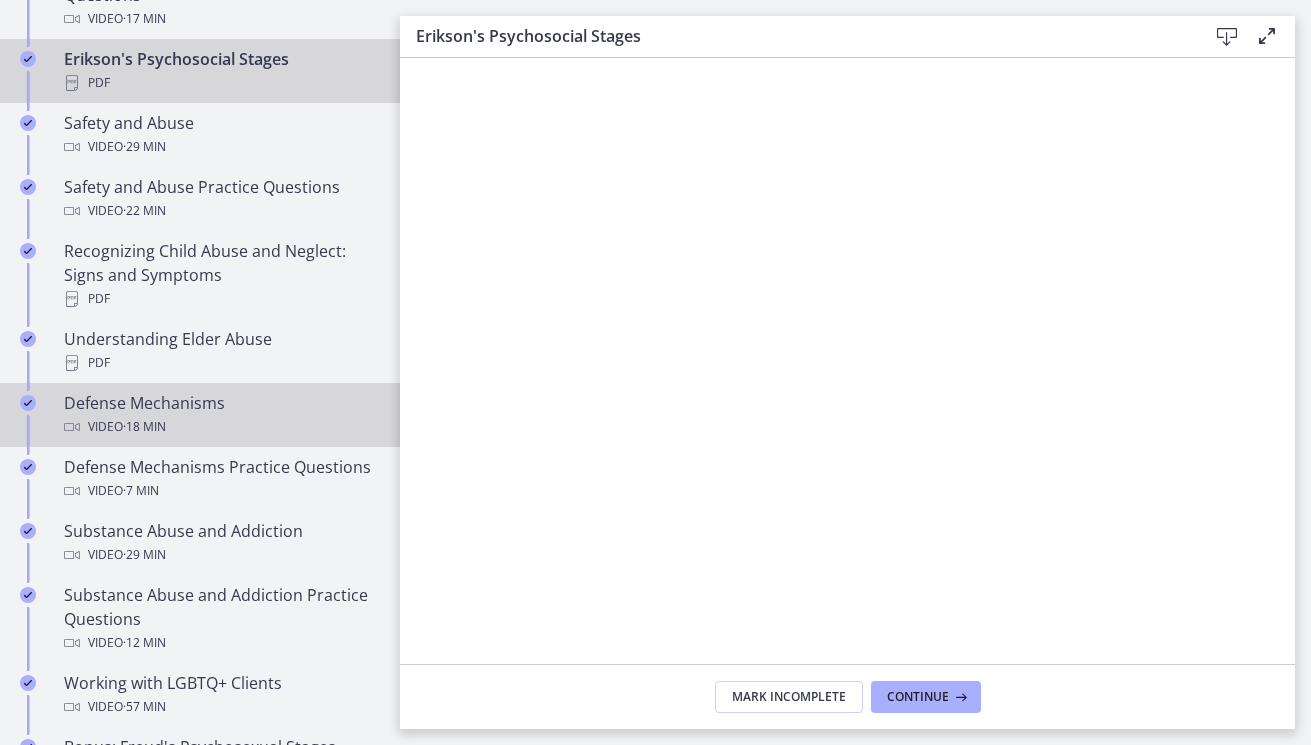 click on "Defense Mechanisms
Video
·  18 min" at bounding box center (220, 415) 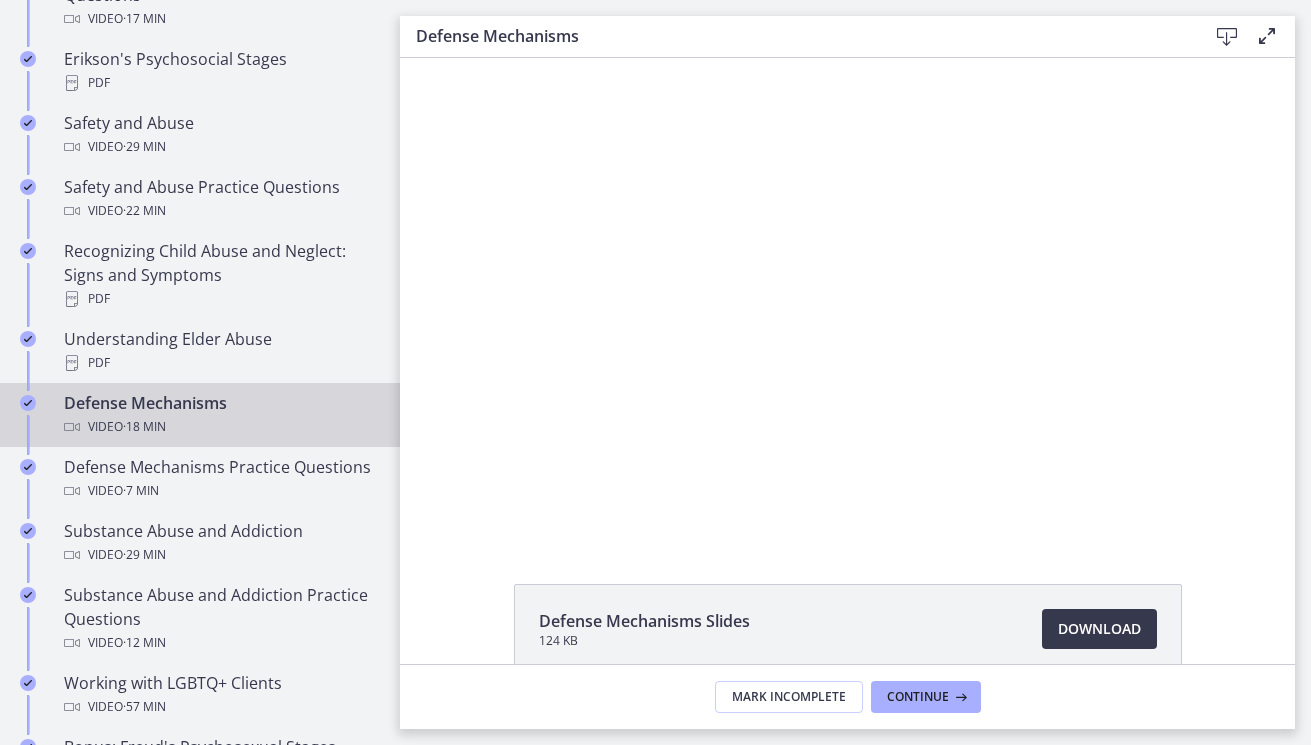 scroll, scrollTop: 0, scrollLeft: 0, axis: both 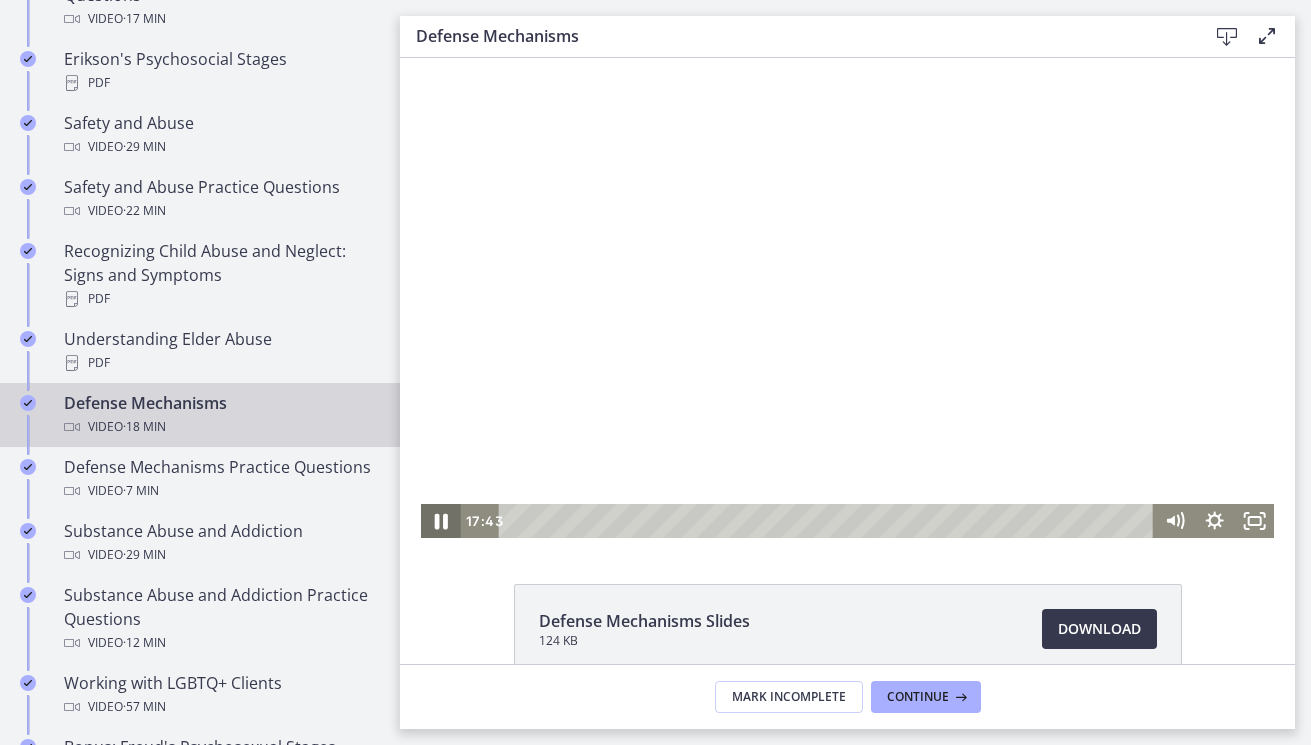 click 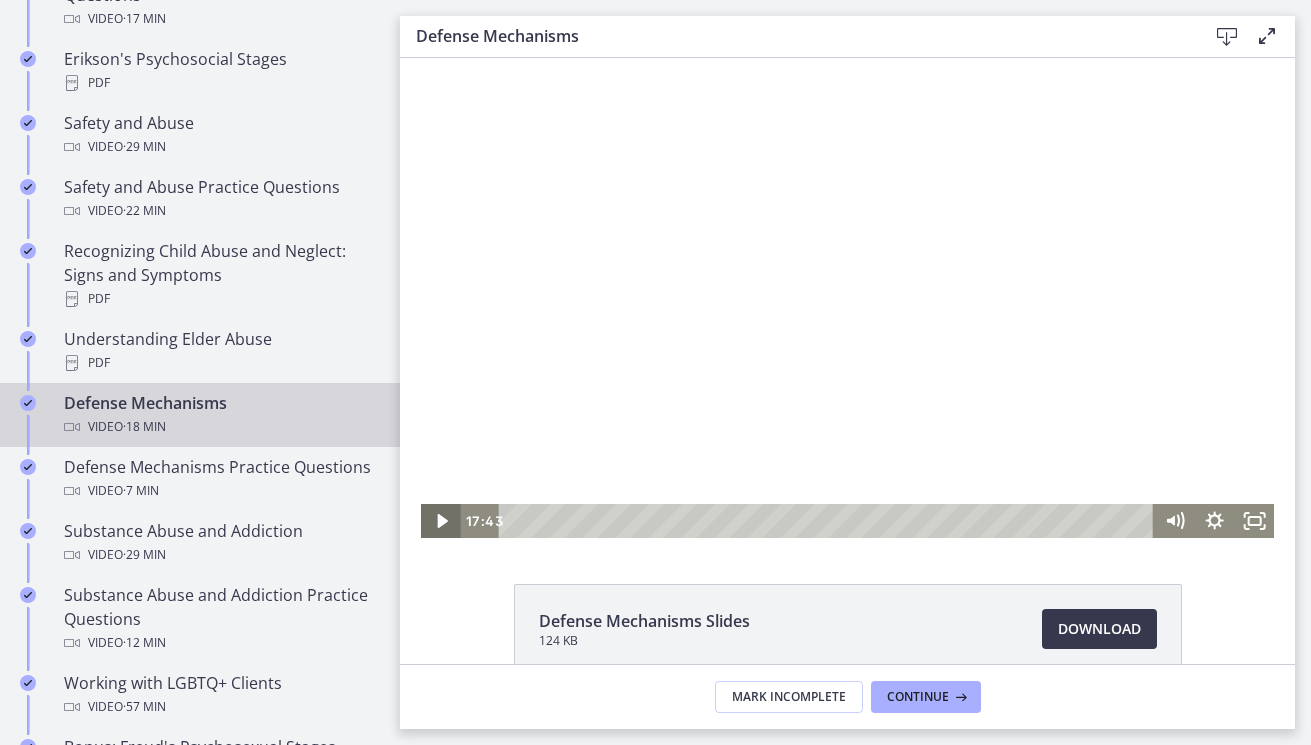 click 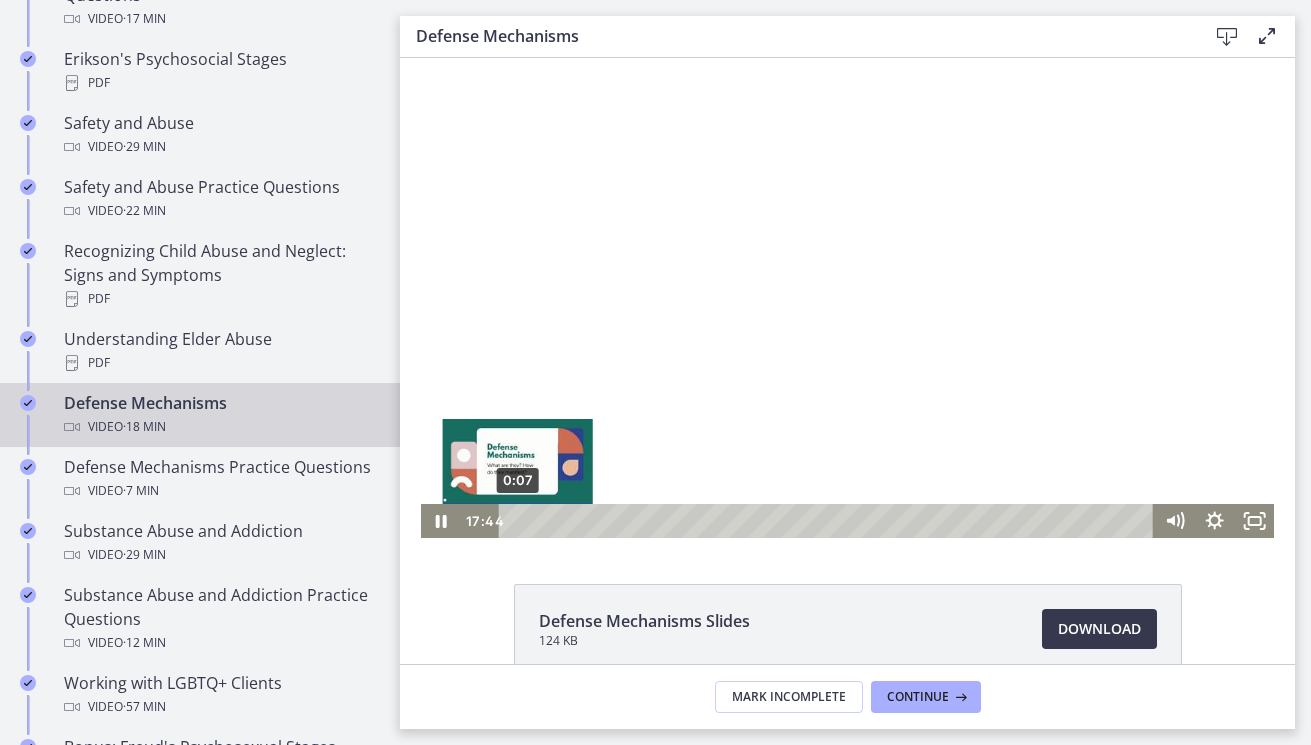 click on "0:07" at bounding box center (829, 521) 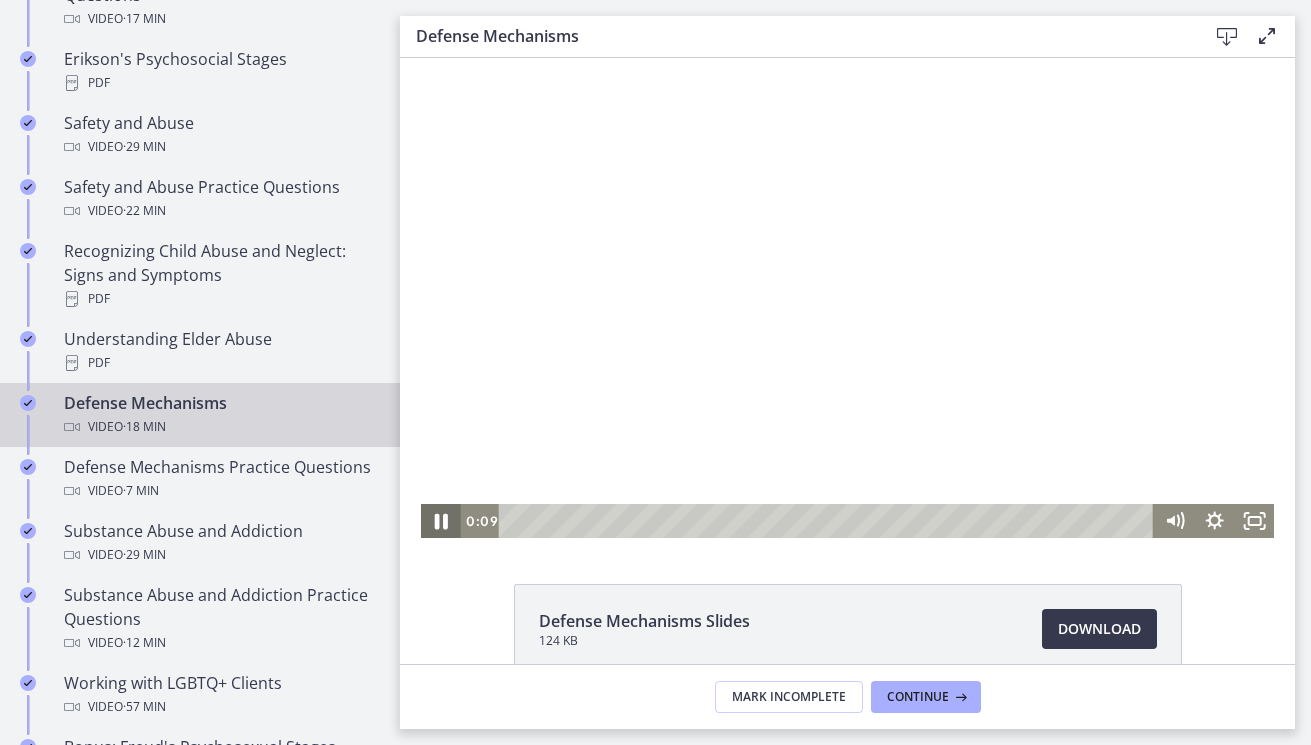 click 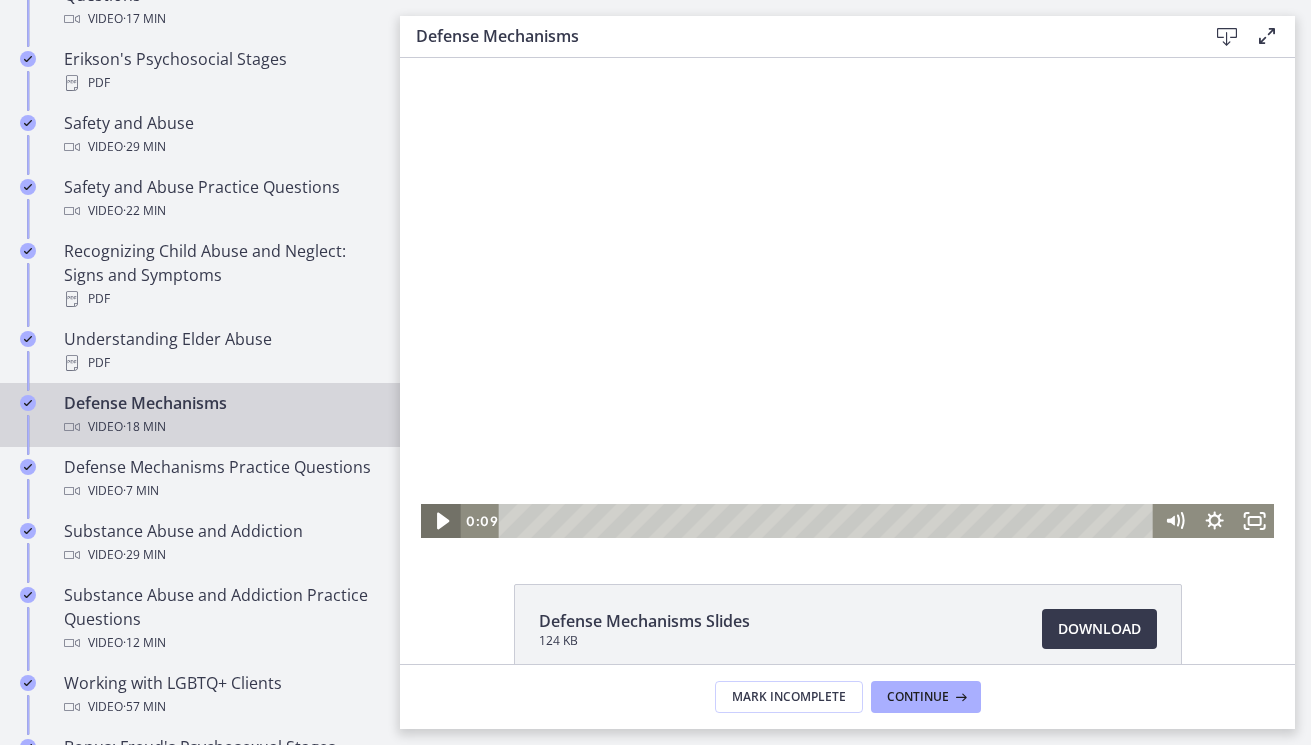 click 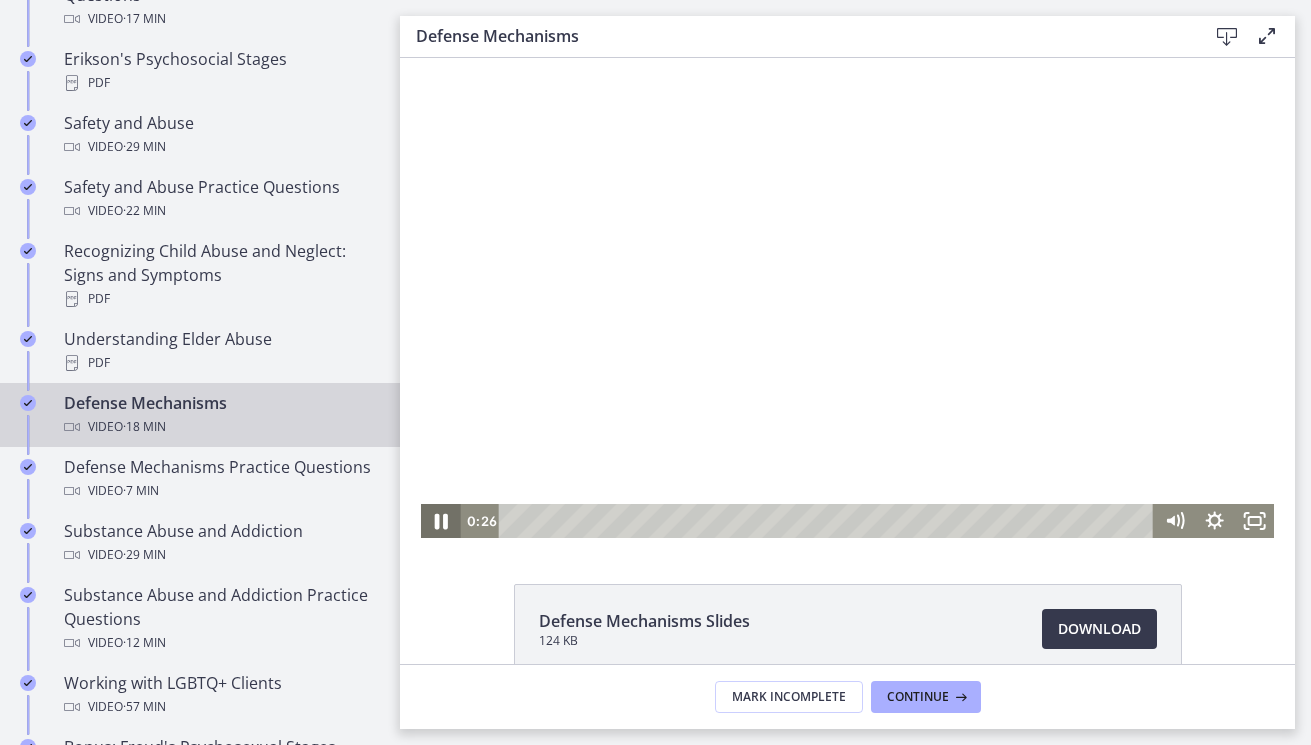 click 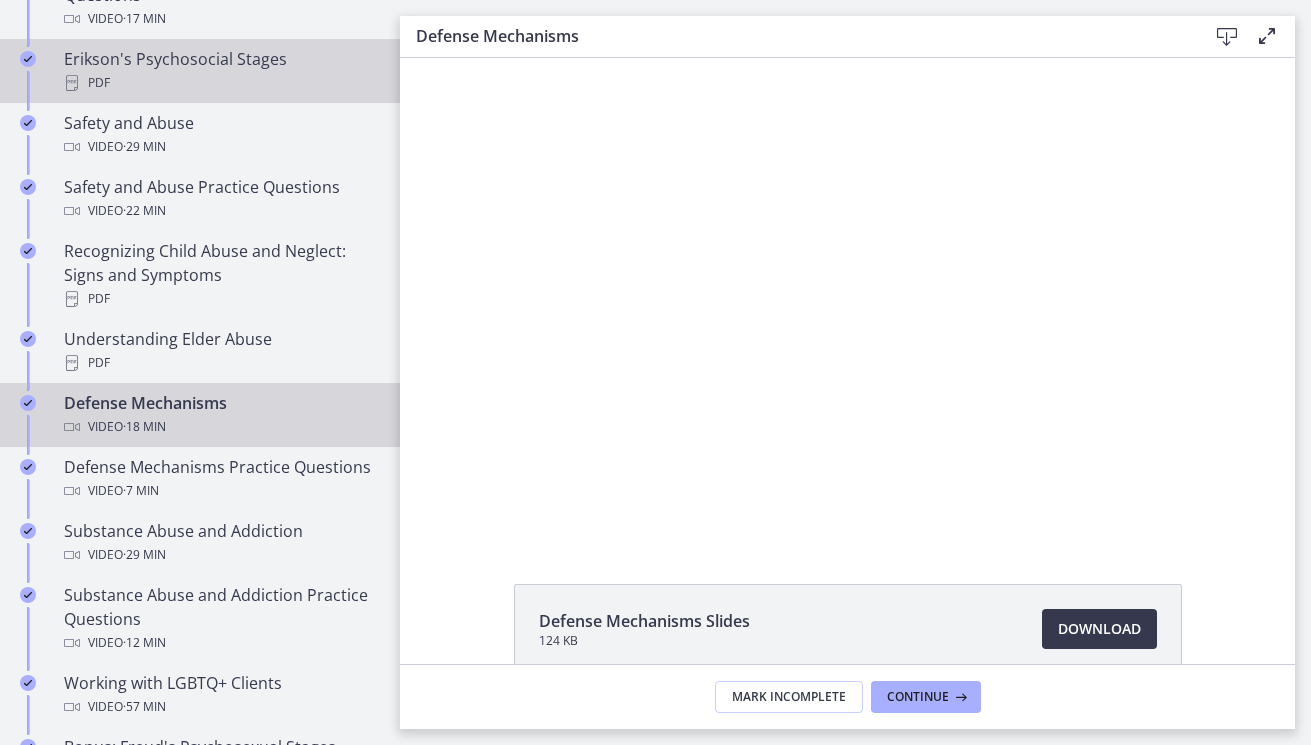 click on "Erikson's Psychosocial Stages
PDF" at bounding box center [220, 71] 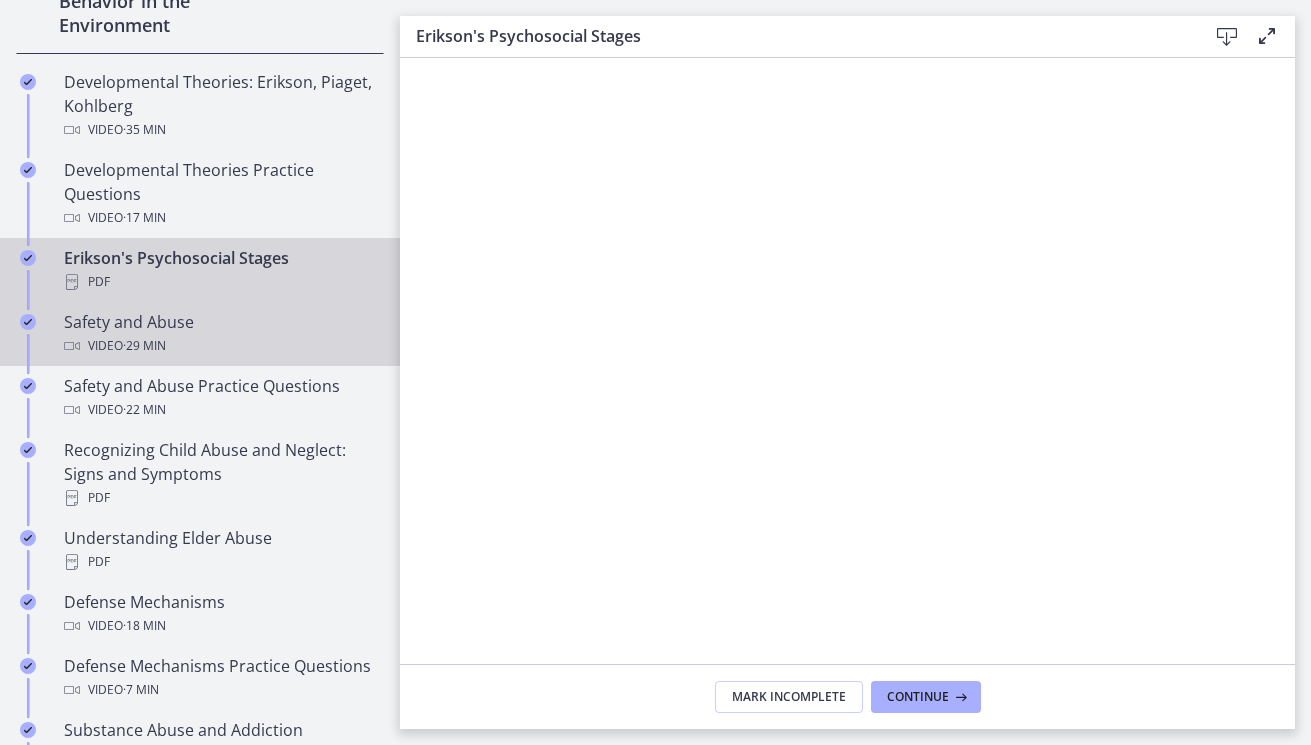 scroll, scrollTop: 631, scrollLeft: 0, axis: vertical 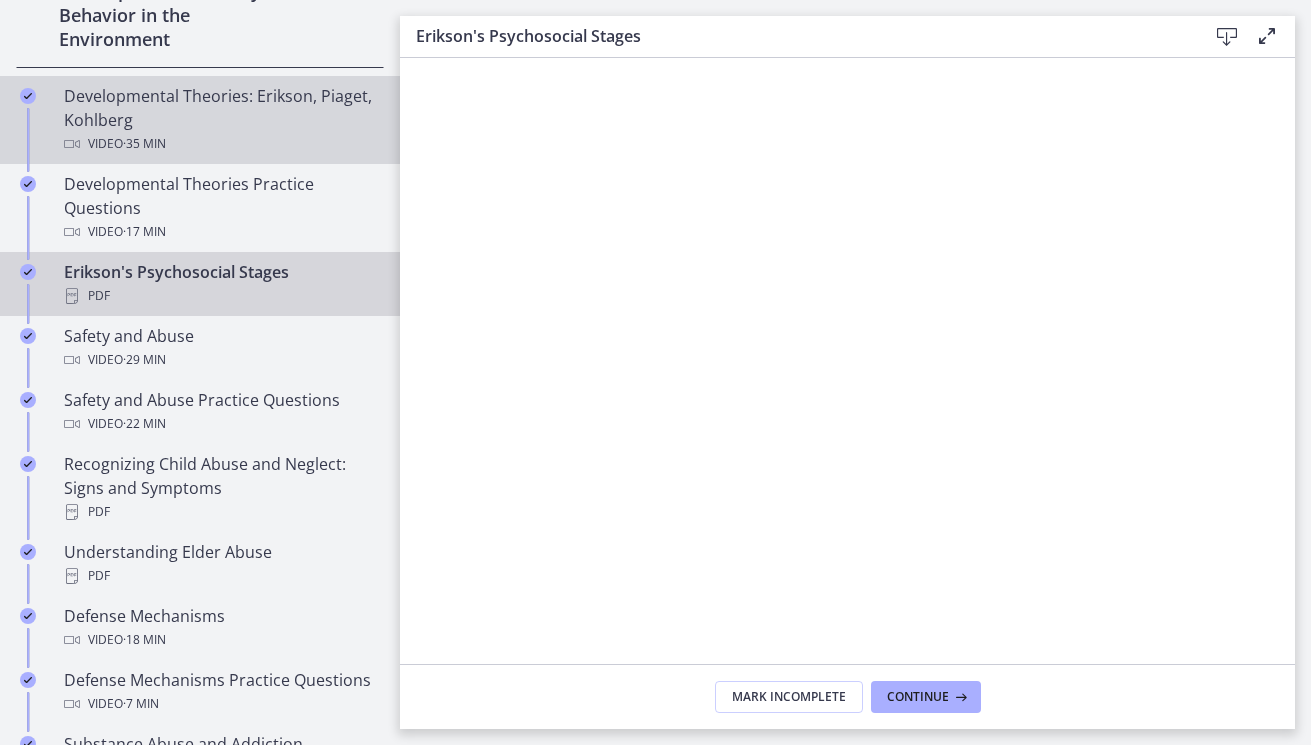 click on "Developmental Theories: Erikson, Piaget, Kohlberg
Video
·  35 min" at bounding box center (220, 120) 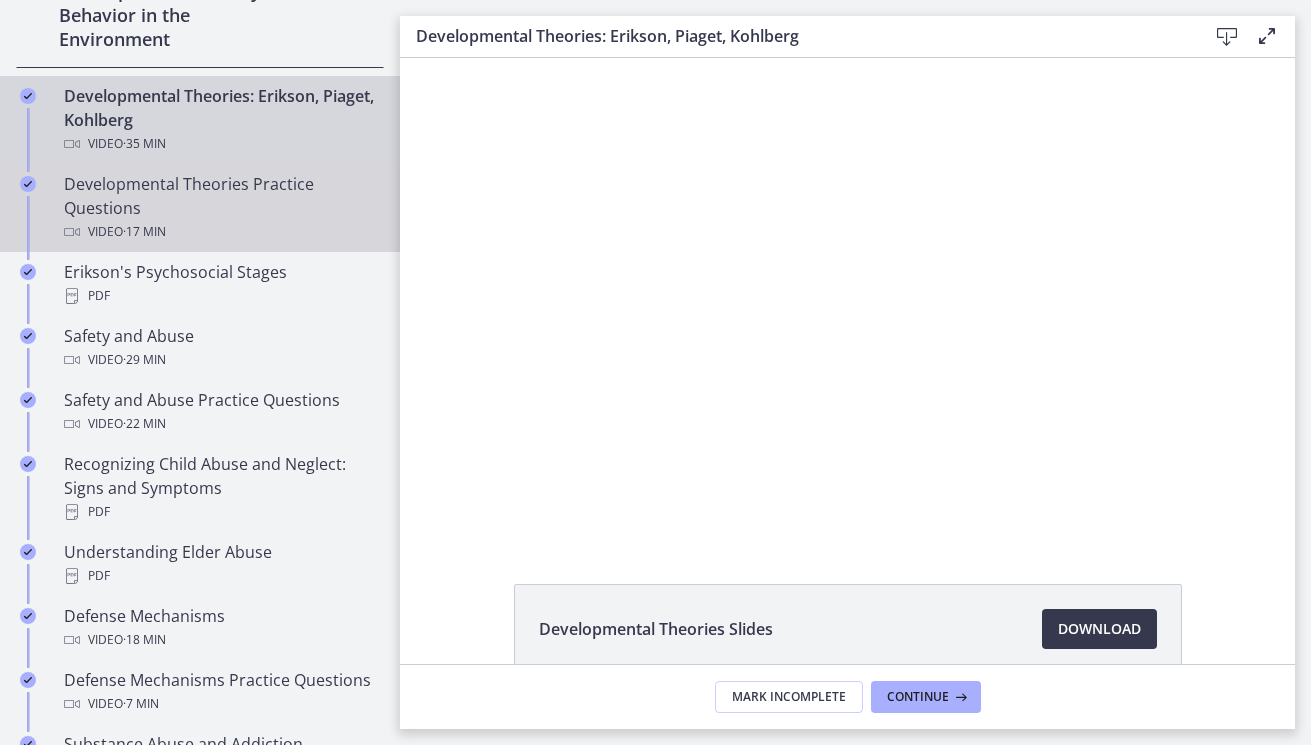 scroll, scrollTop: 0, scrollLeft: 0, axis: both 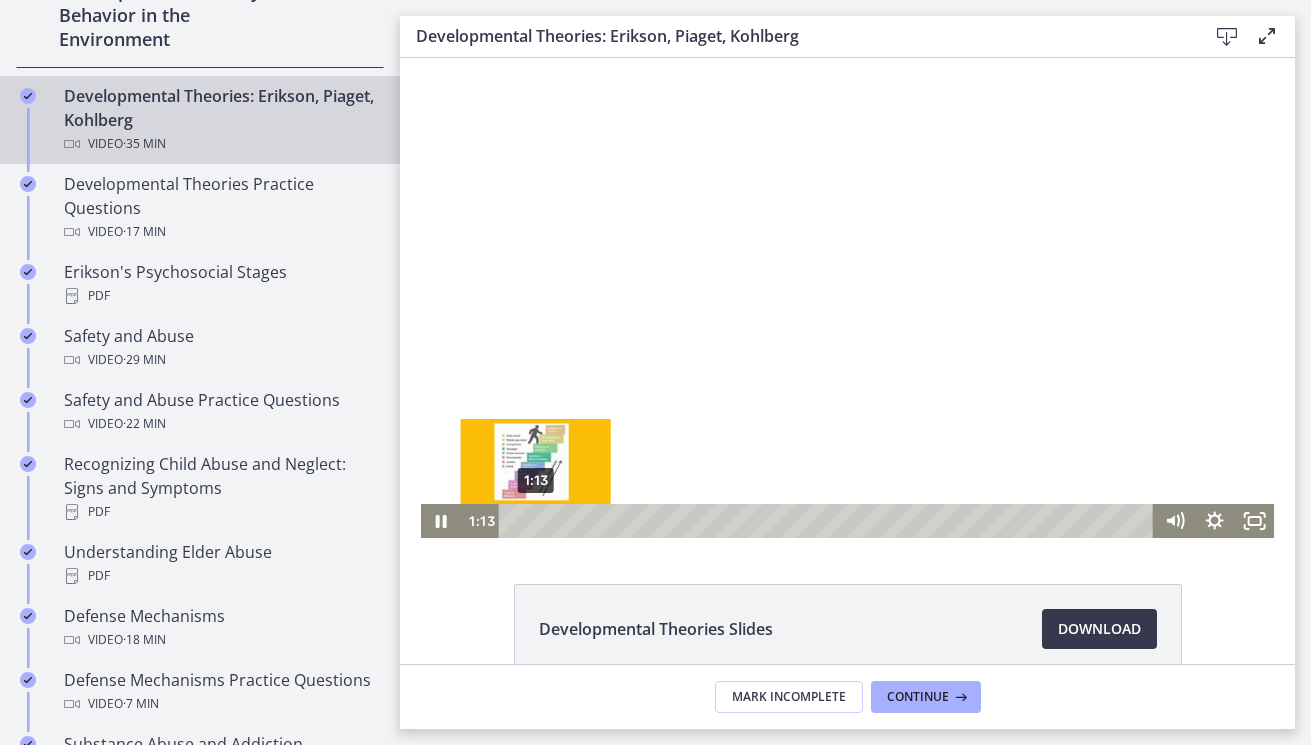 click on "1:13" at bounding box center (829, 521) 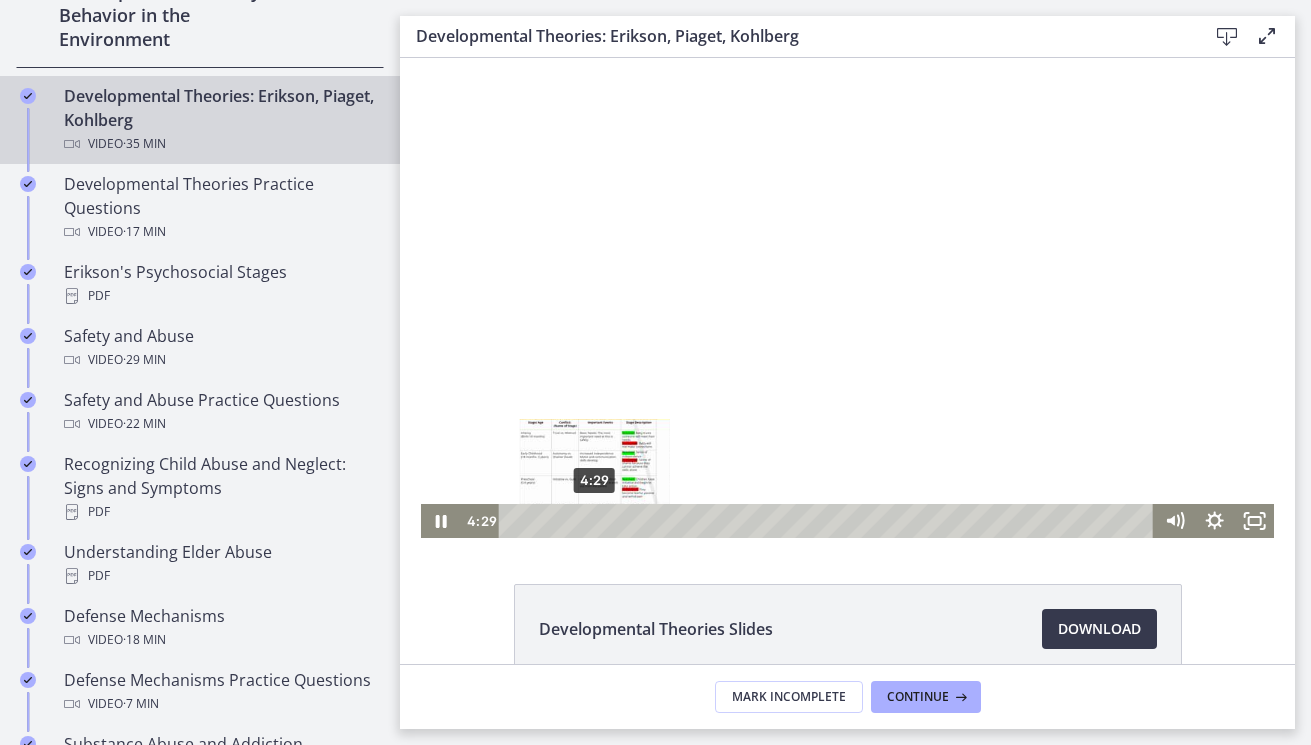 click on "4:29" at bounding box center [829, 521] 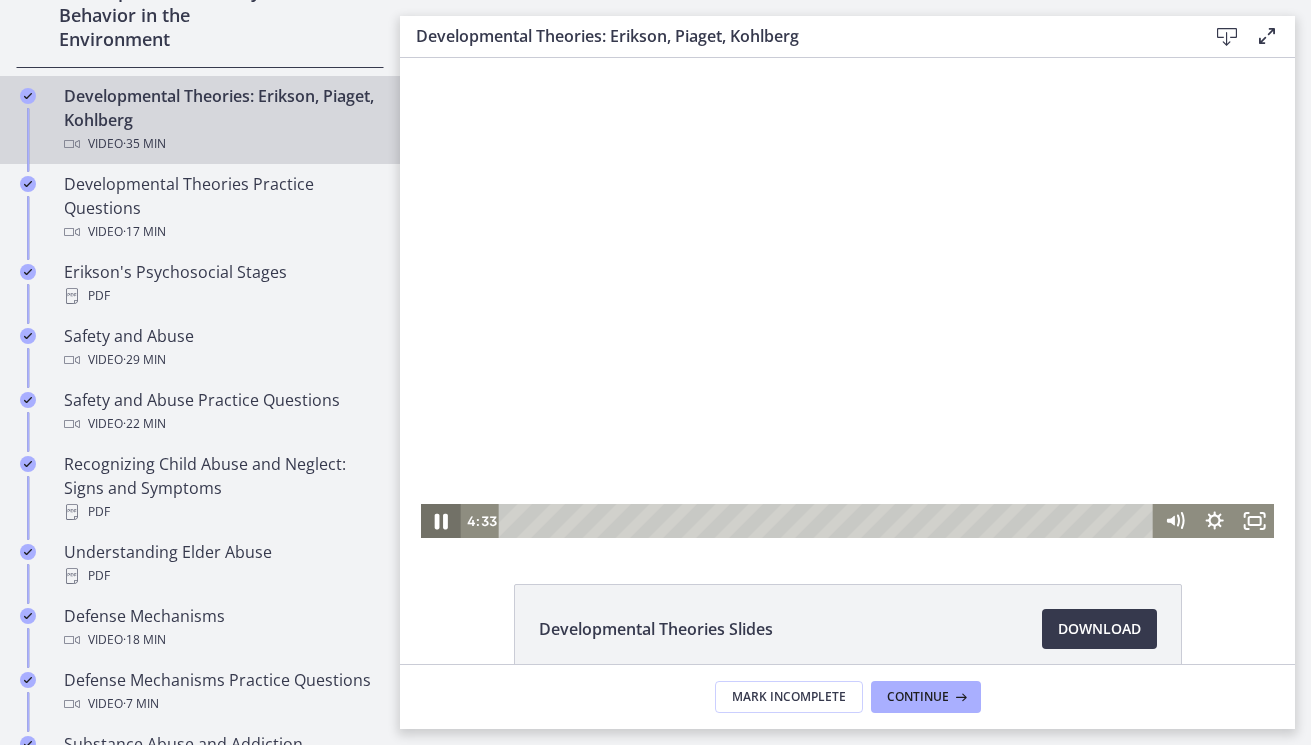 click 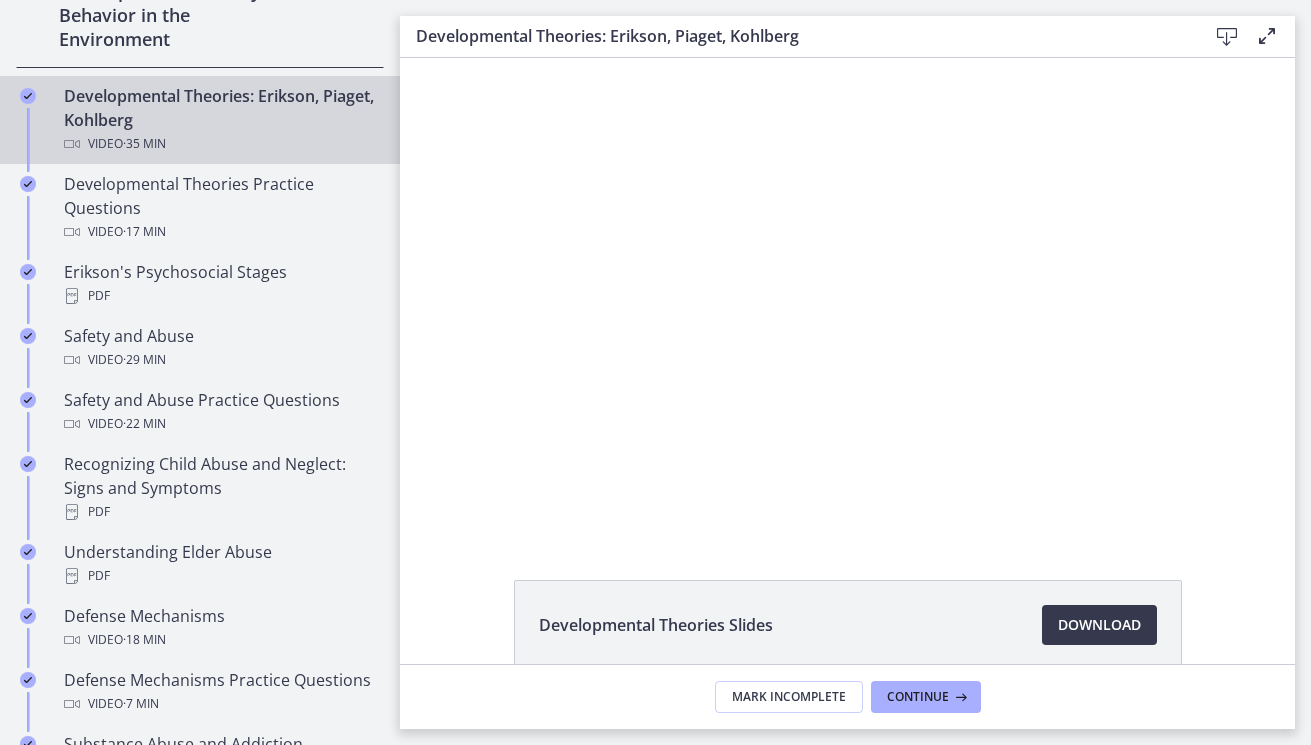 scroll, scrollTop: 3, scrollLeft: 0, axis: vertical 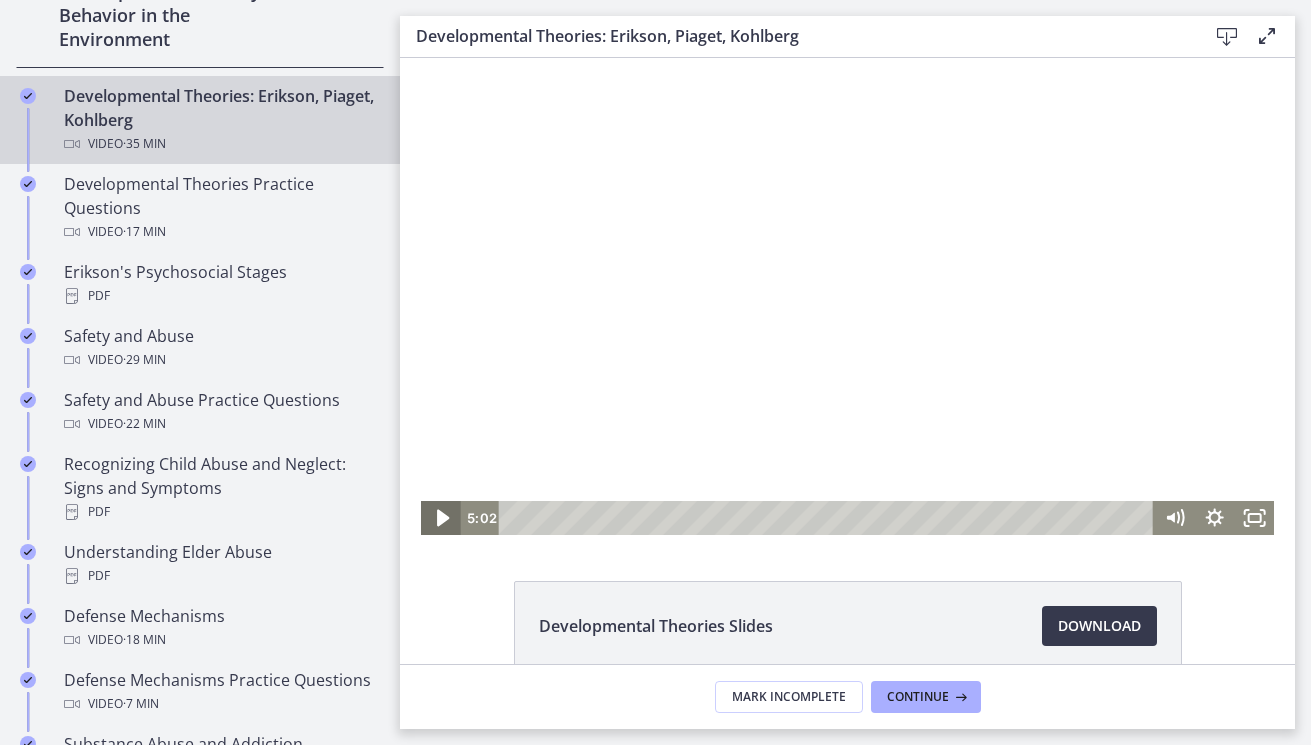 click 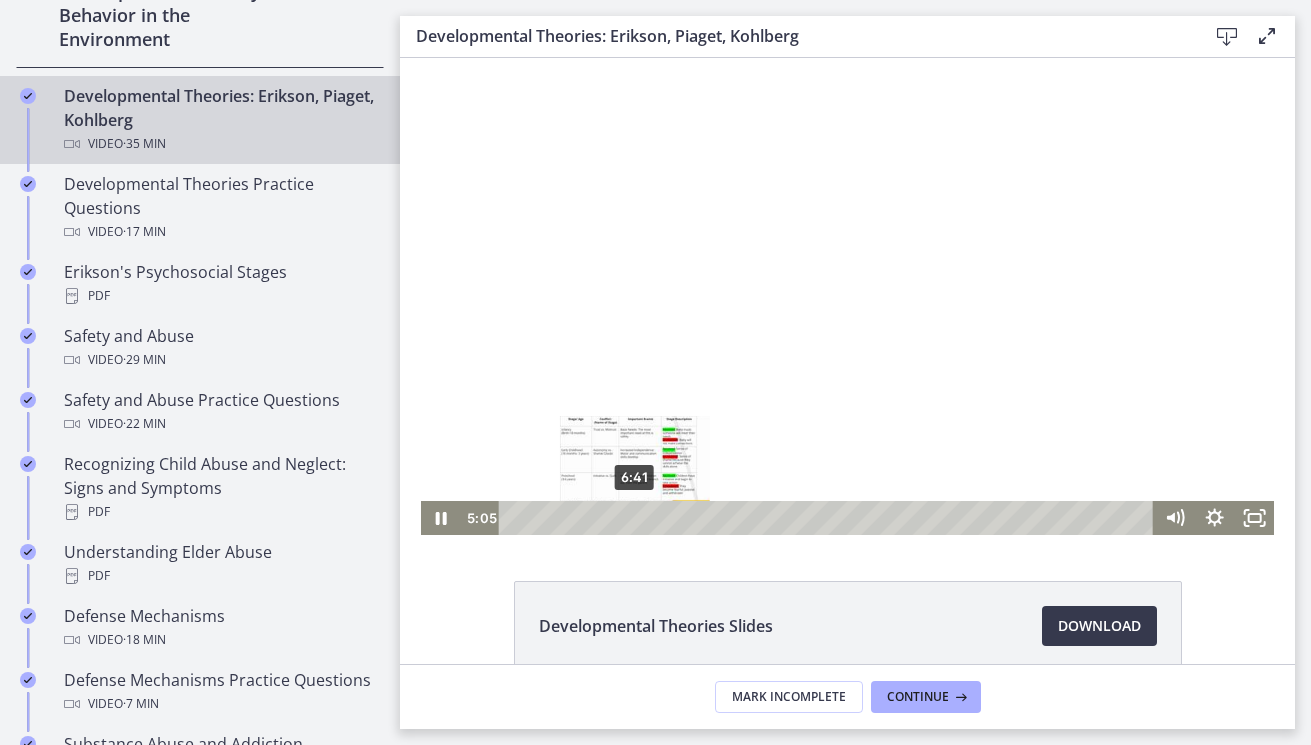 click on "6:41" at bounding box center (829, 518) 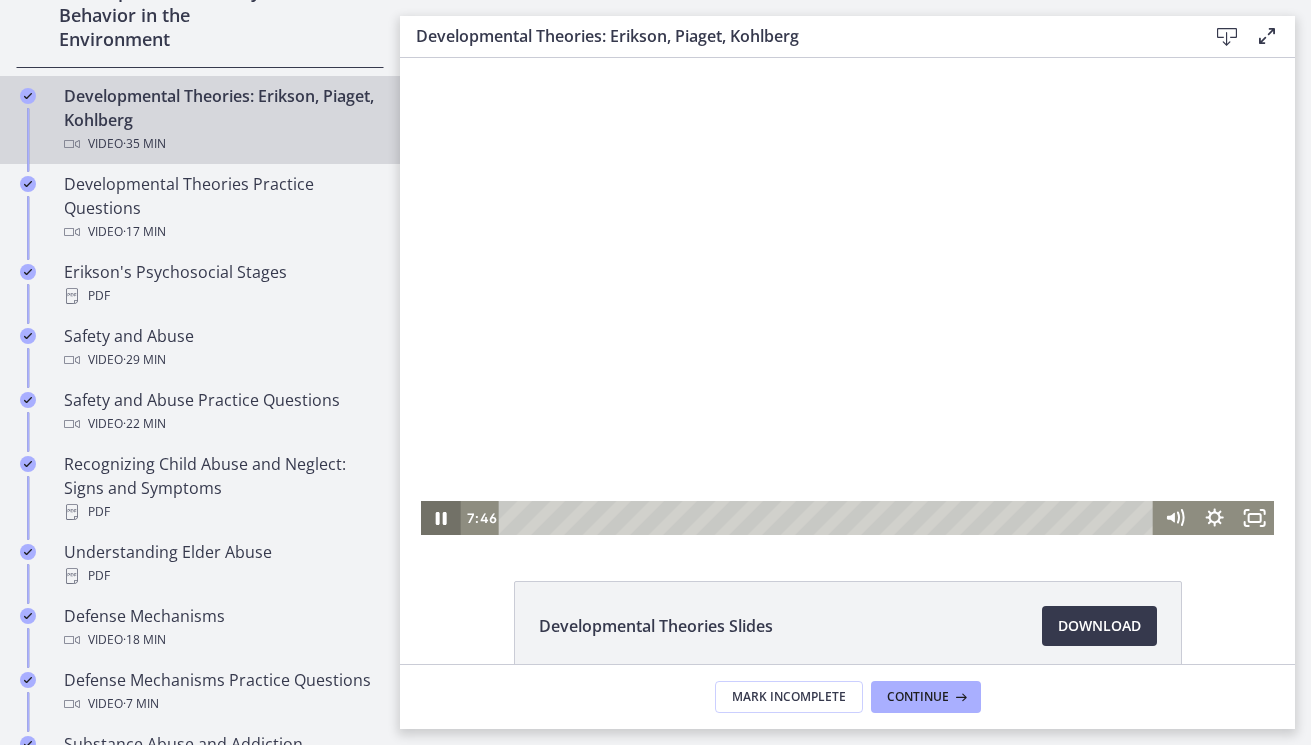 click 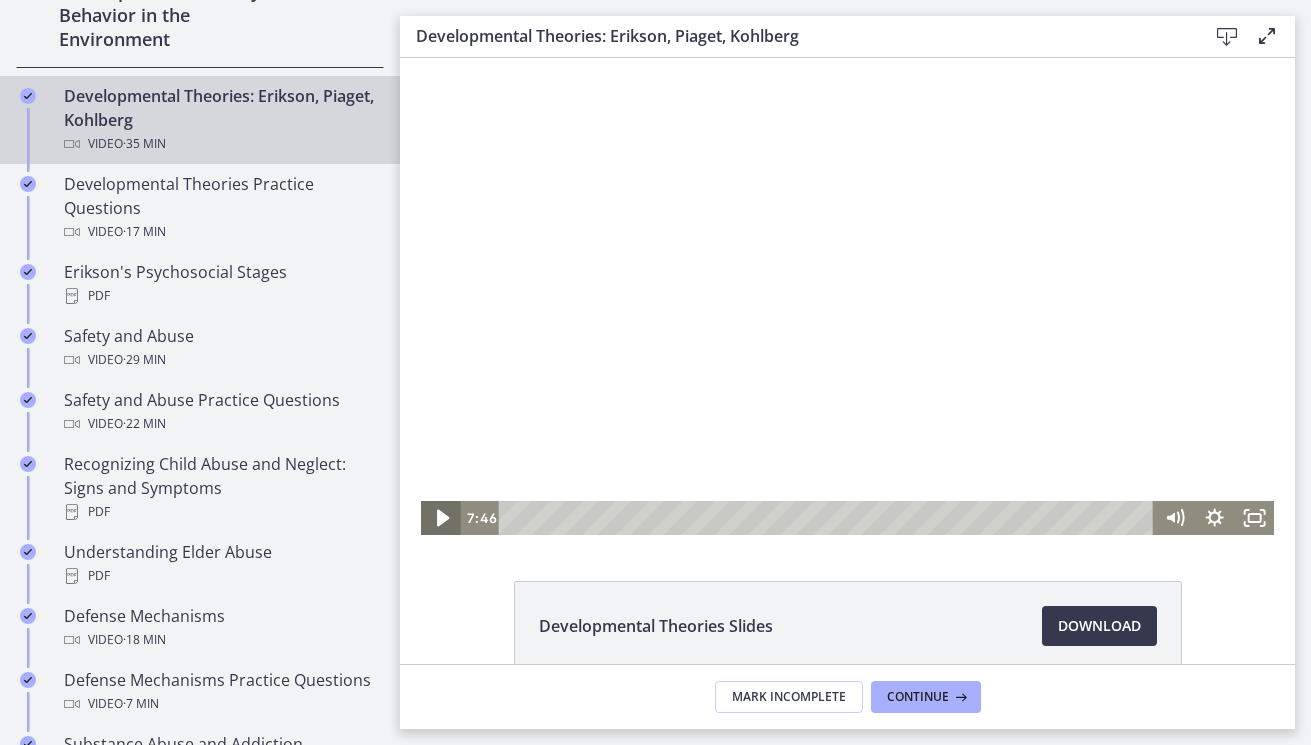 click 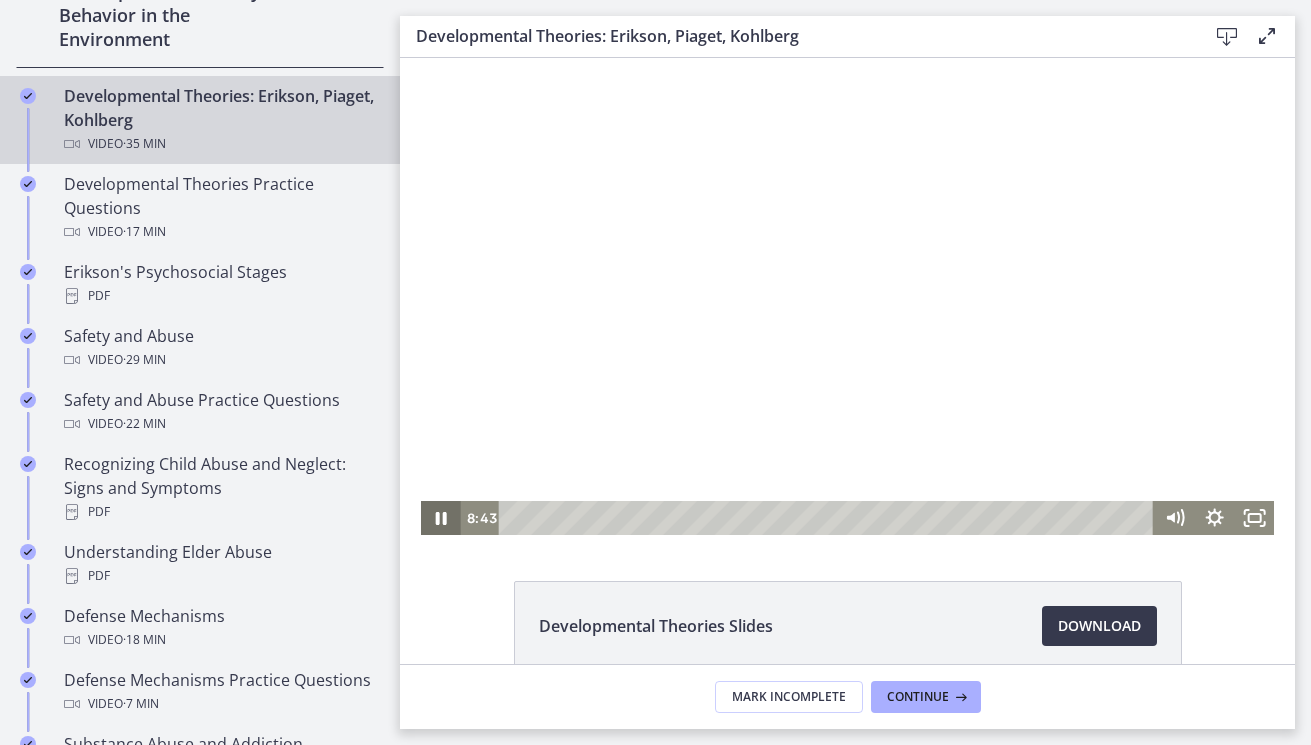 click 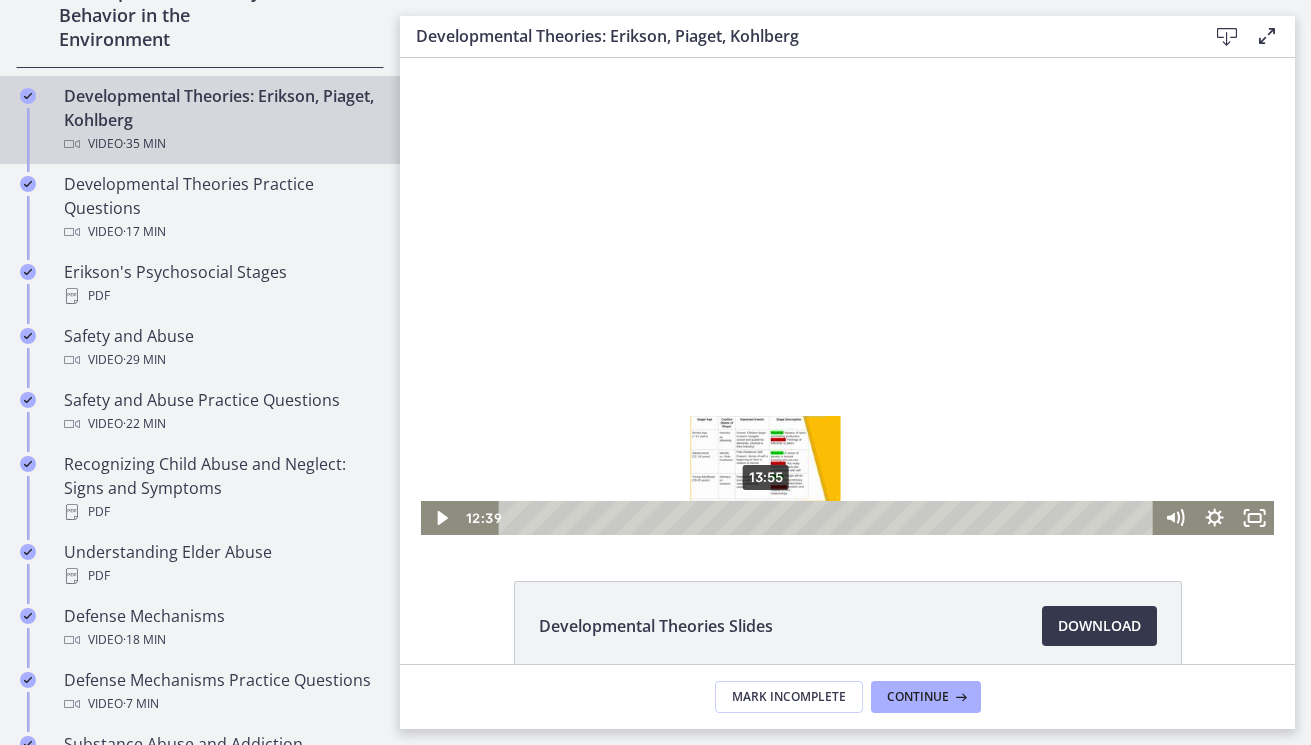 click on "13:55" at bounding box center [829, 518] 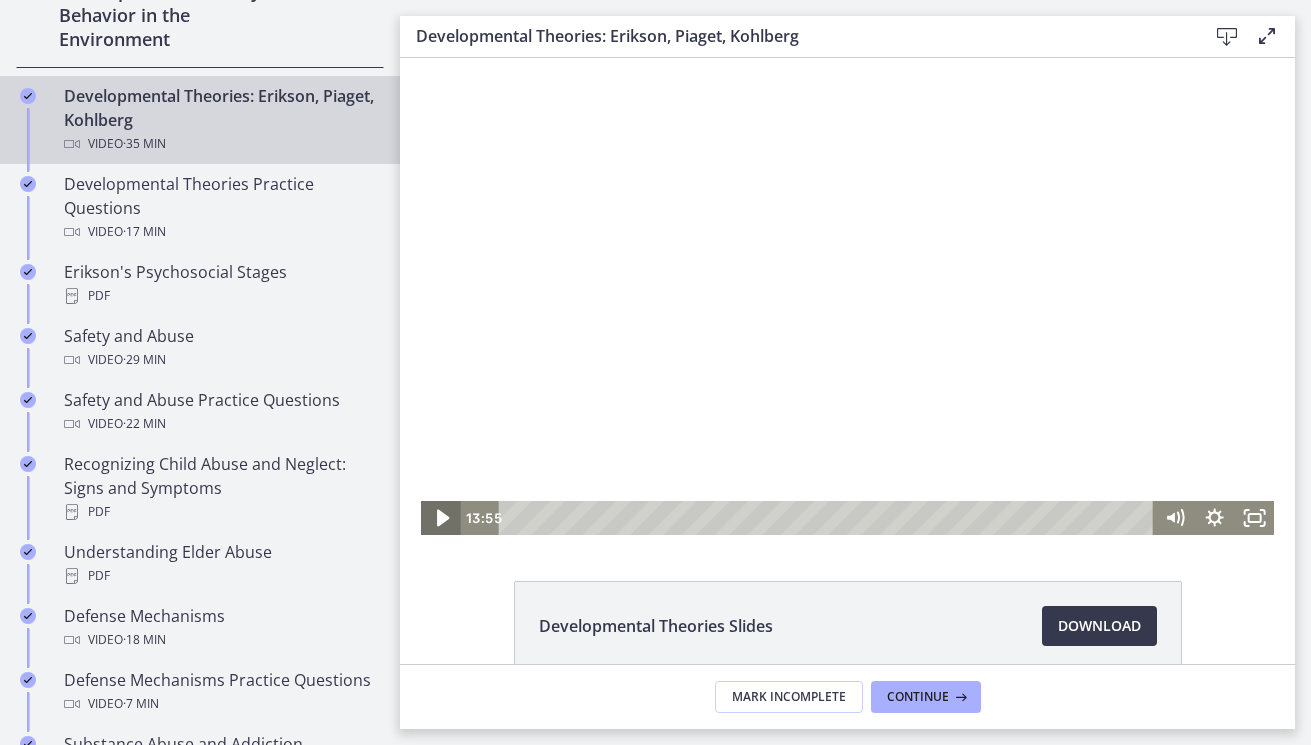 click 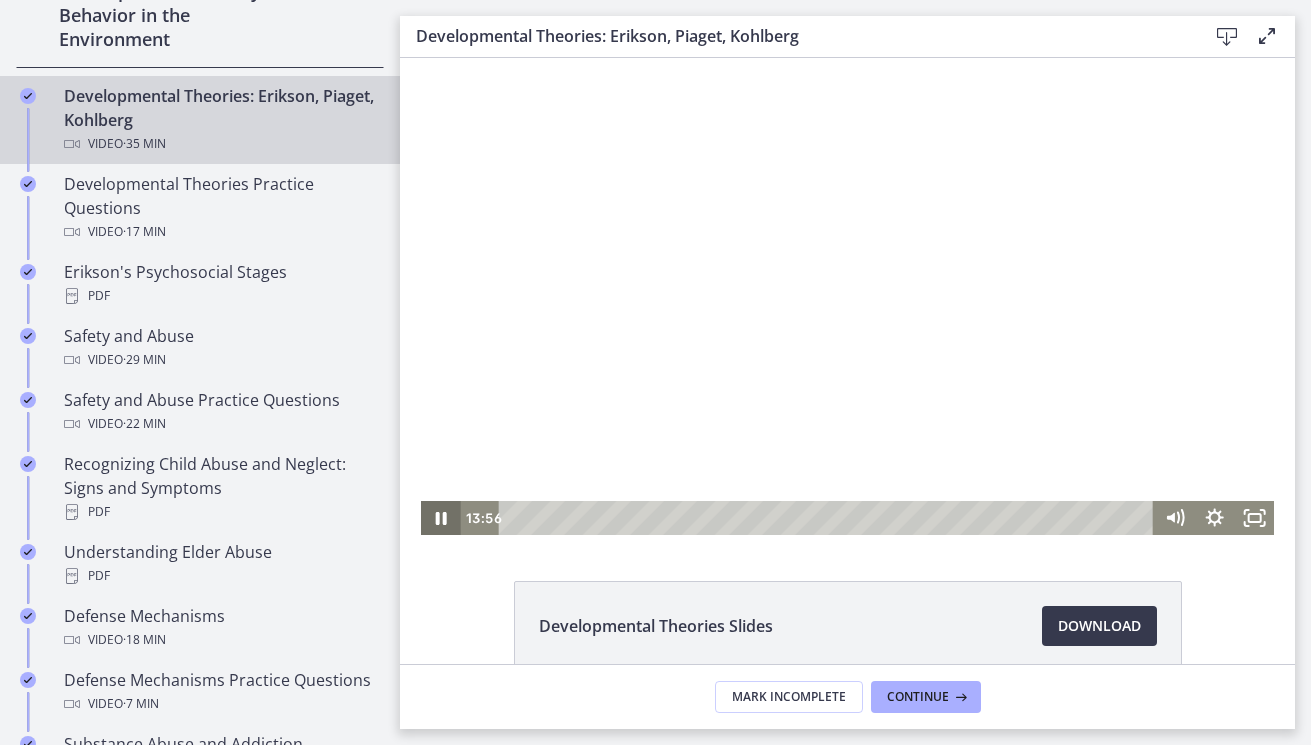 click 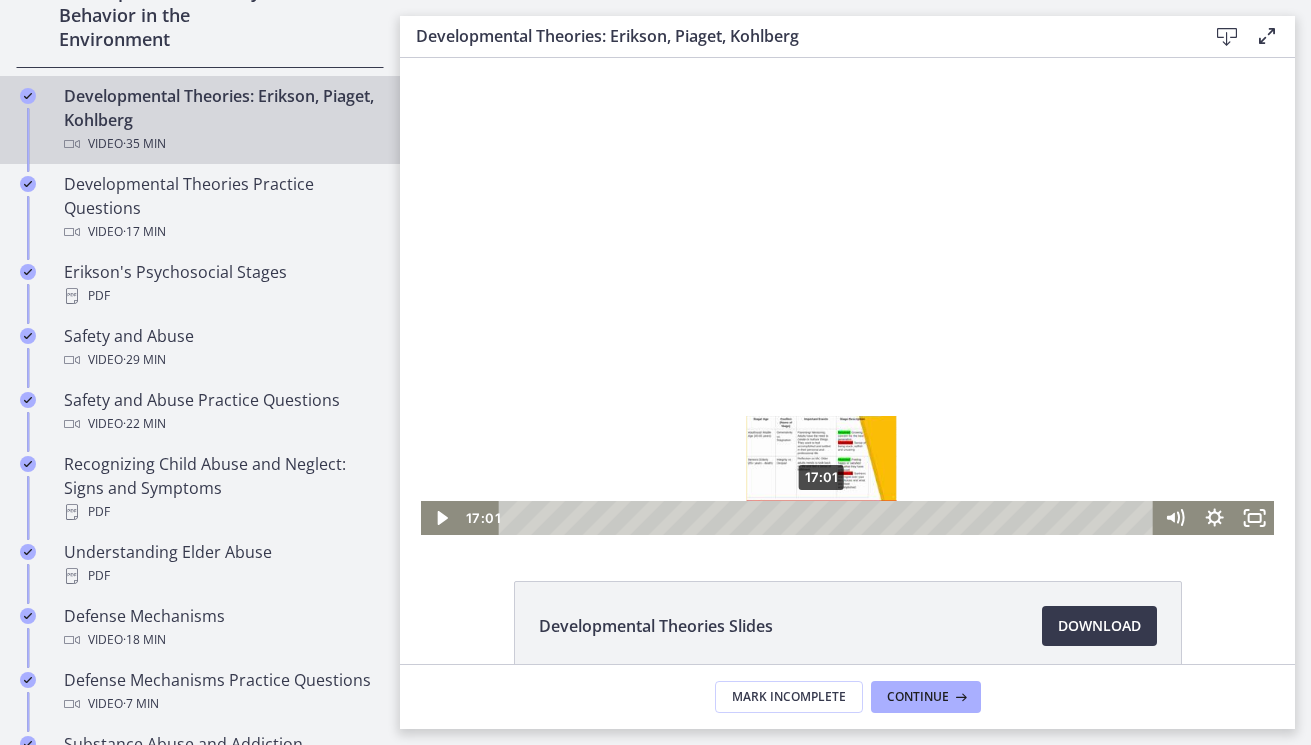 click on "17:01" at bounding box center [829, 518] 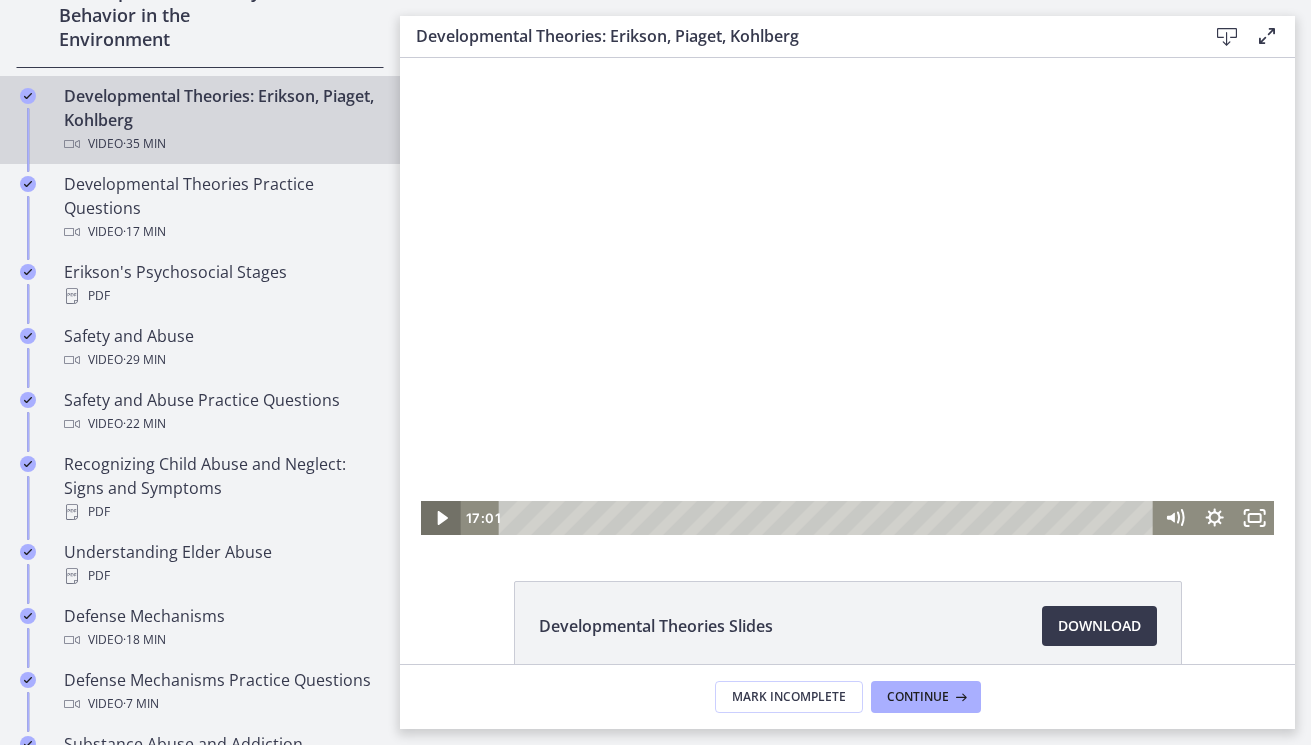 click 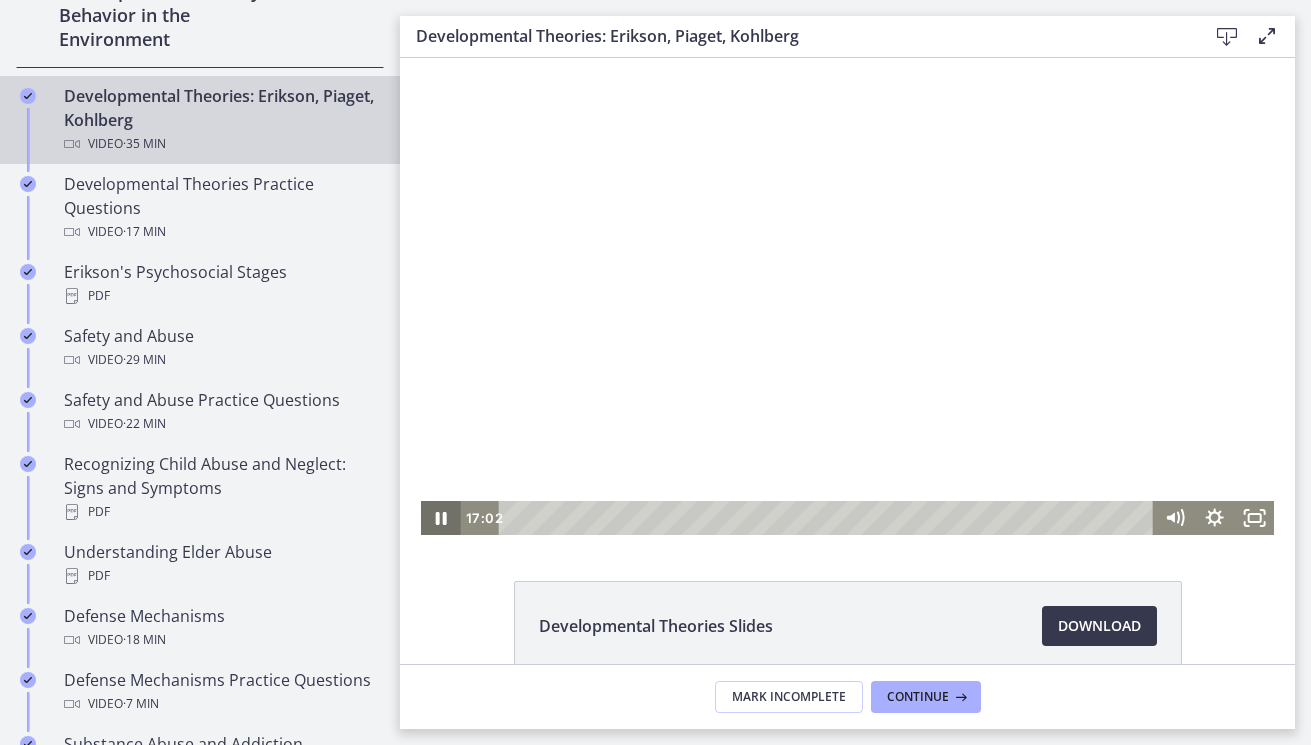 click 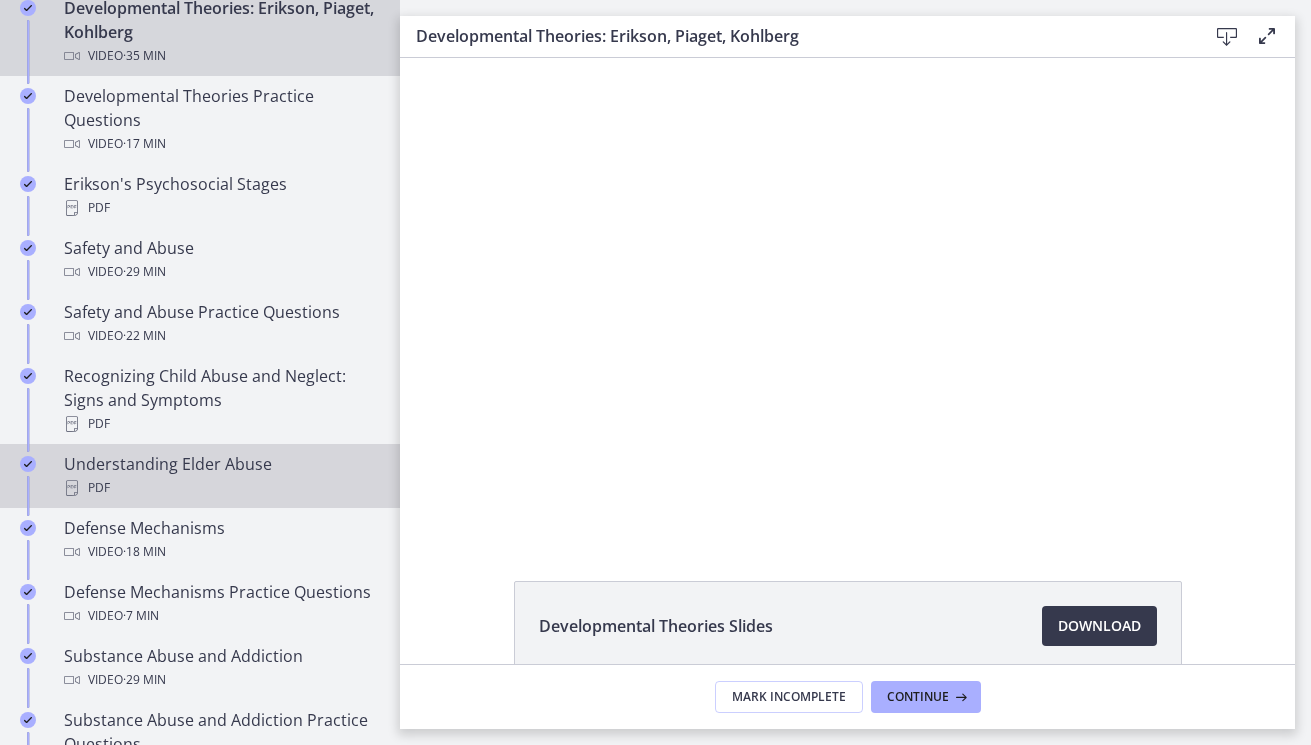 scroll, scrollTop: 712, scrollLeft: 0, axis: vertical 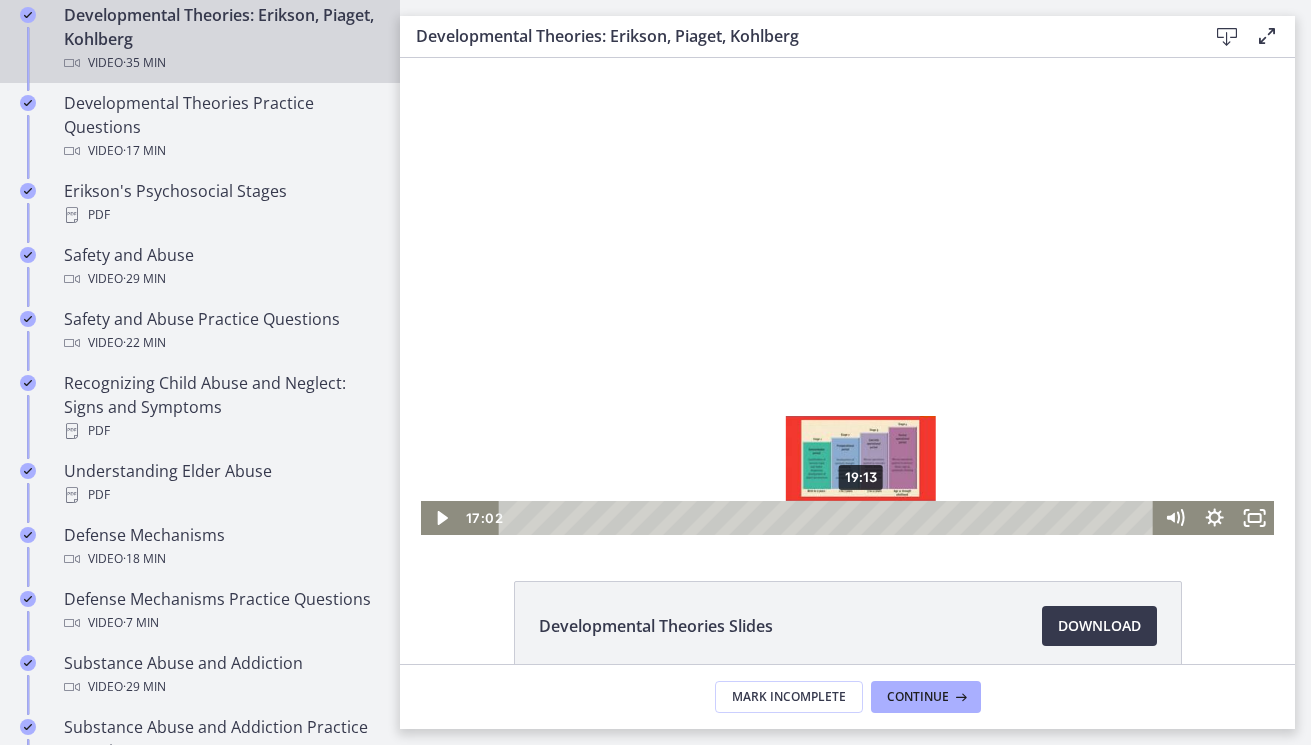 click on "19:13" at bounding box center (829, 518) 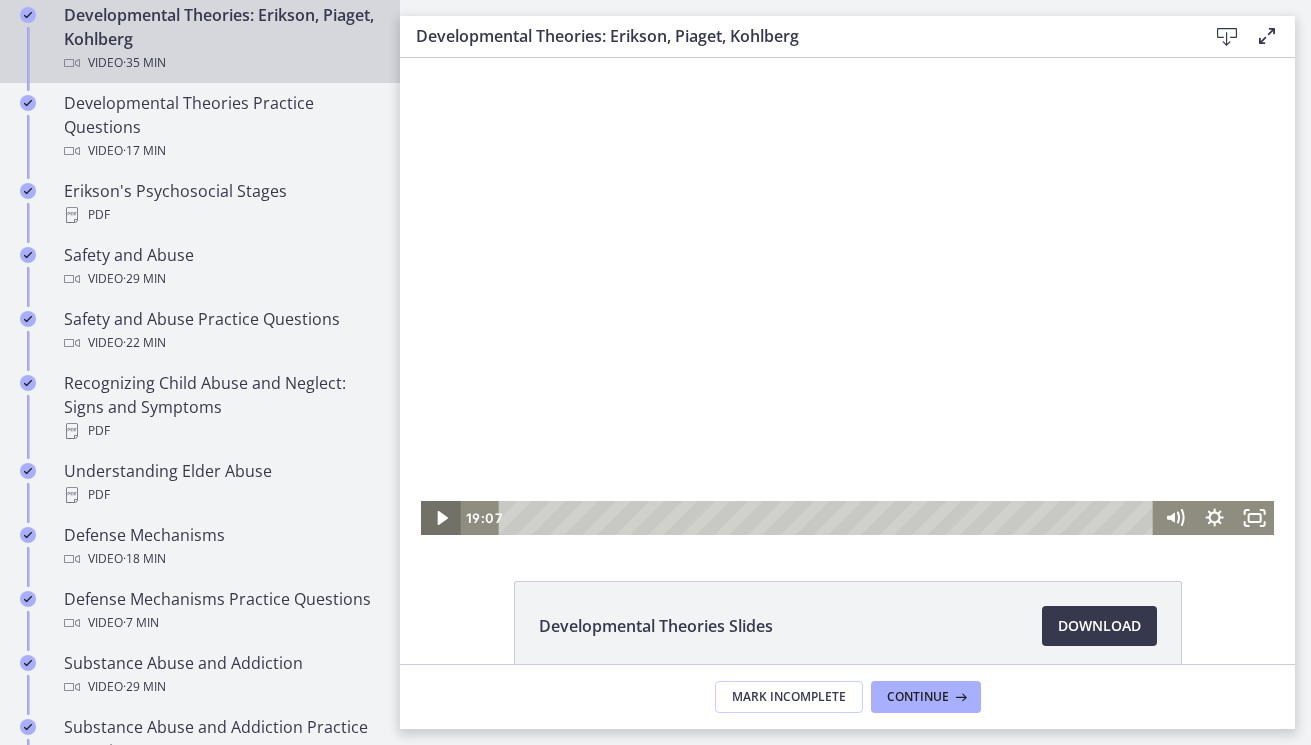 click 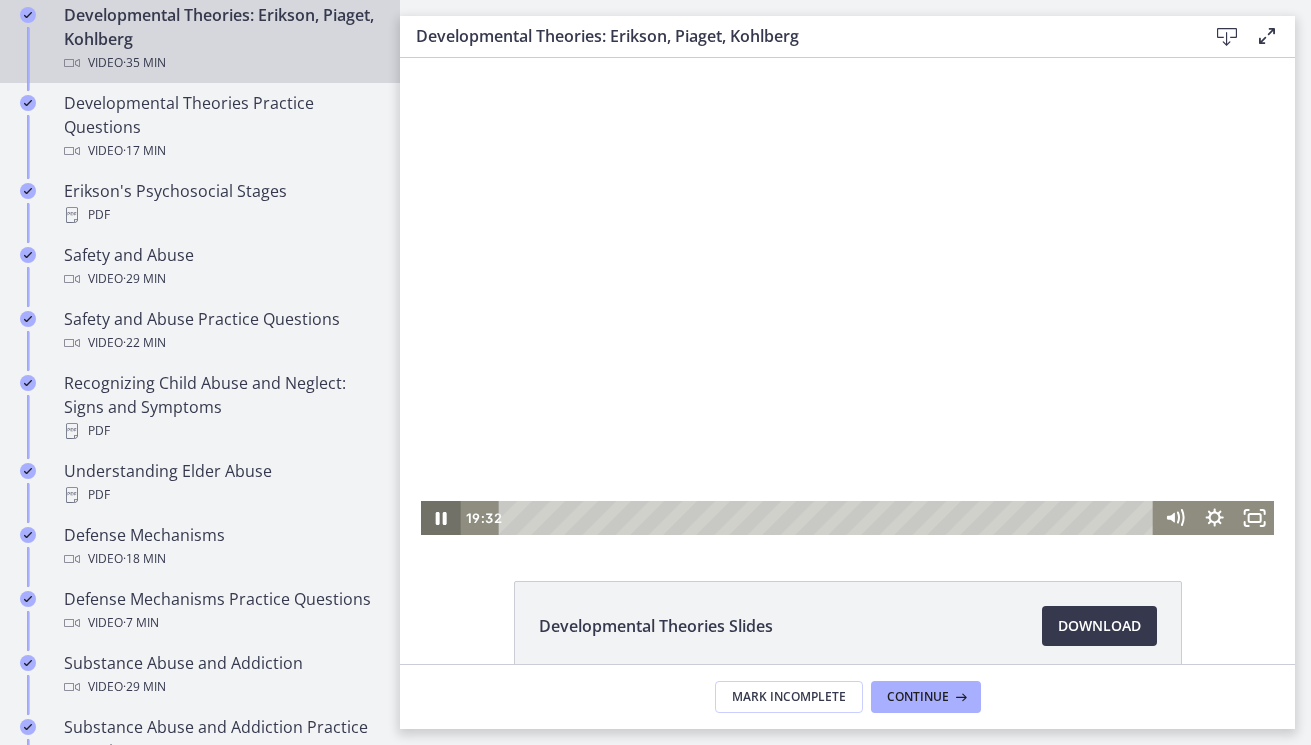 click 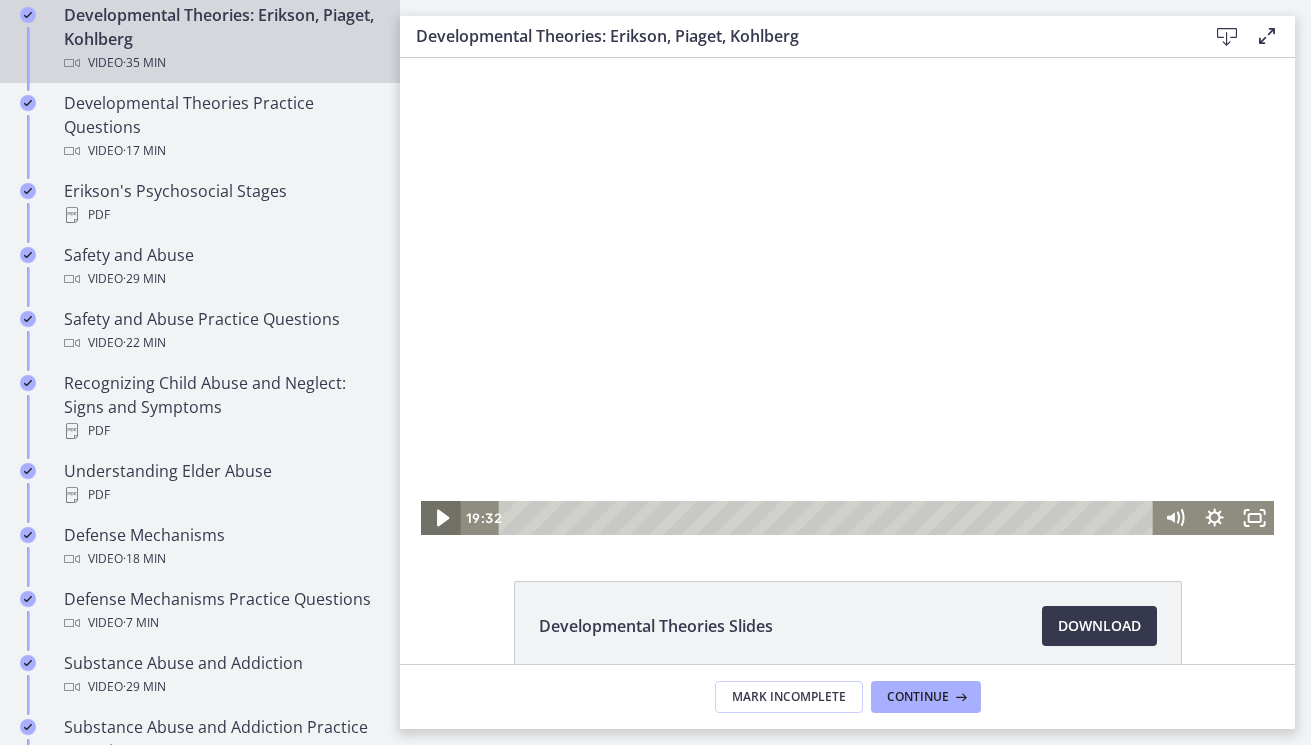click 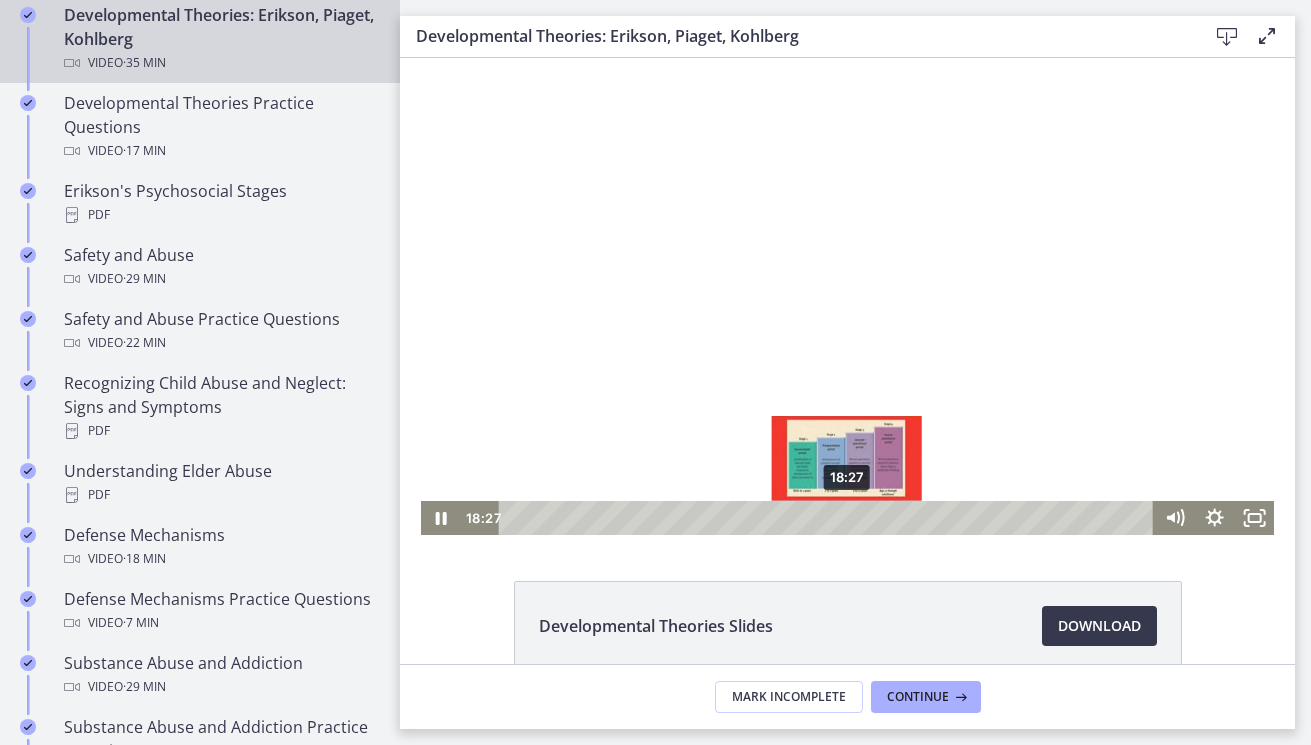 click on "18:27" at bounding box center (829, 518) 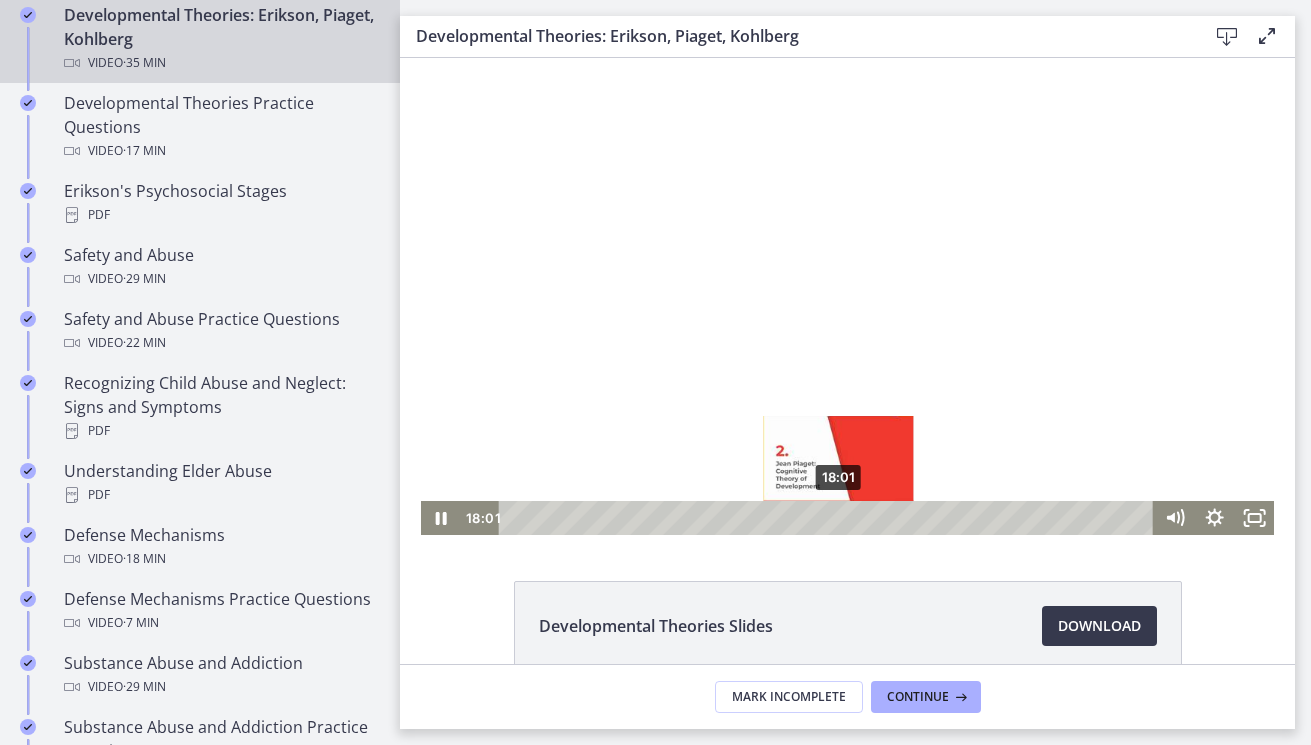 click on "18:01" at bounding box center [829, 518] 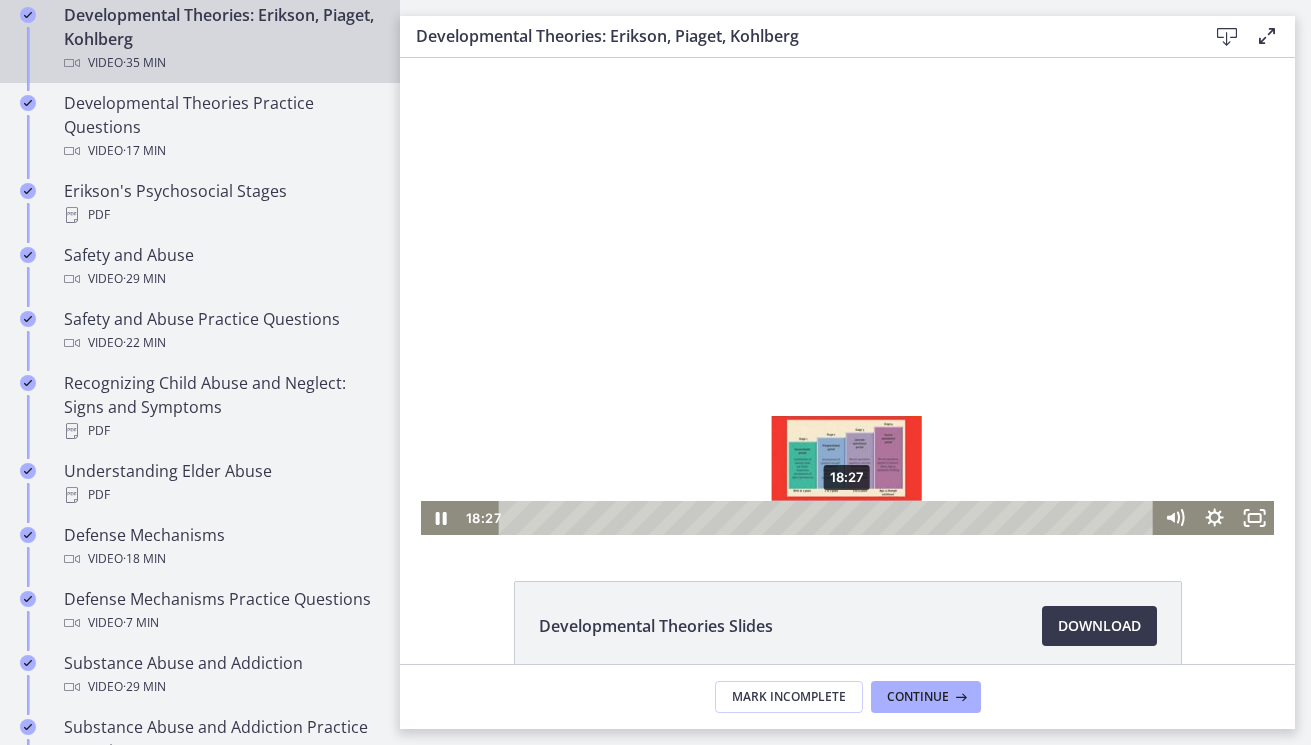 click on "18:27" at bounding box center [829, 518] 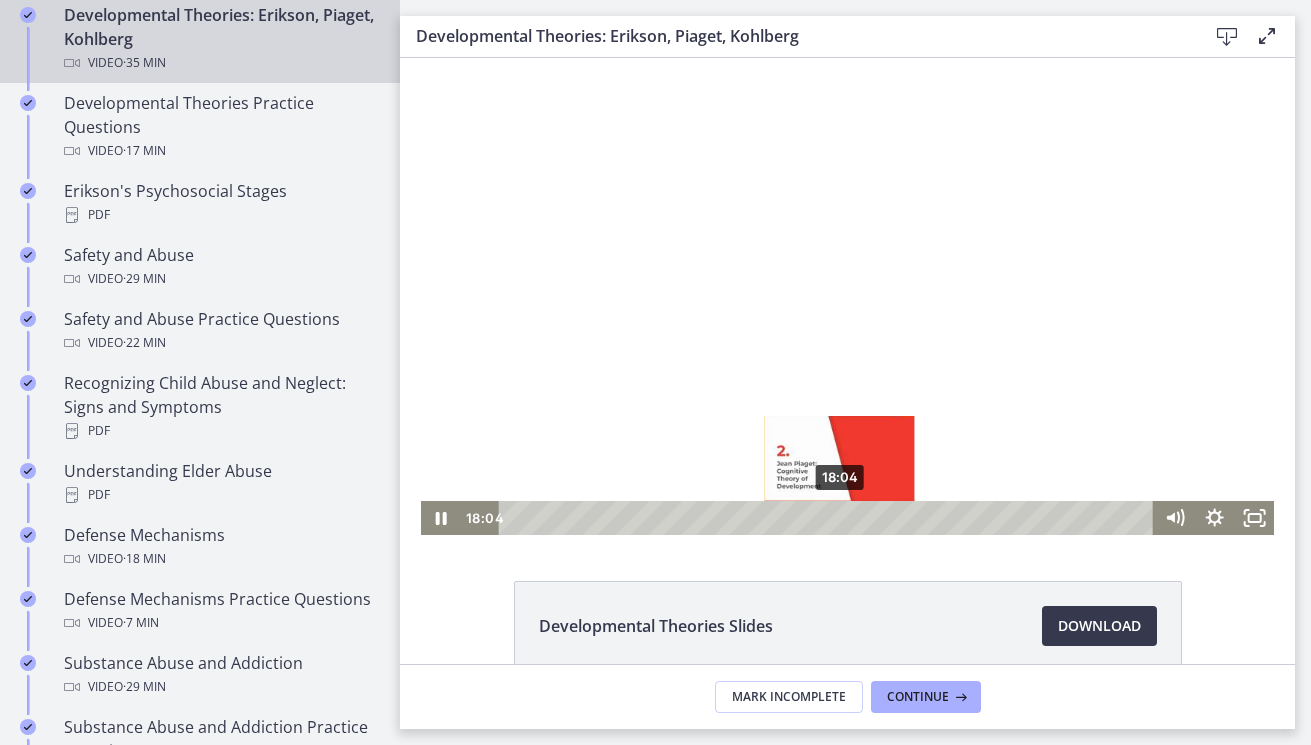 click on "18:04" at bounding box center [829, 518] 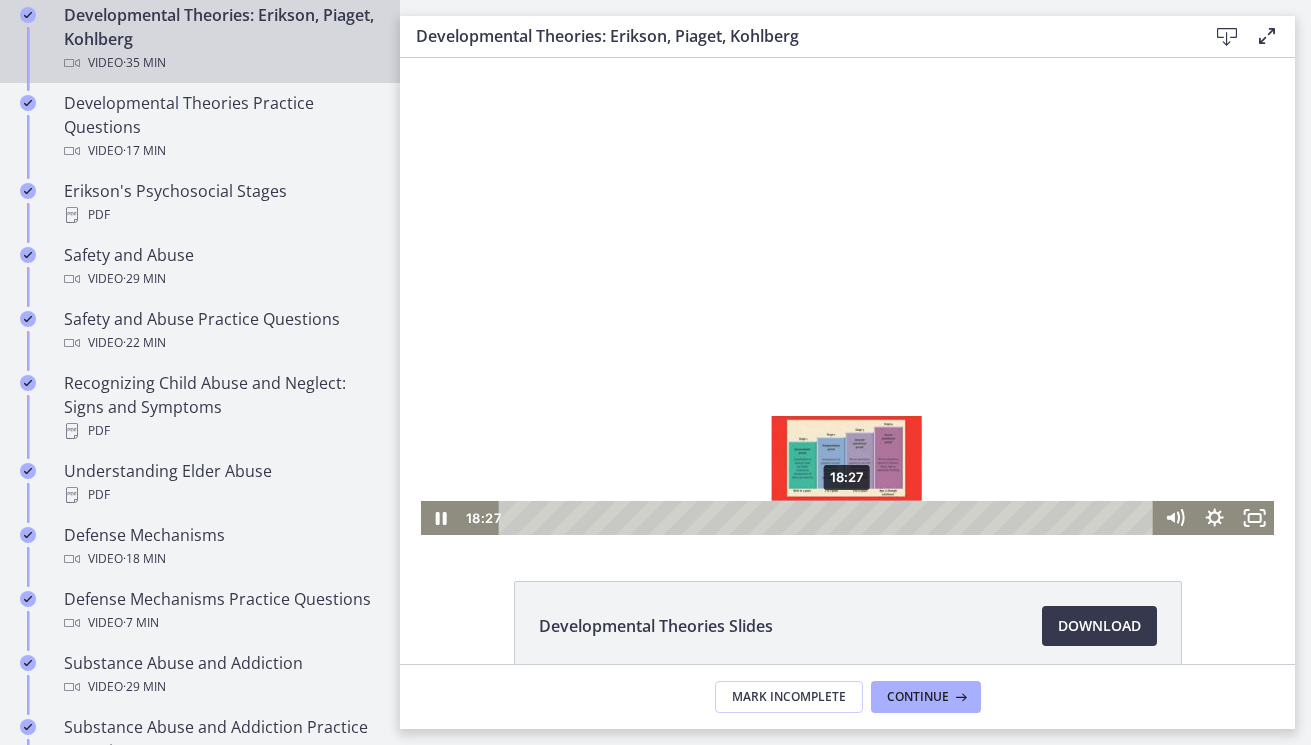 click on "18:27" at bounding box center [829, 518] 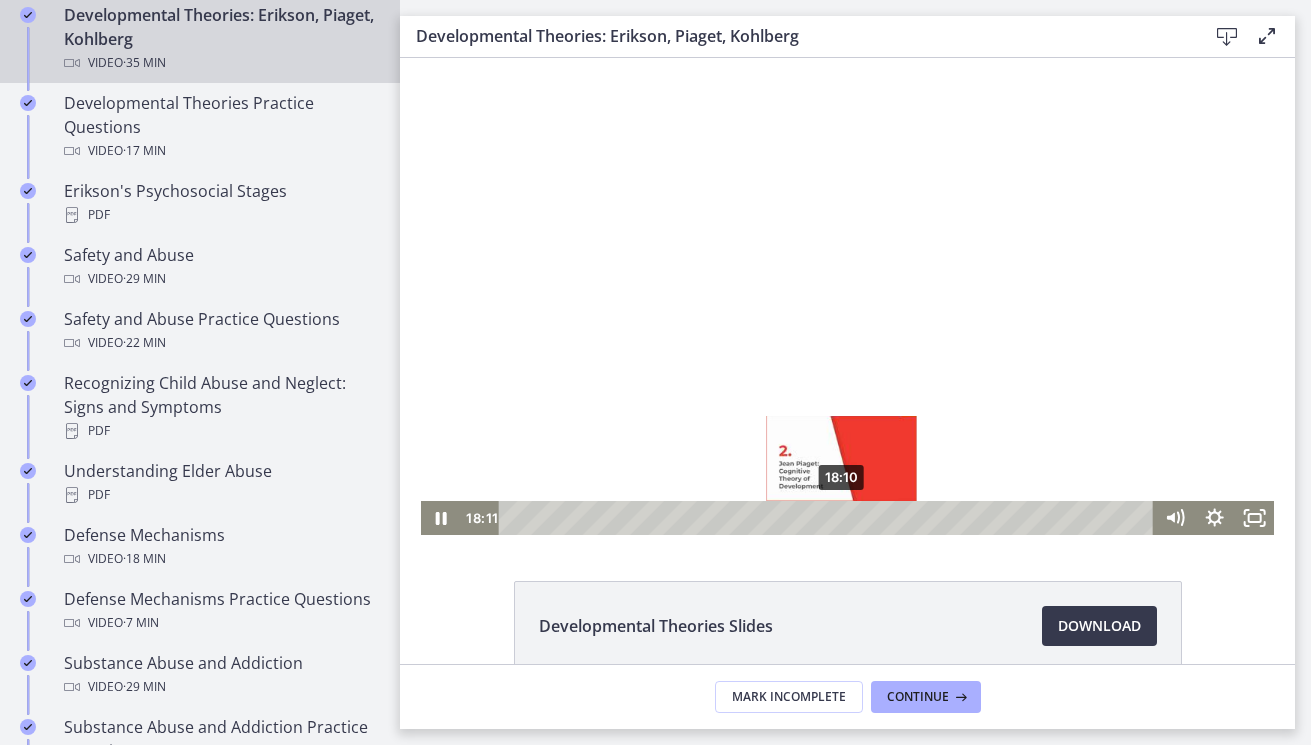 click at bounding box center (841, 517) 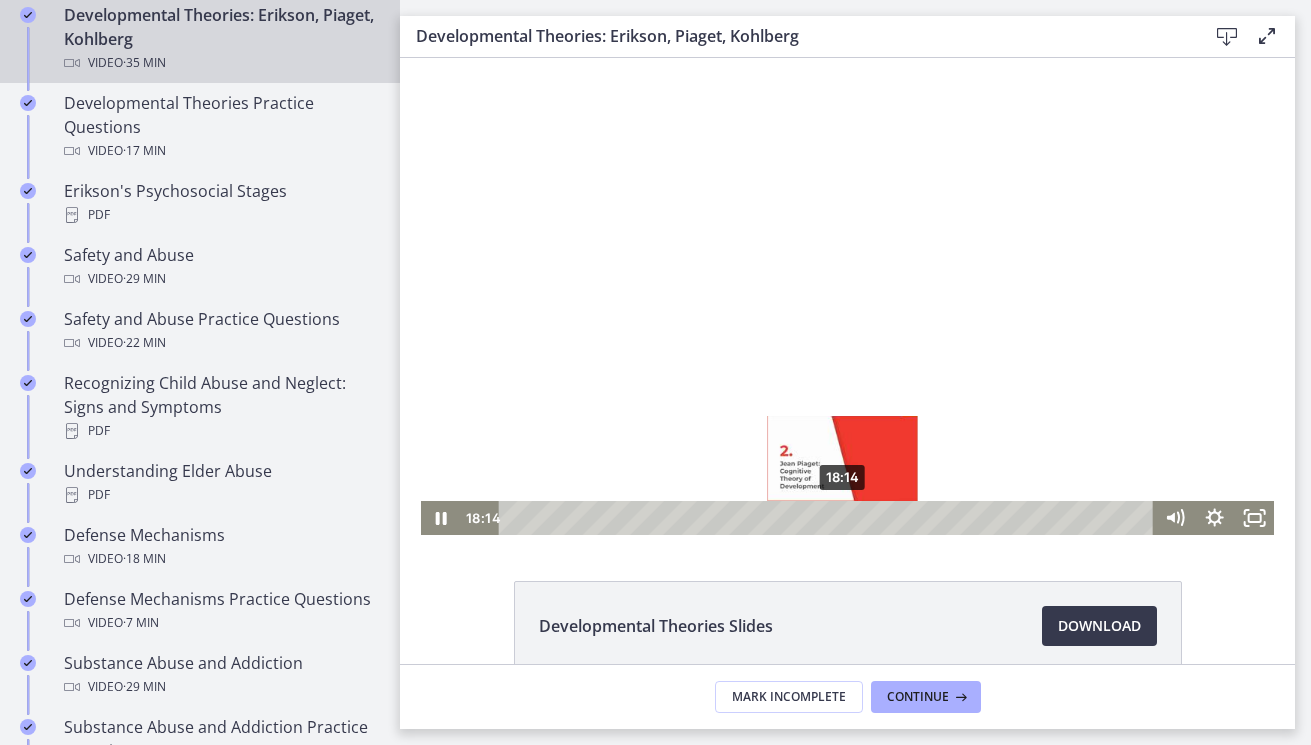 click at bounding box center (842, 517) 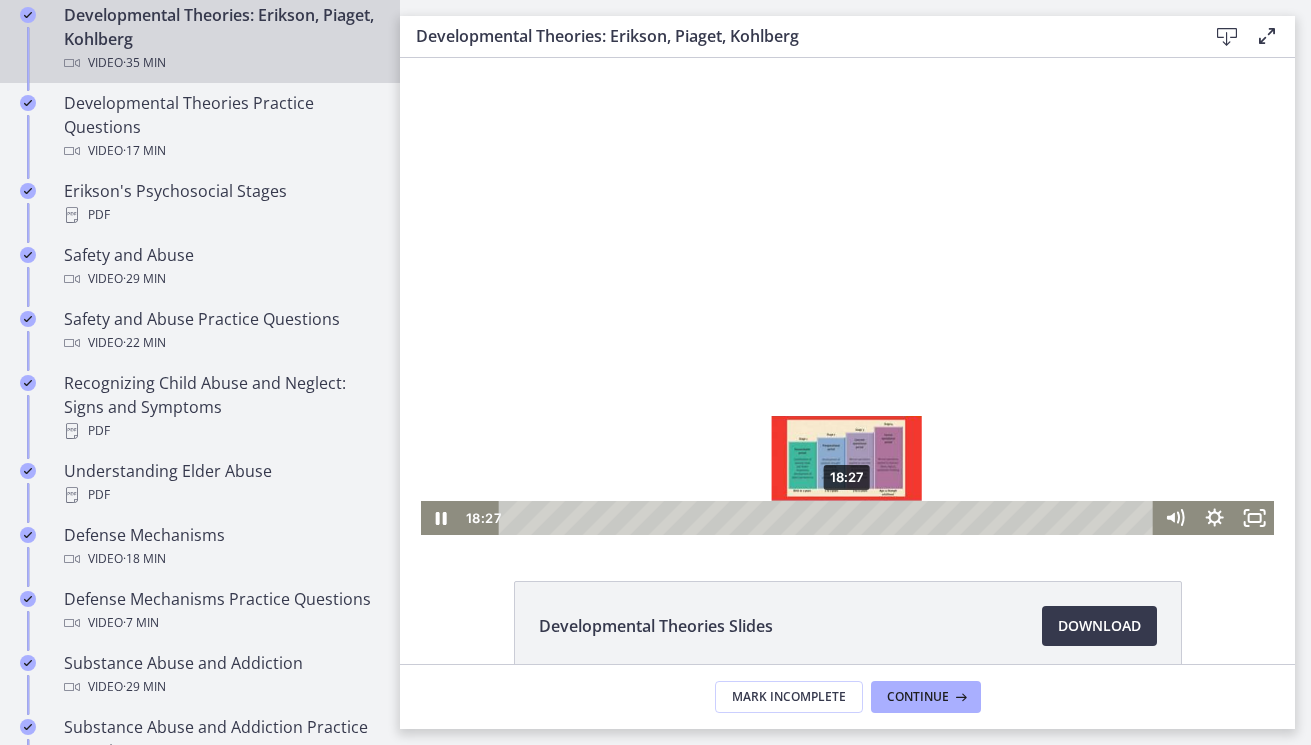 click at bounding box center [846, 517] 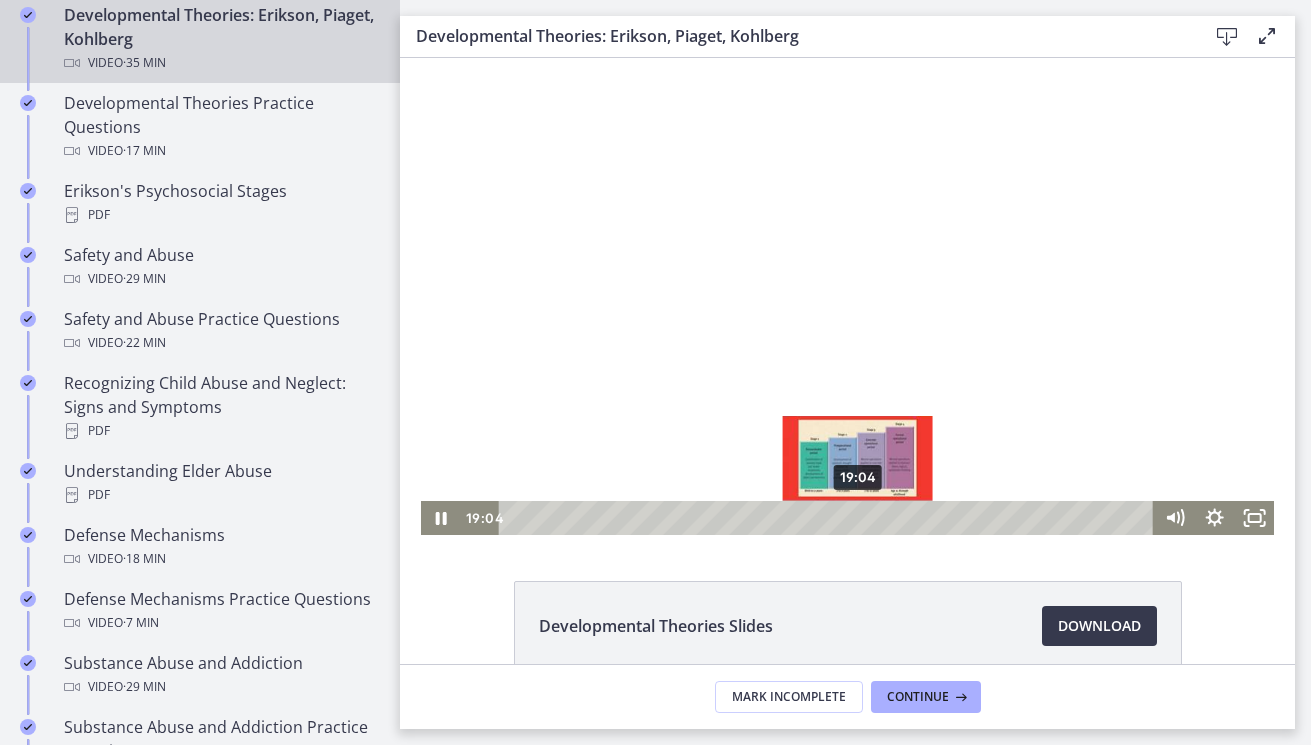 click at bounding box center (857, 517) 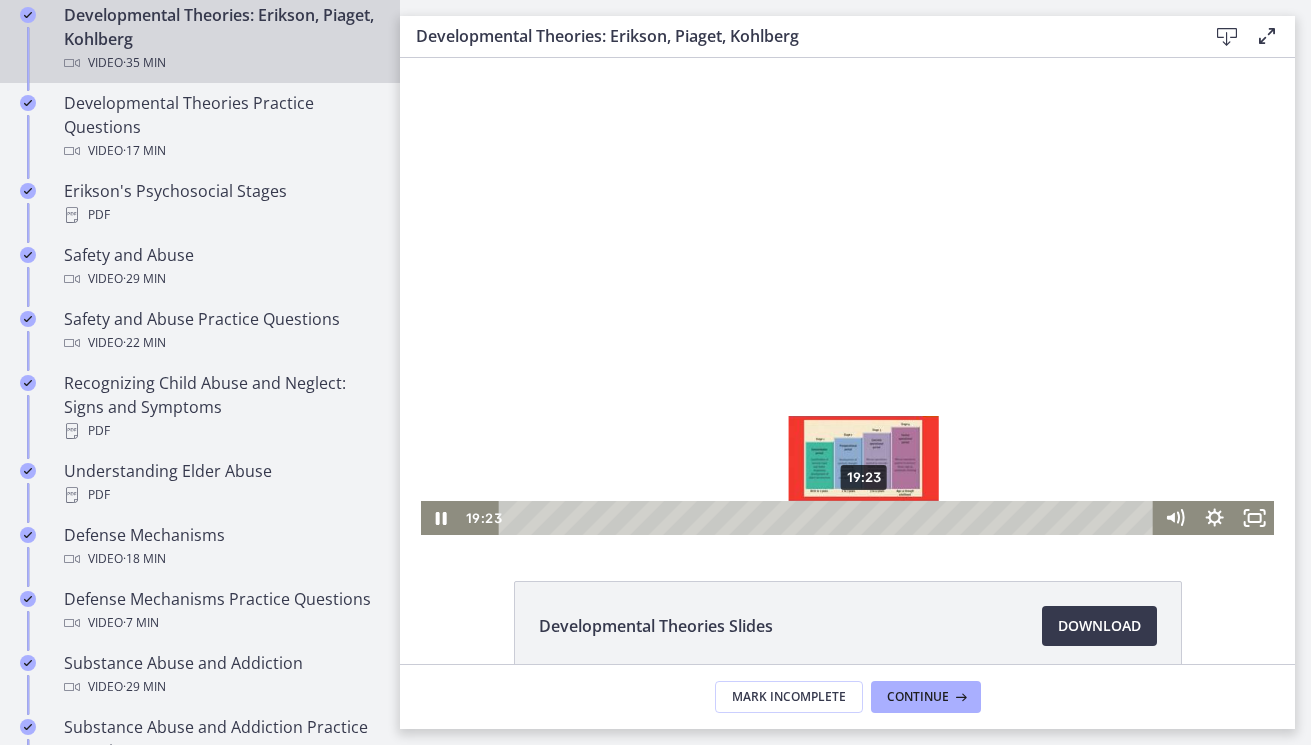 click on "19:23" at bounding box center [829, 518] 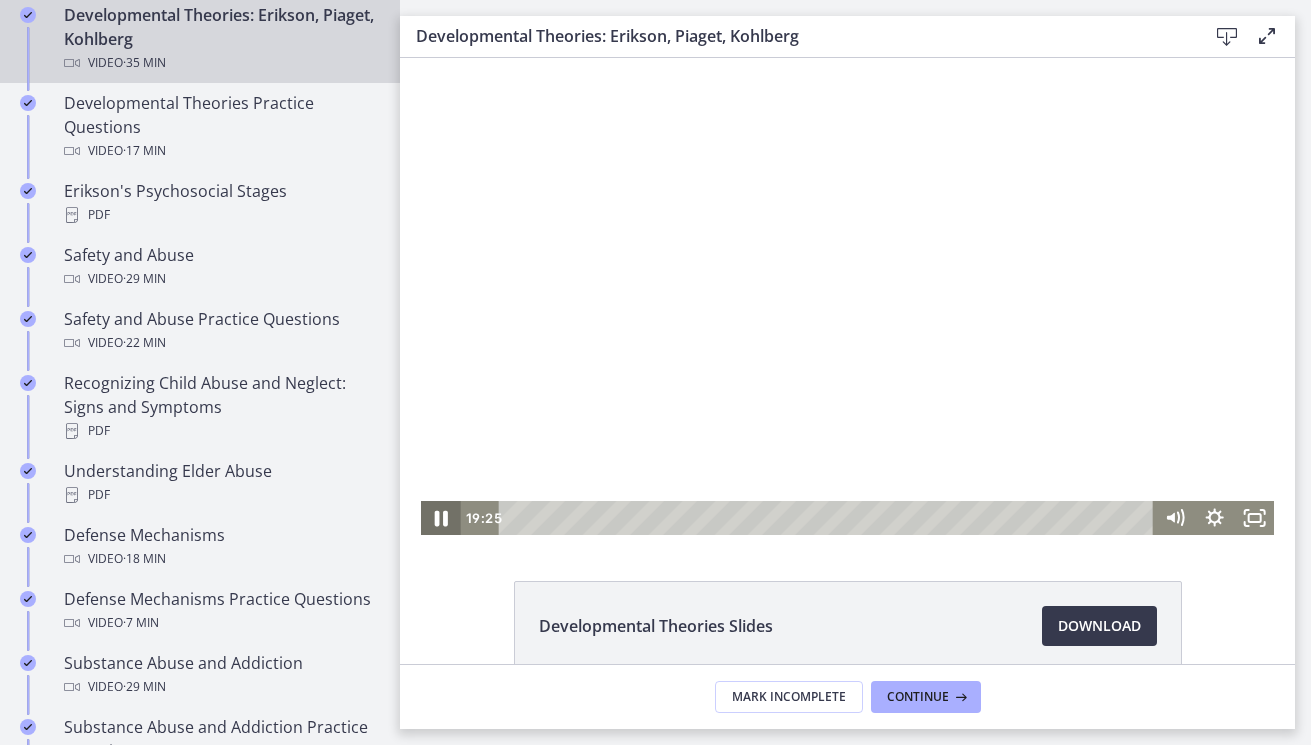 click 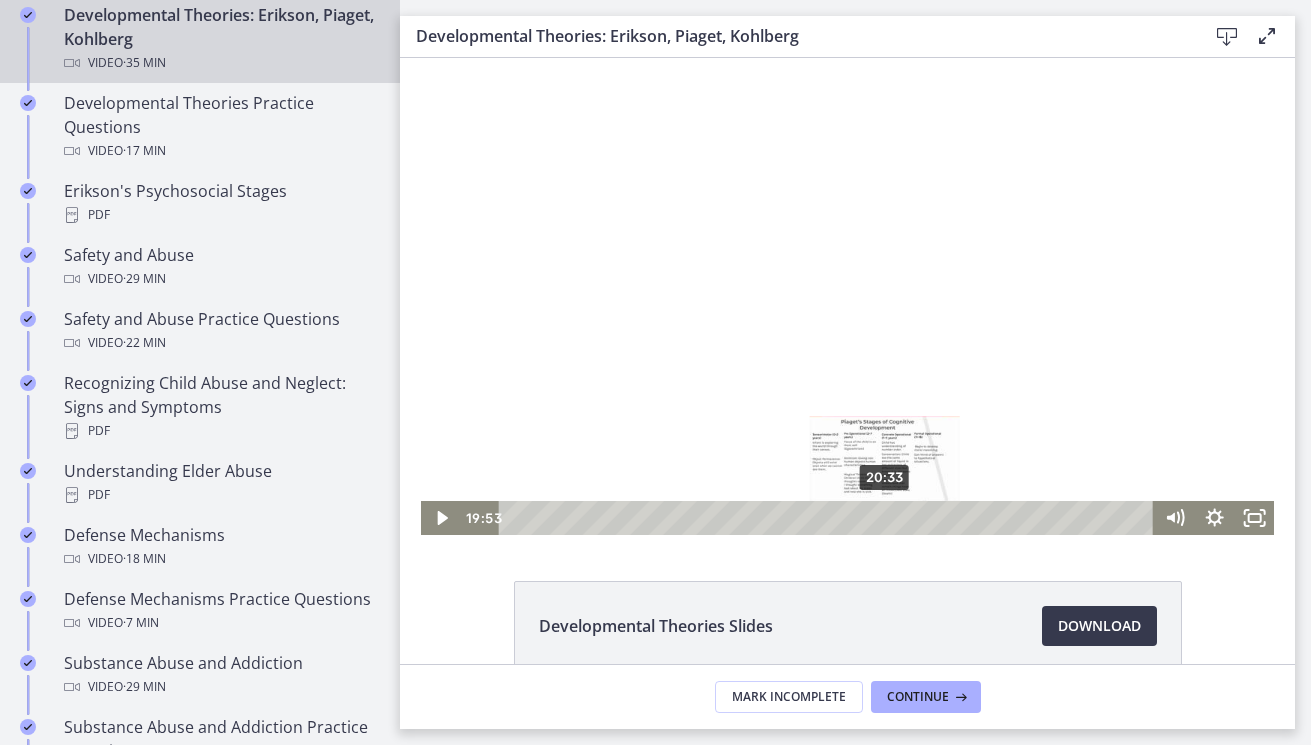 click on "20:33" at bounding box center [829, 518] 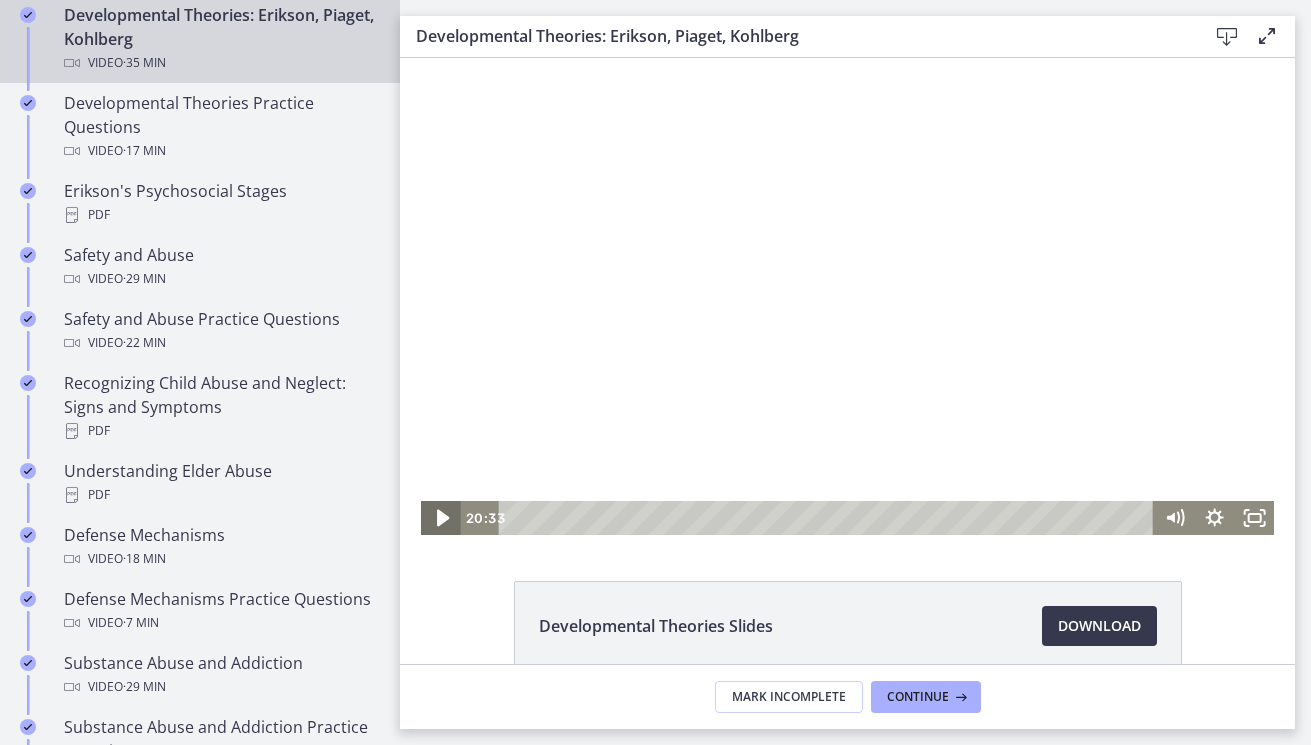 click 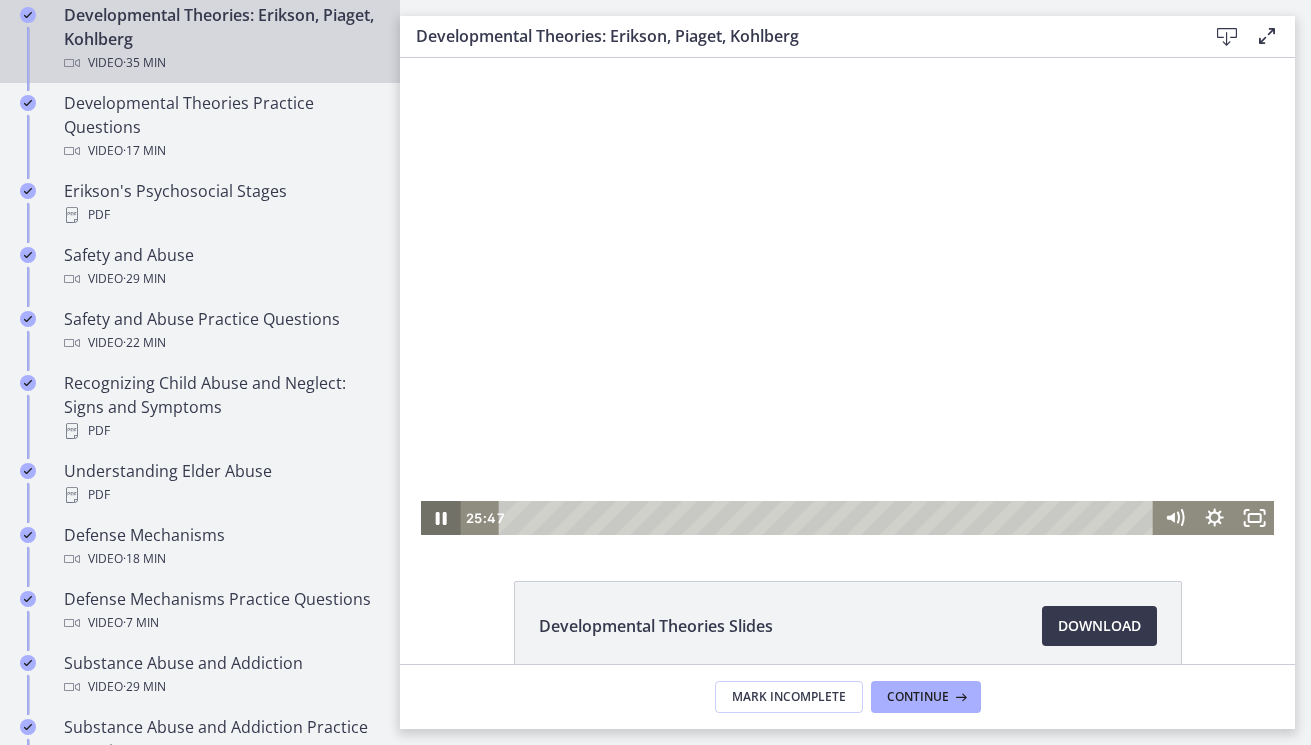 click 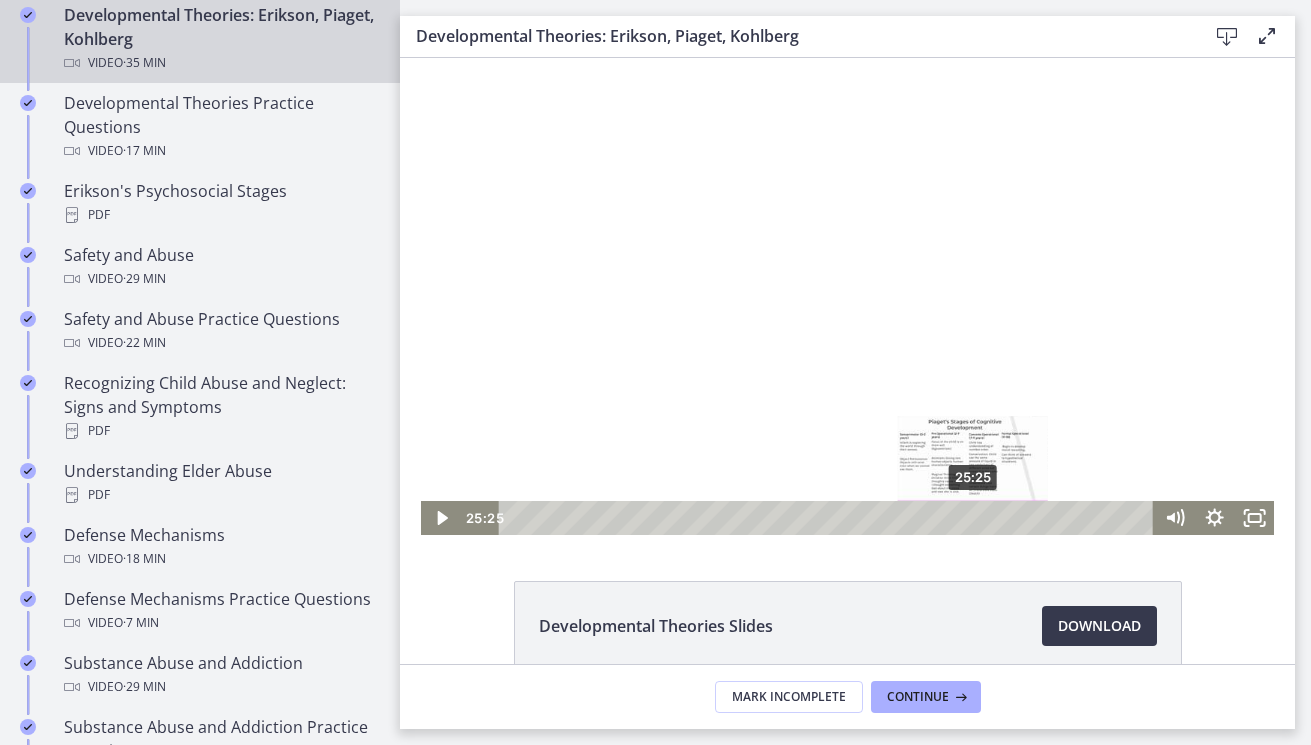 click at bounding box center [972, 517] 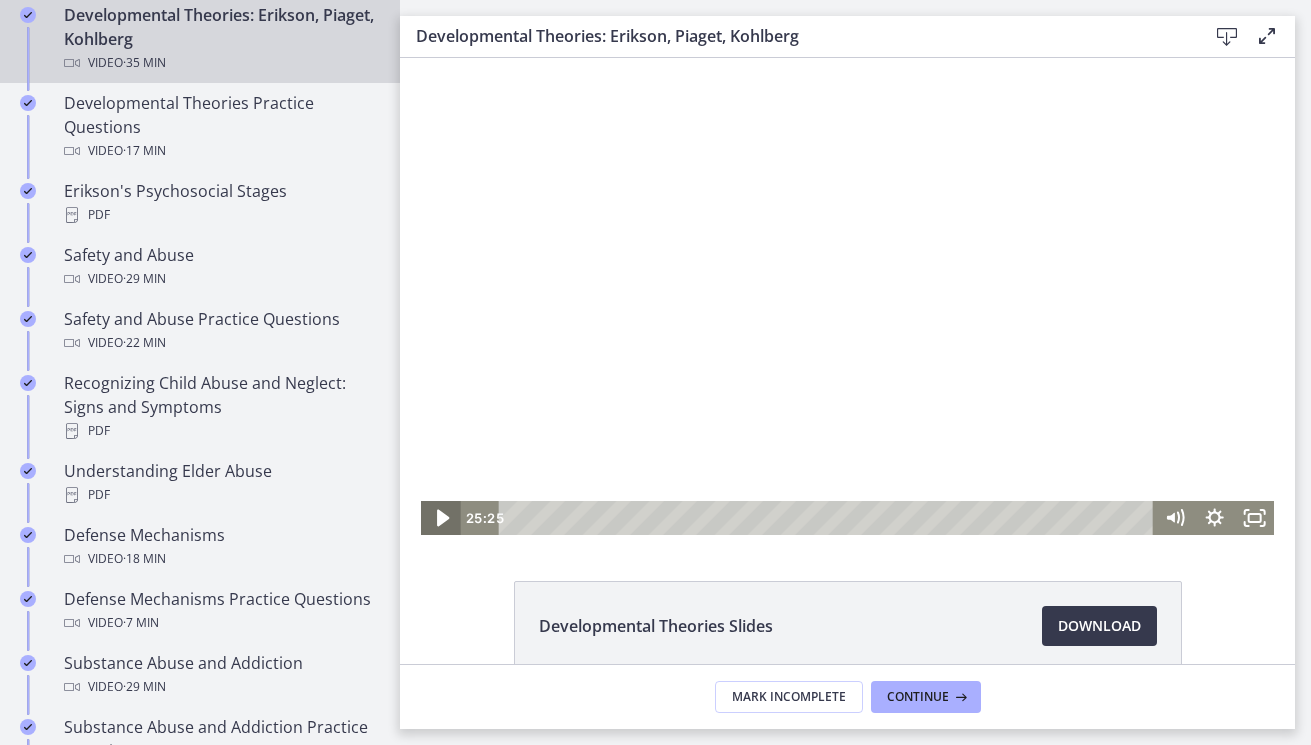 click 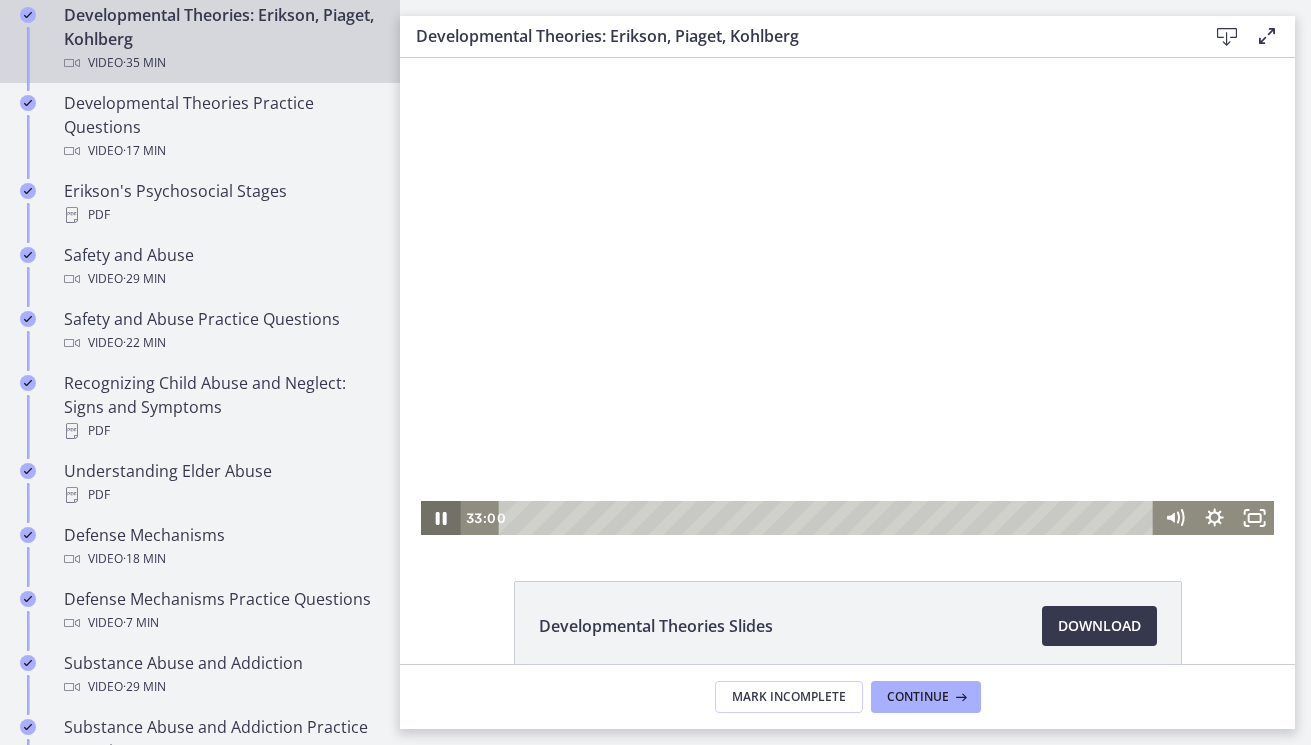 click 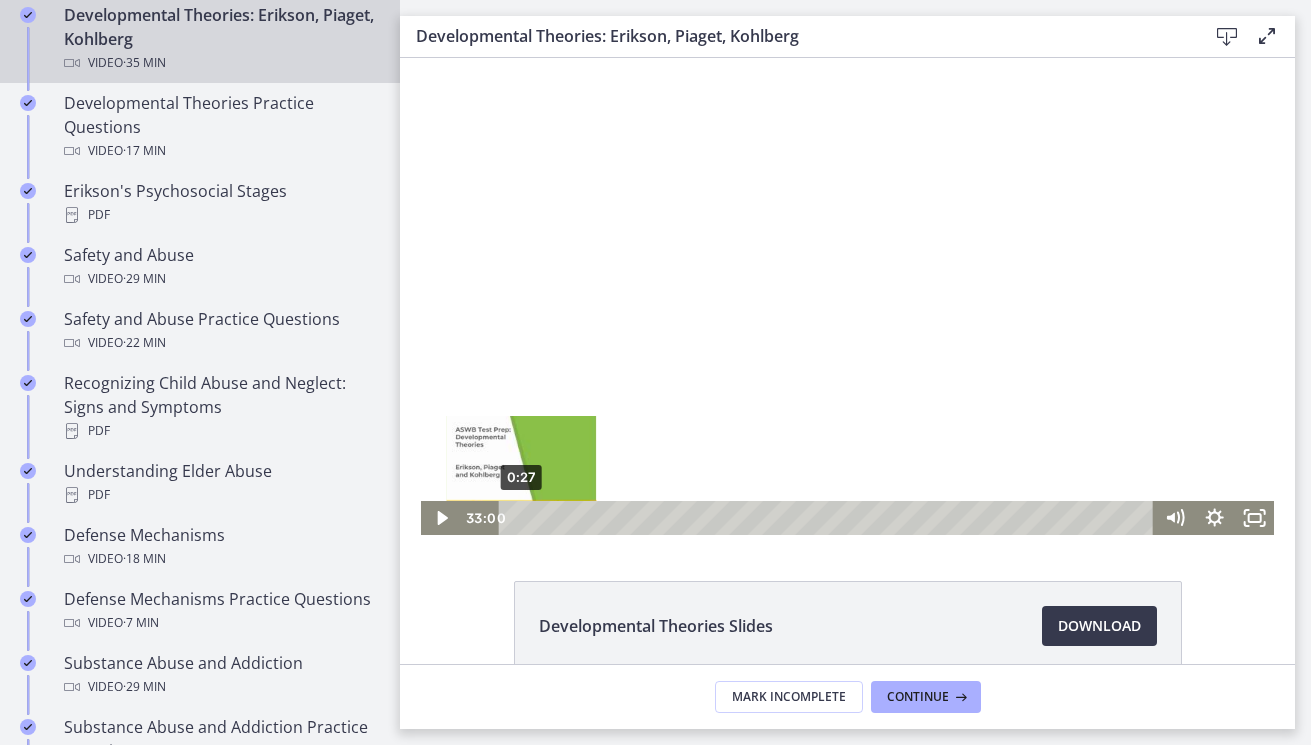 click on "0:27" at bounding box center [829, 518] 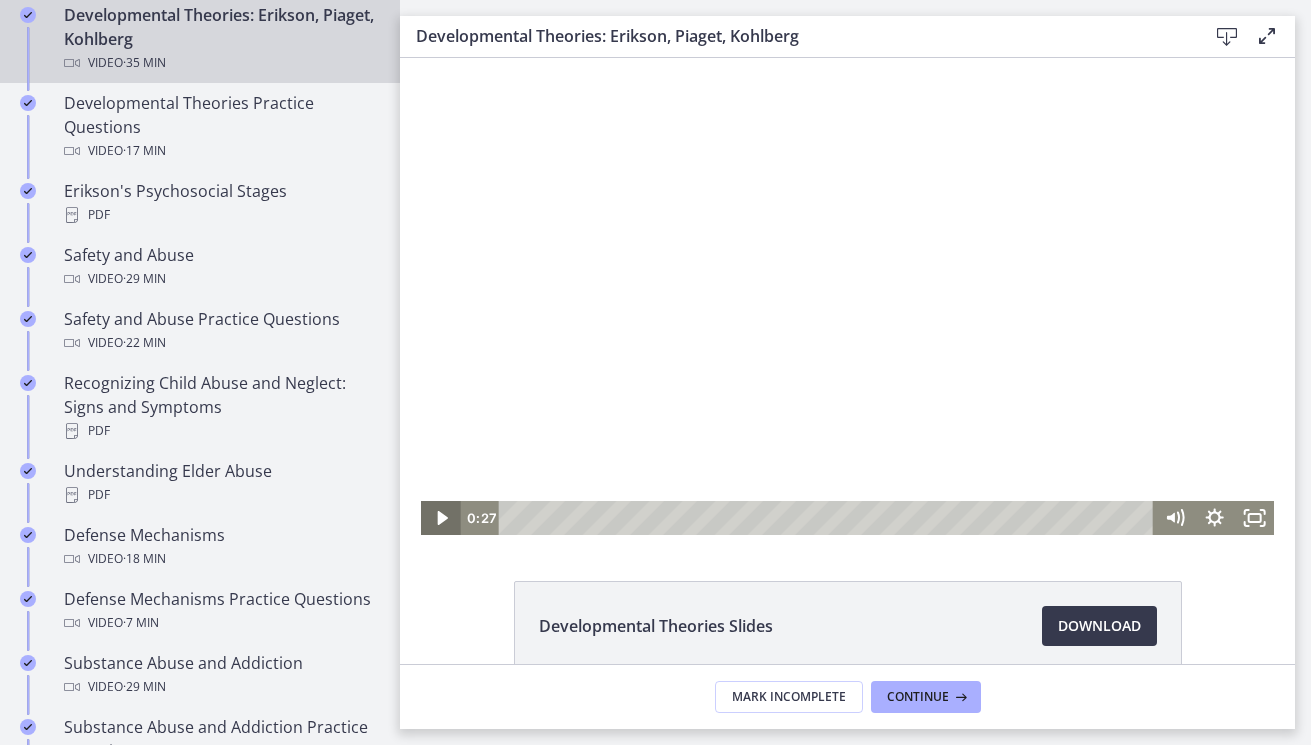 click 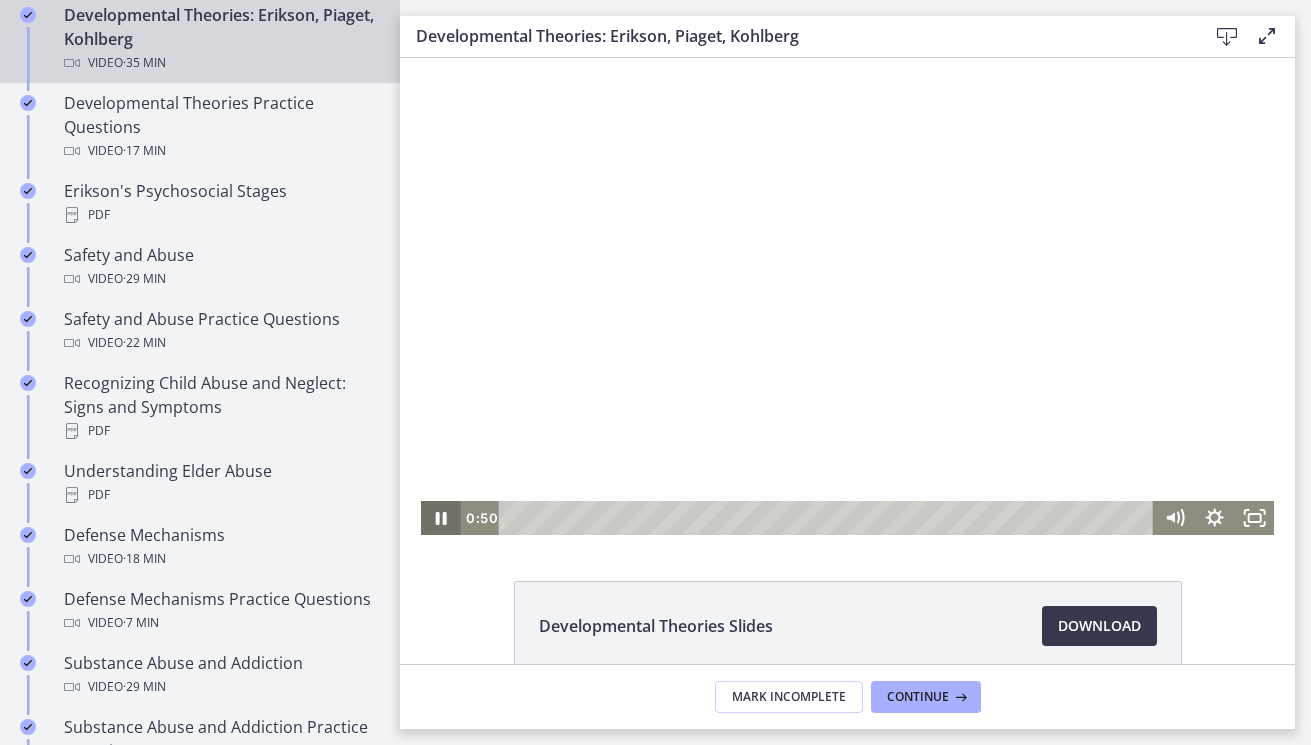 click 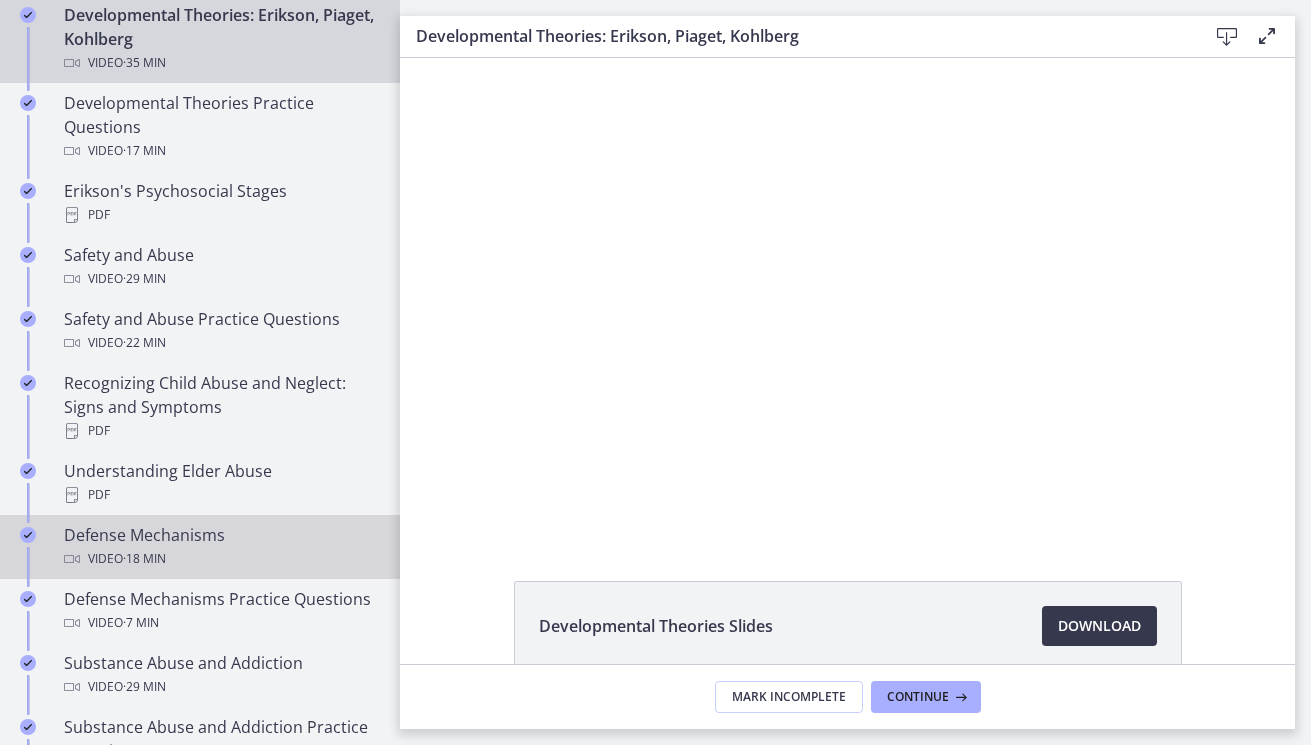 click on "Video
·  18 min" at bounding box center (220, 559) 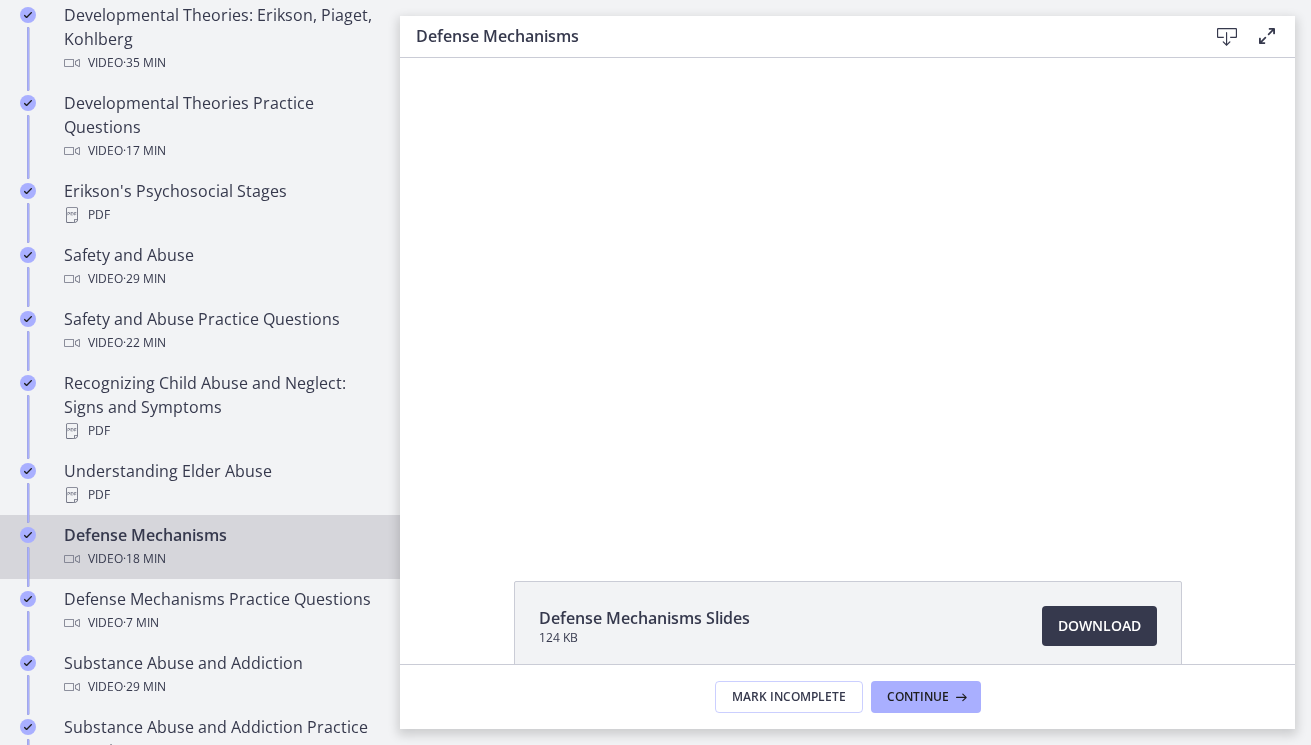 scroll, scrollTop: 0, scrollLeft: 0, axis: both 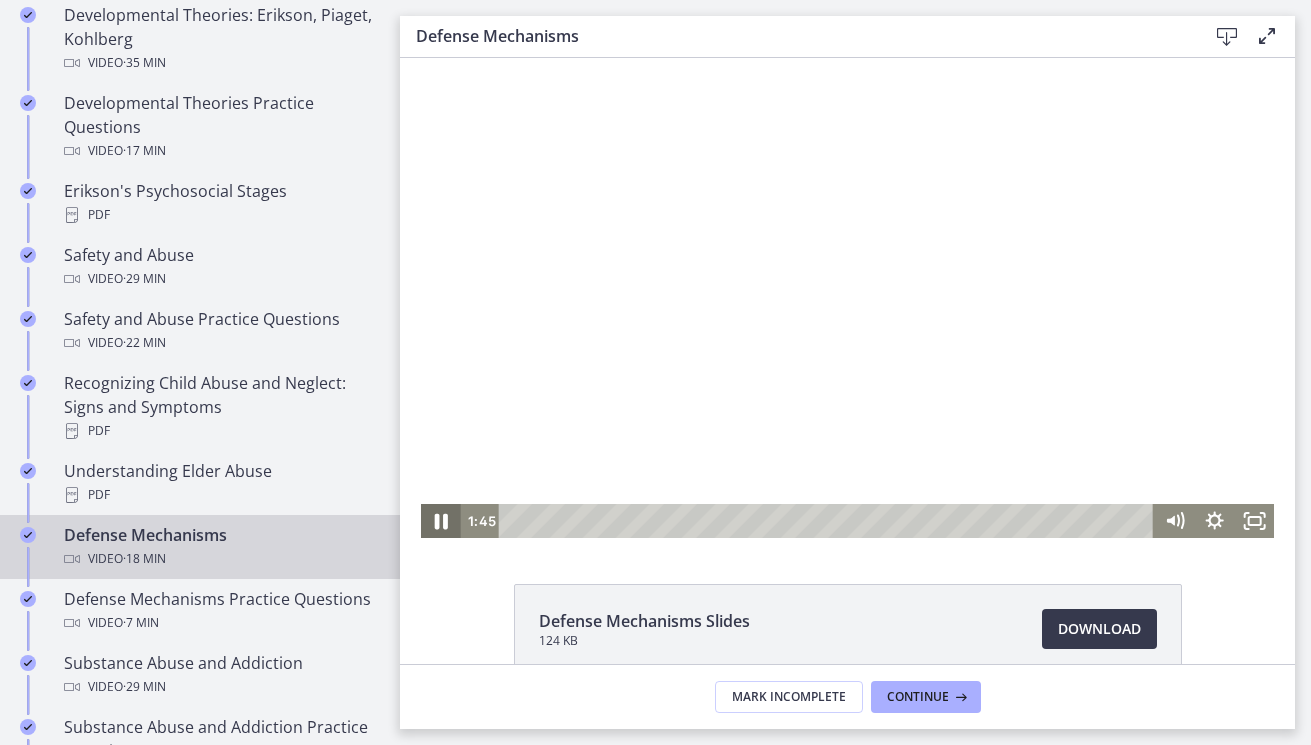 click 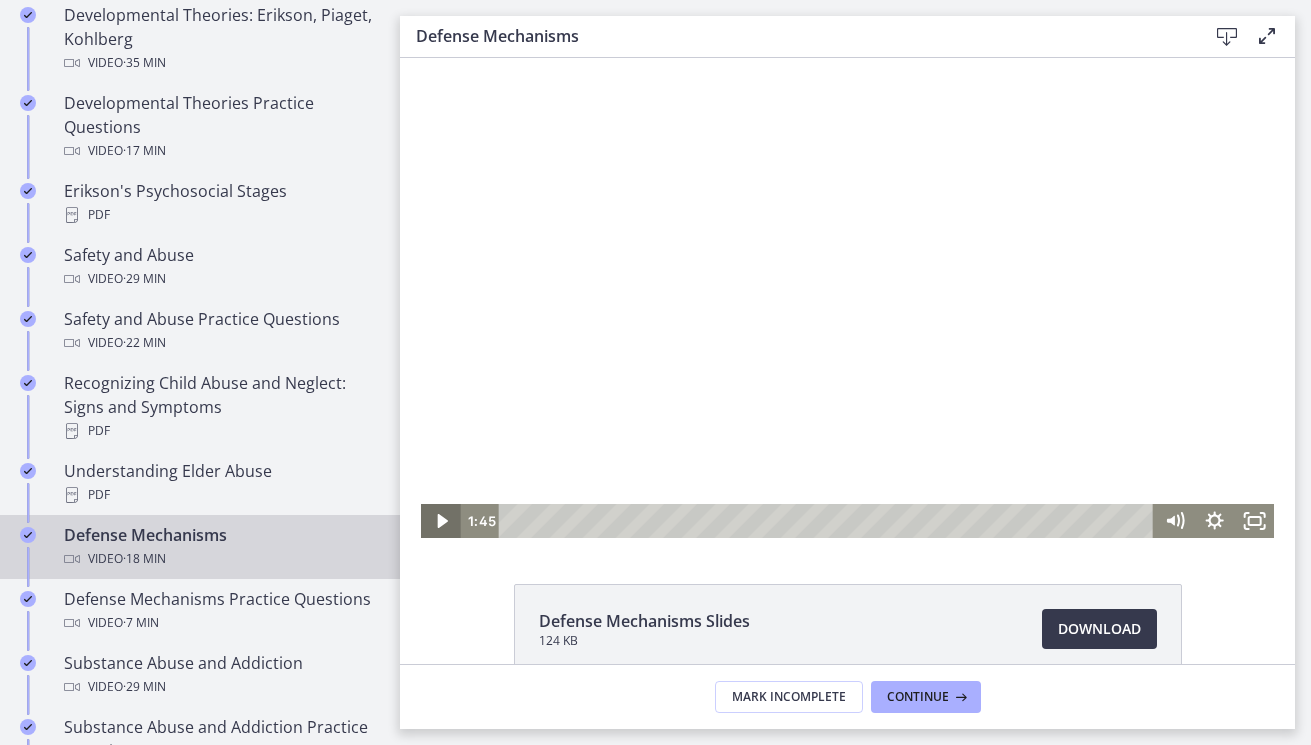 click 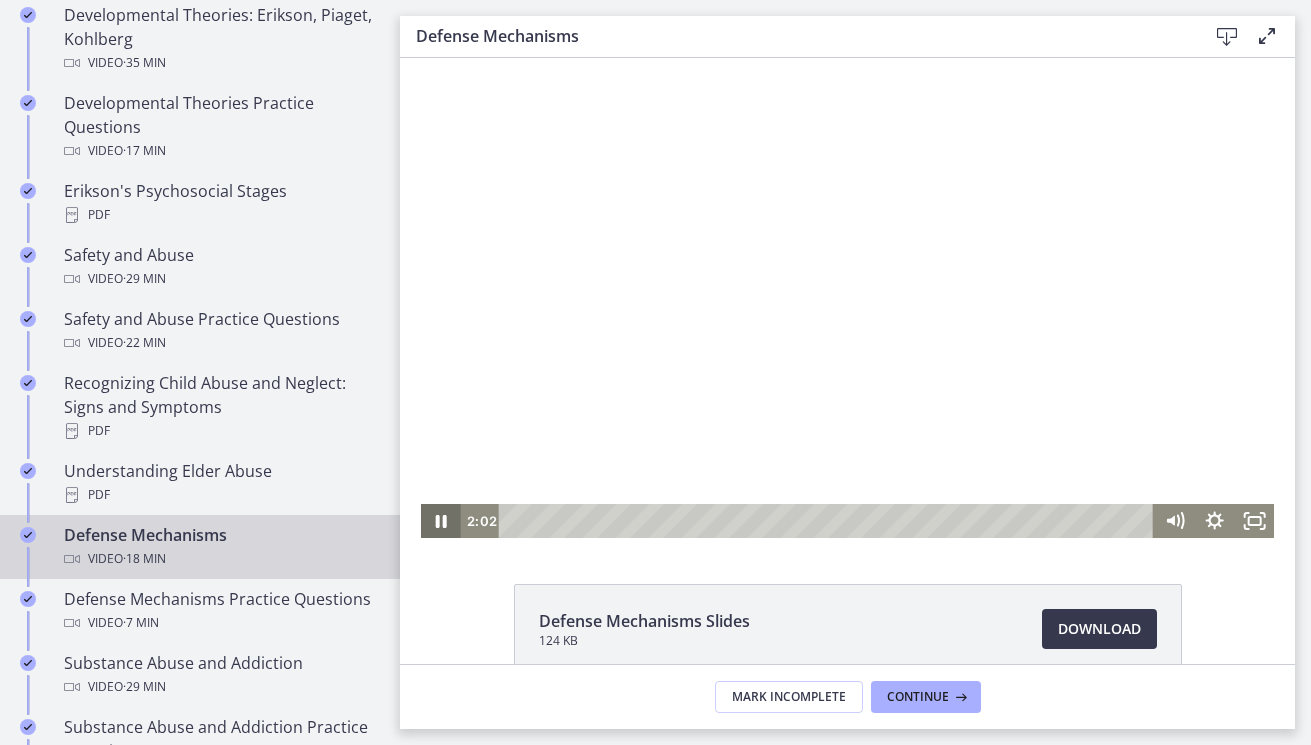 click 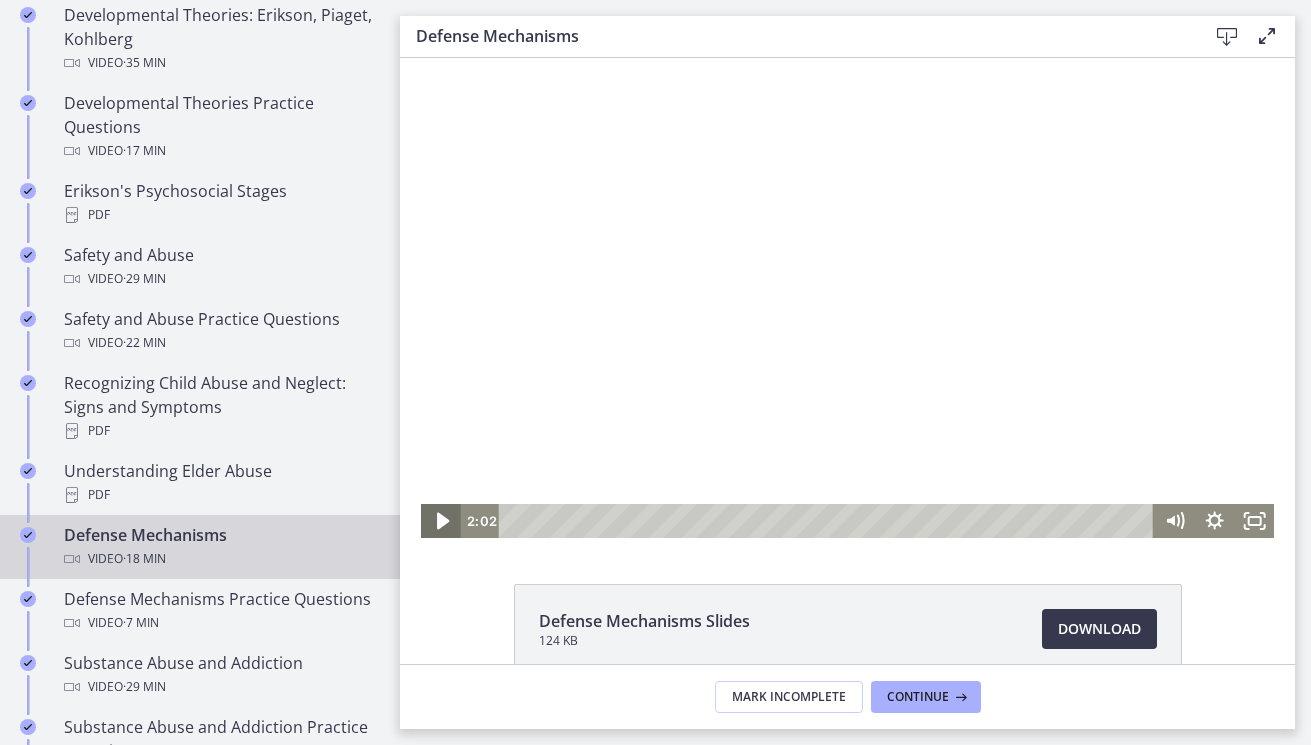 click 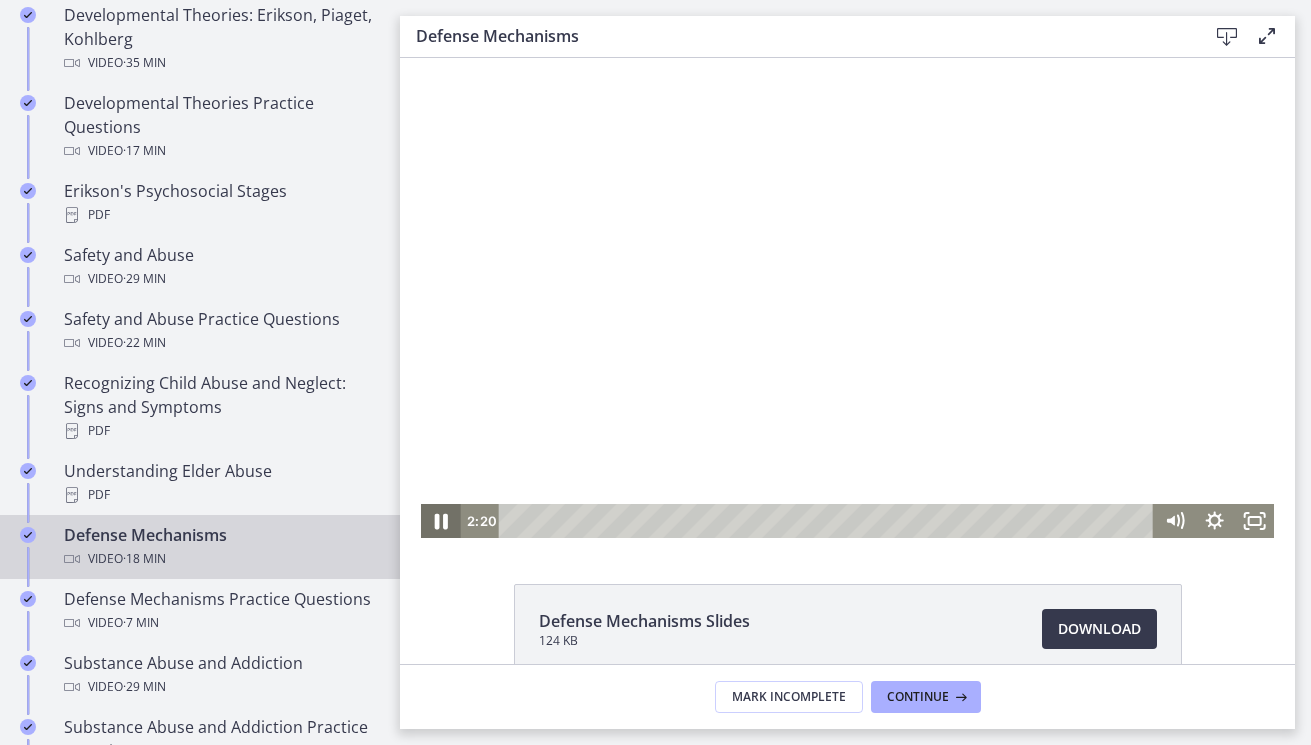 click 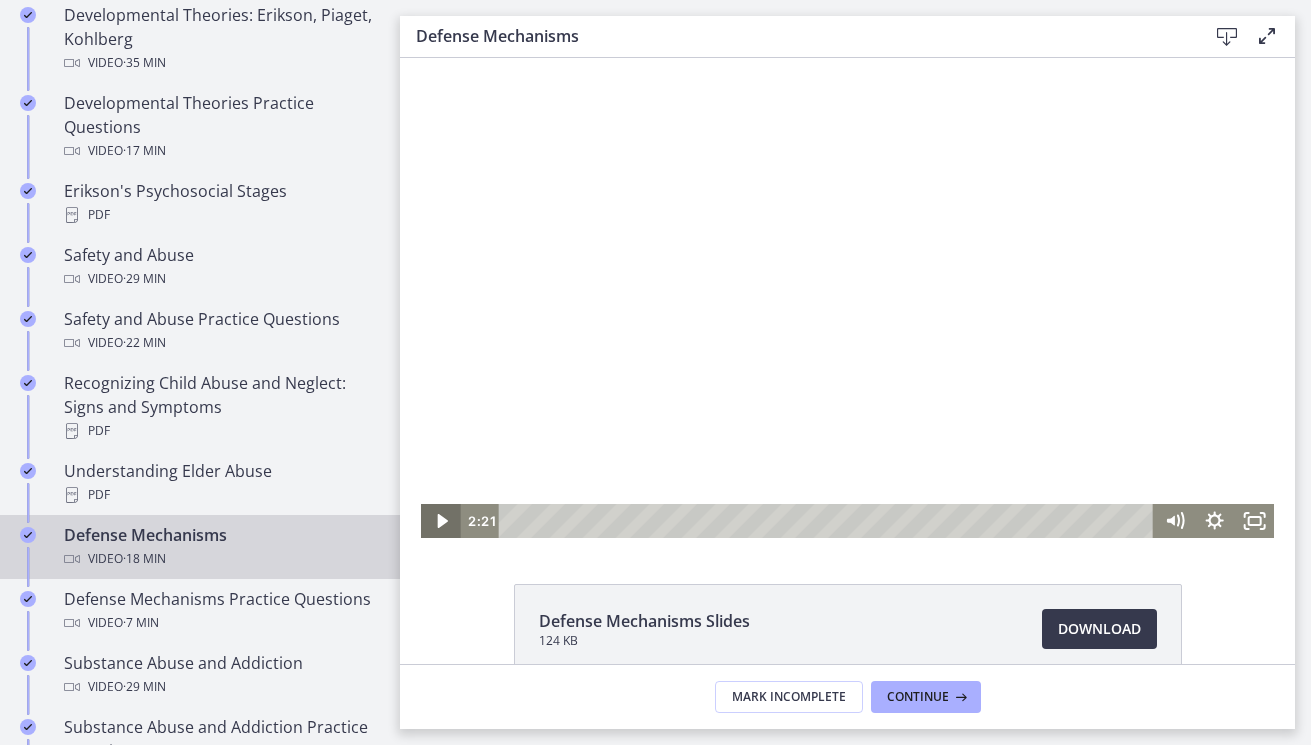 click 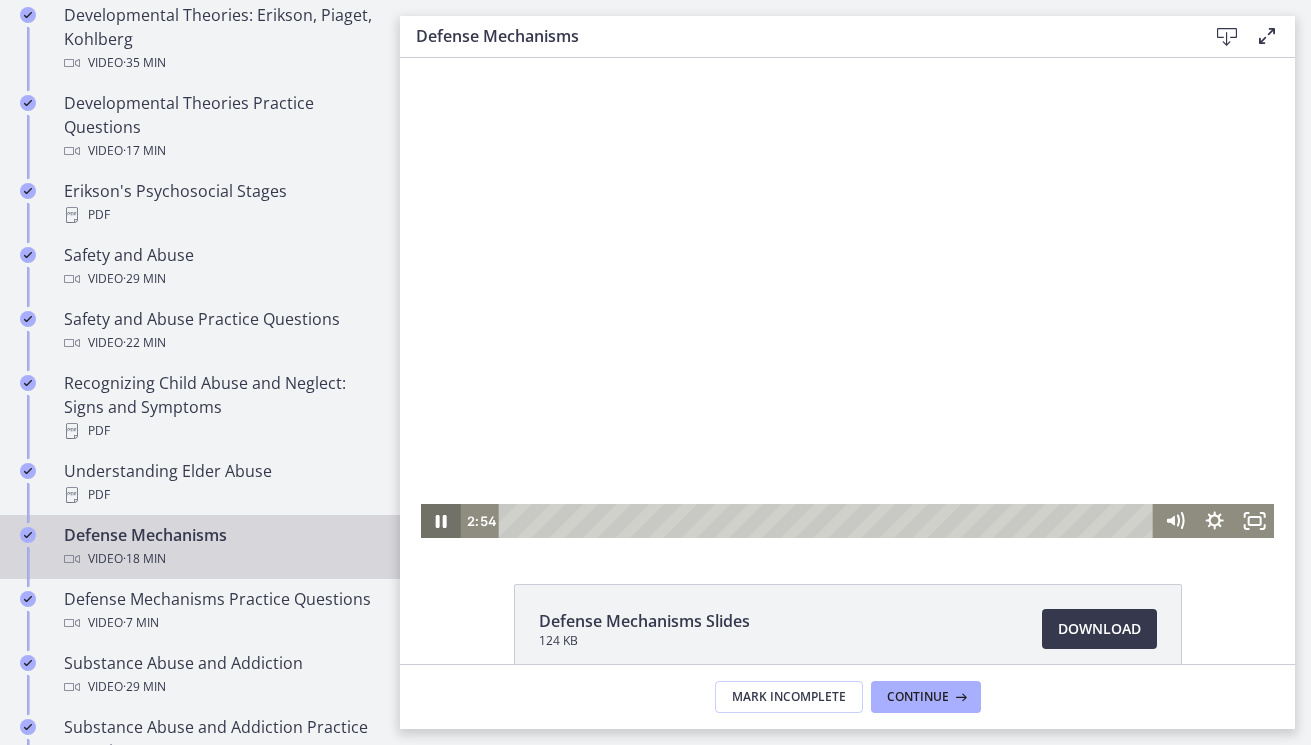 click 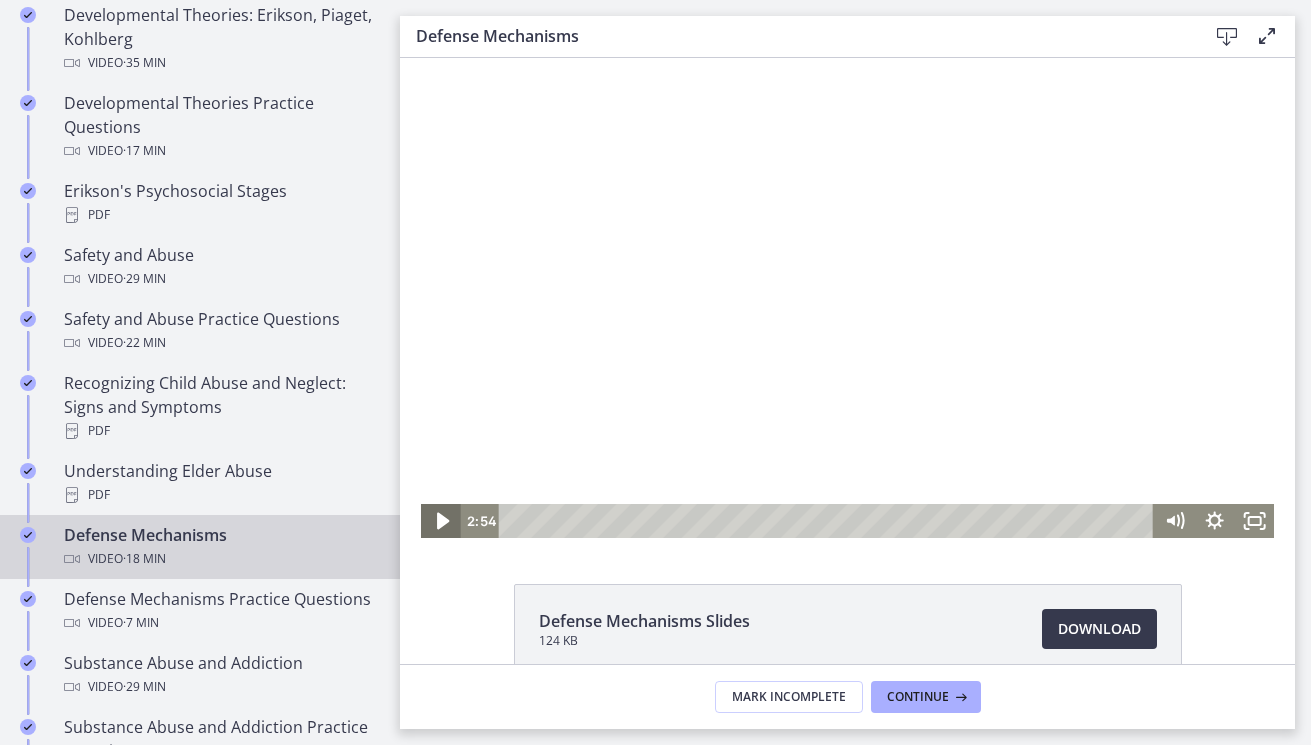 click 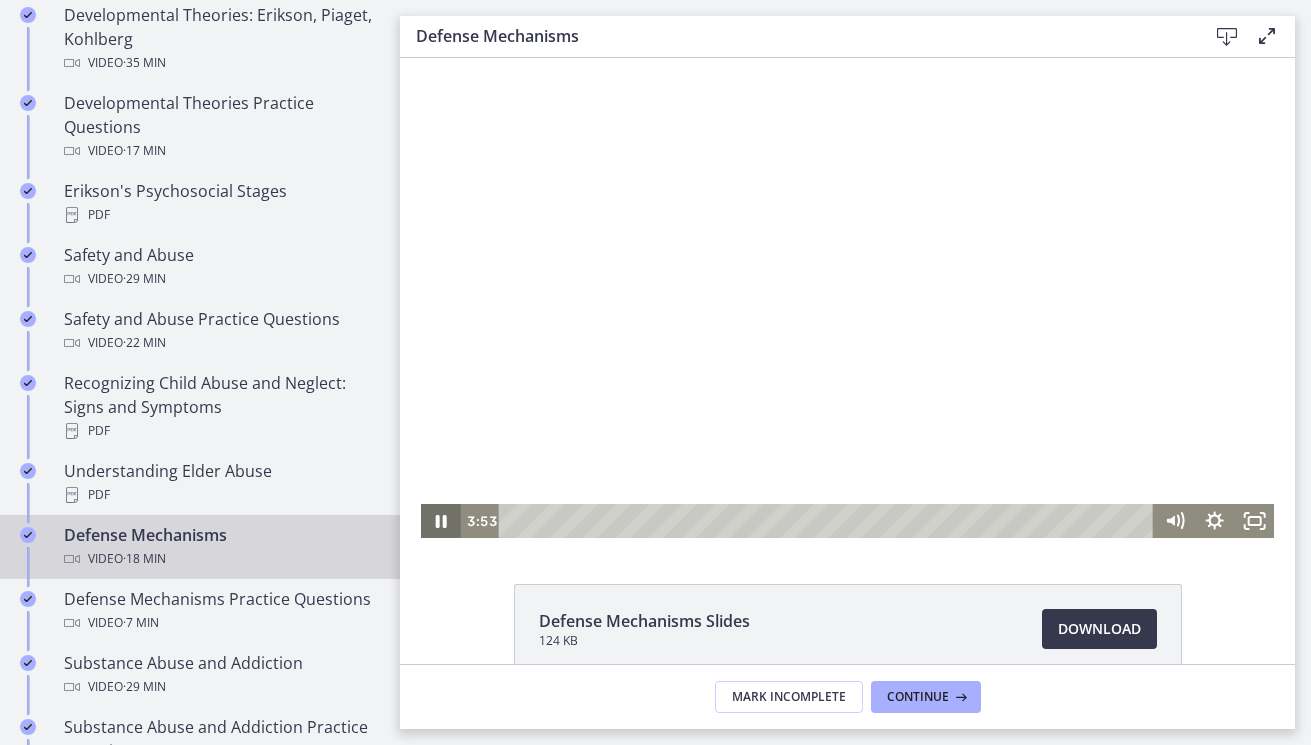 click 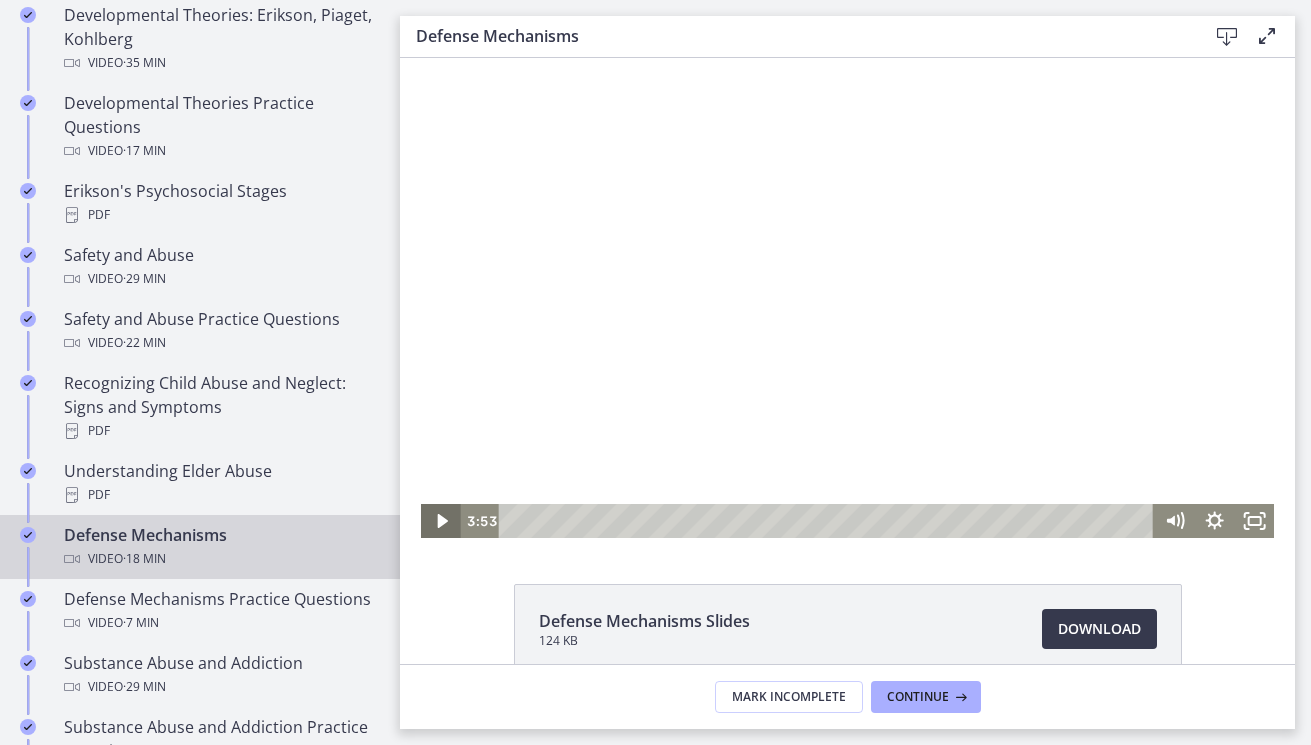 click 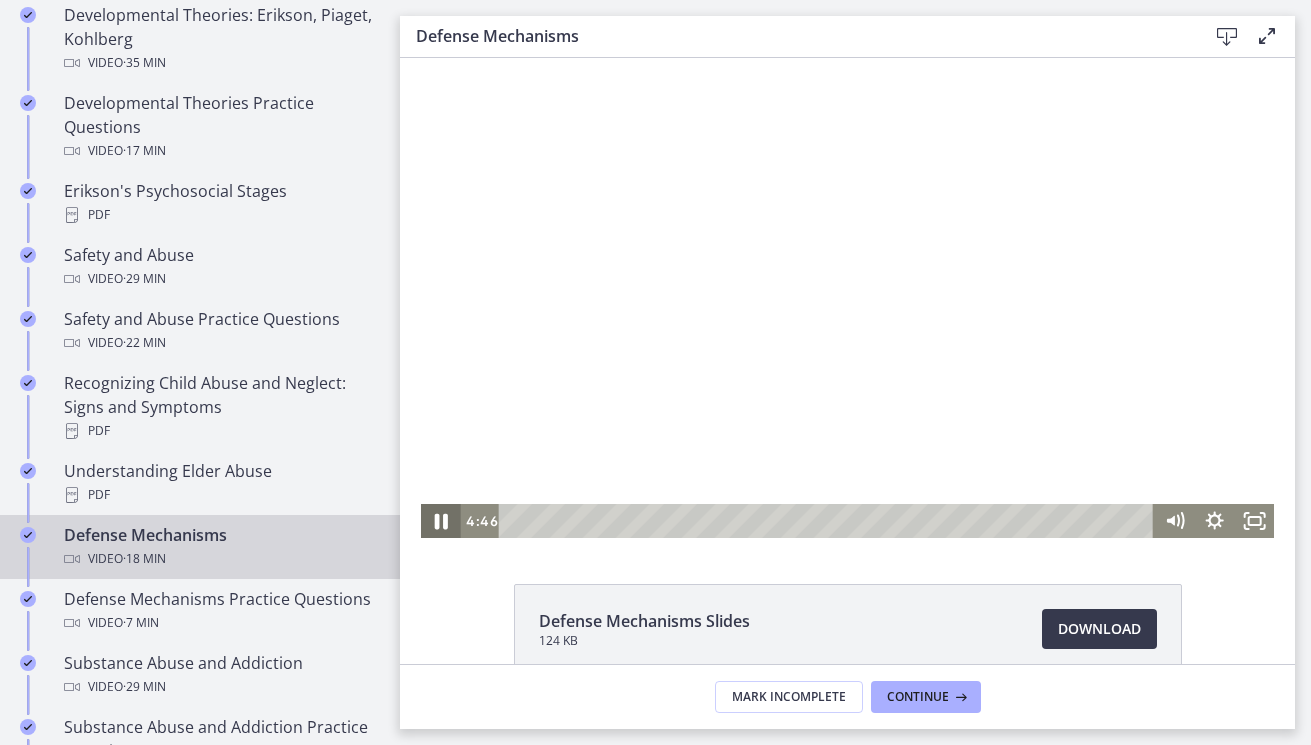click 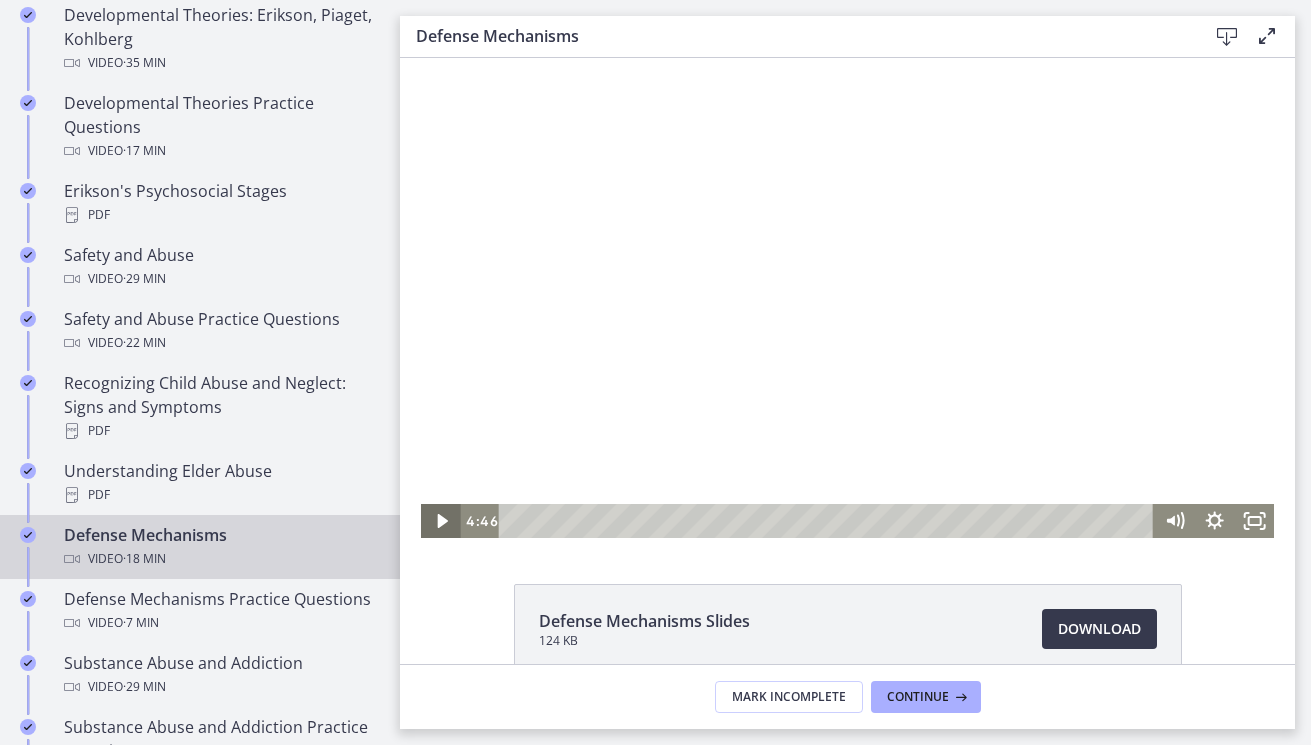 click 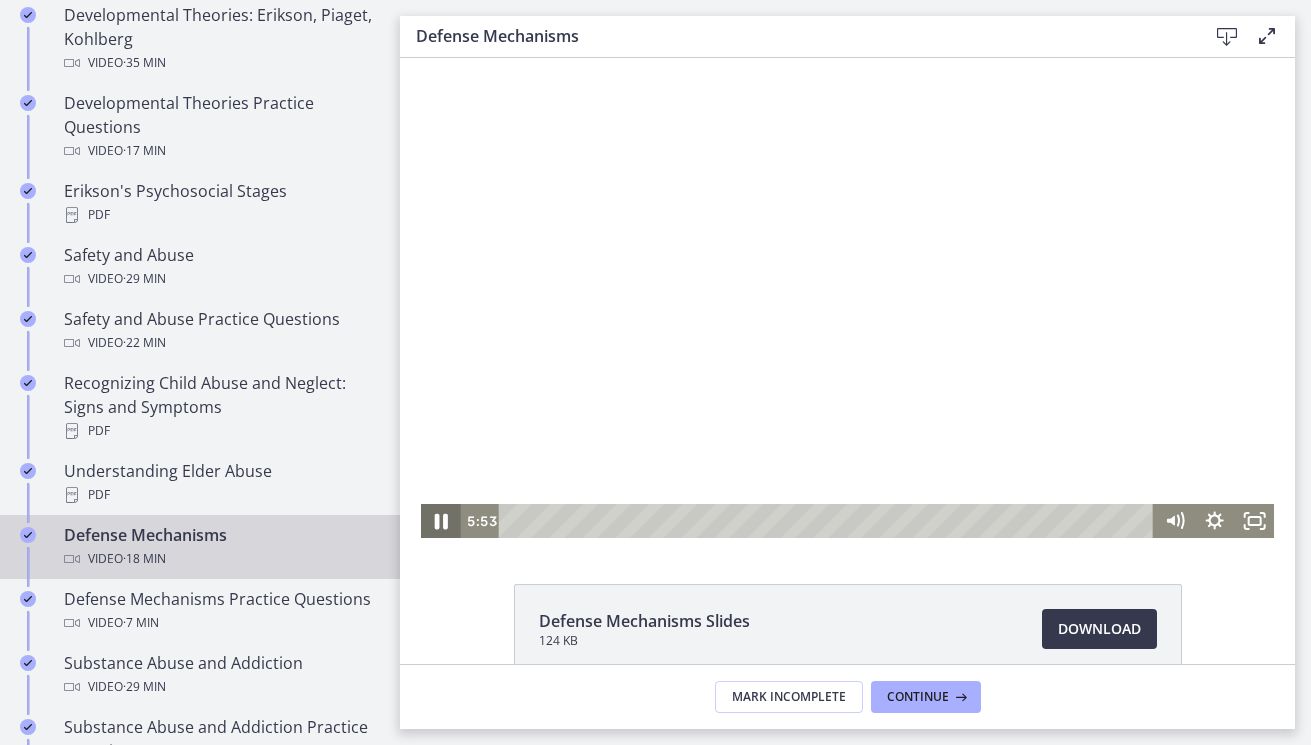 click 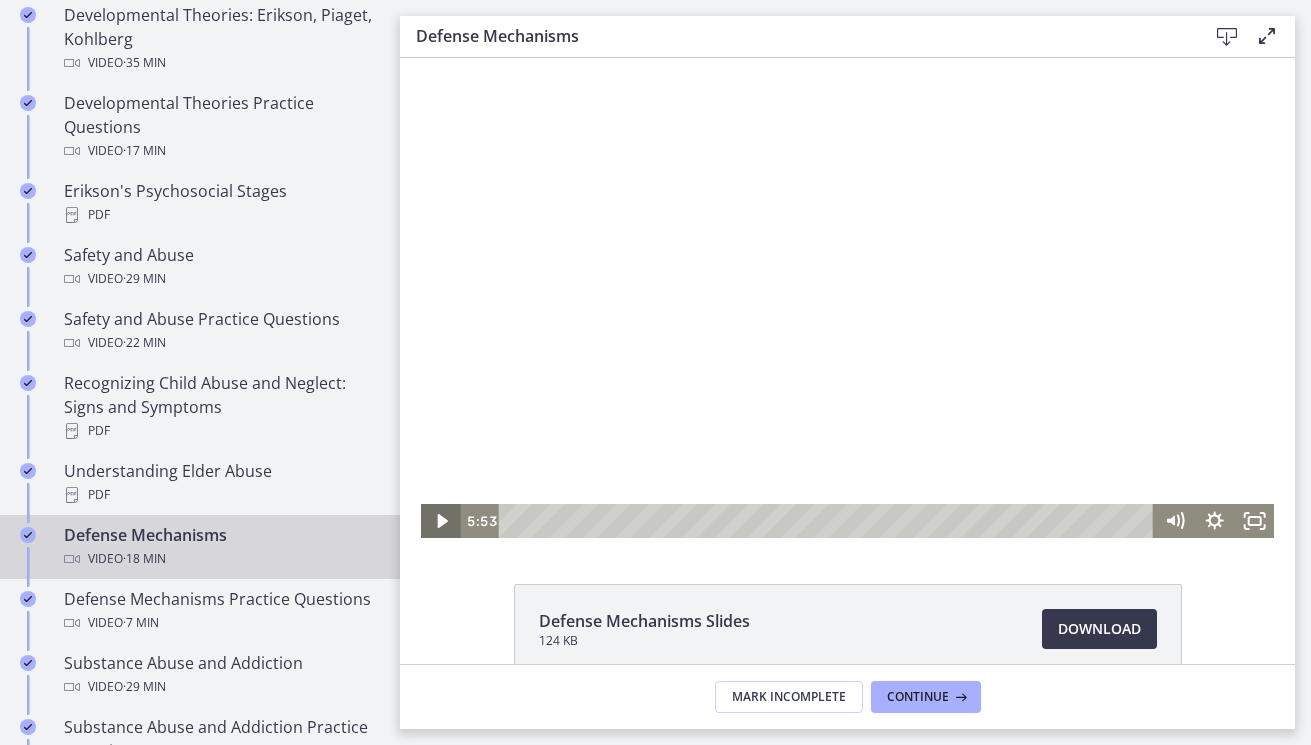click 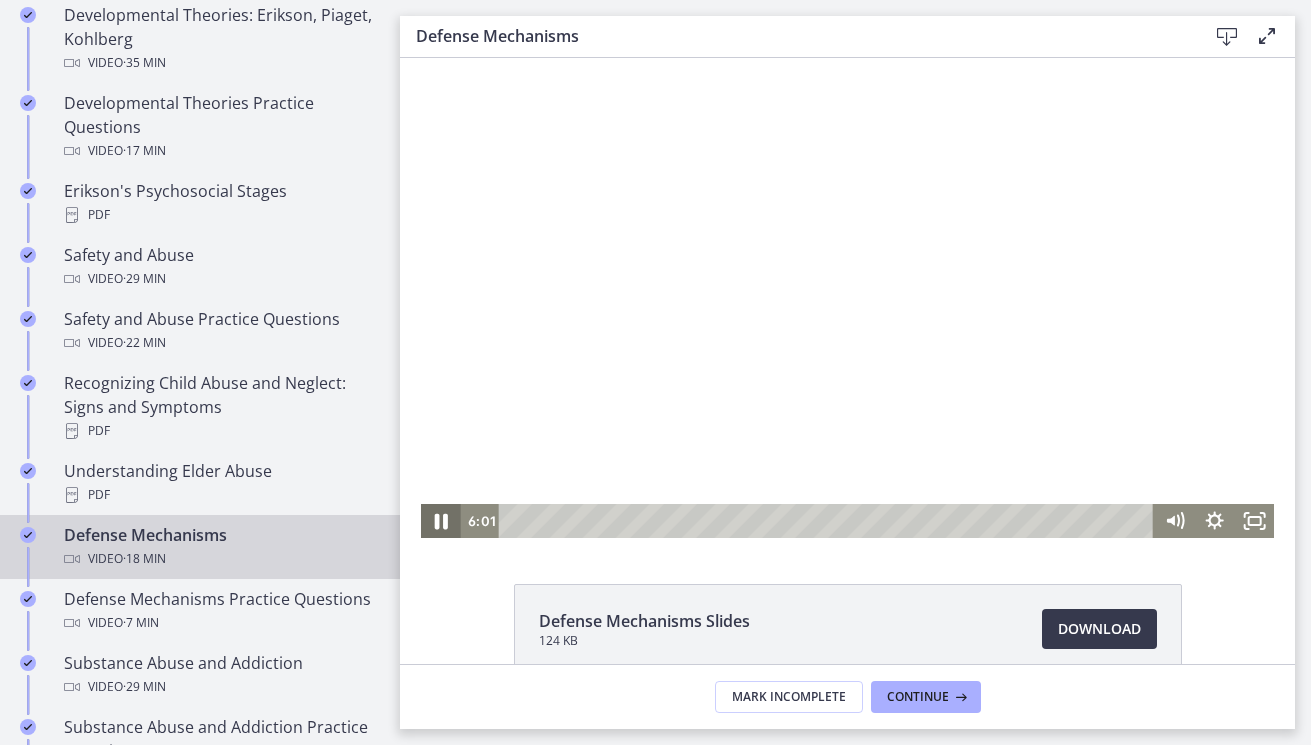 click 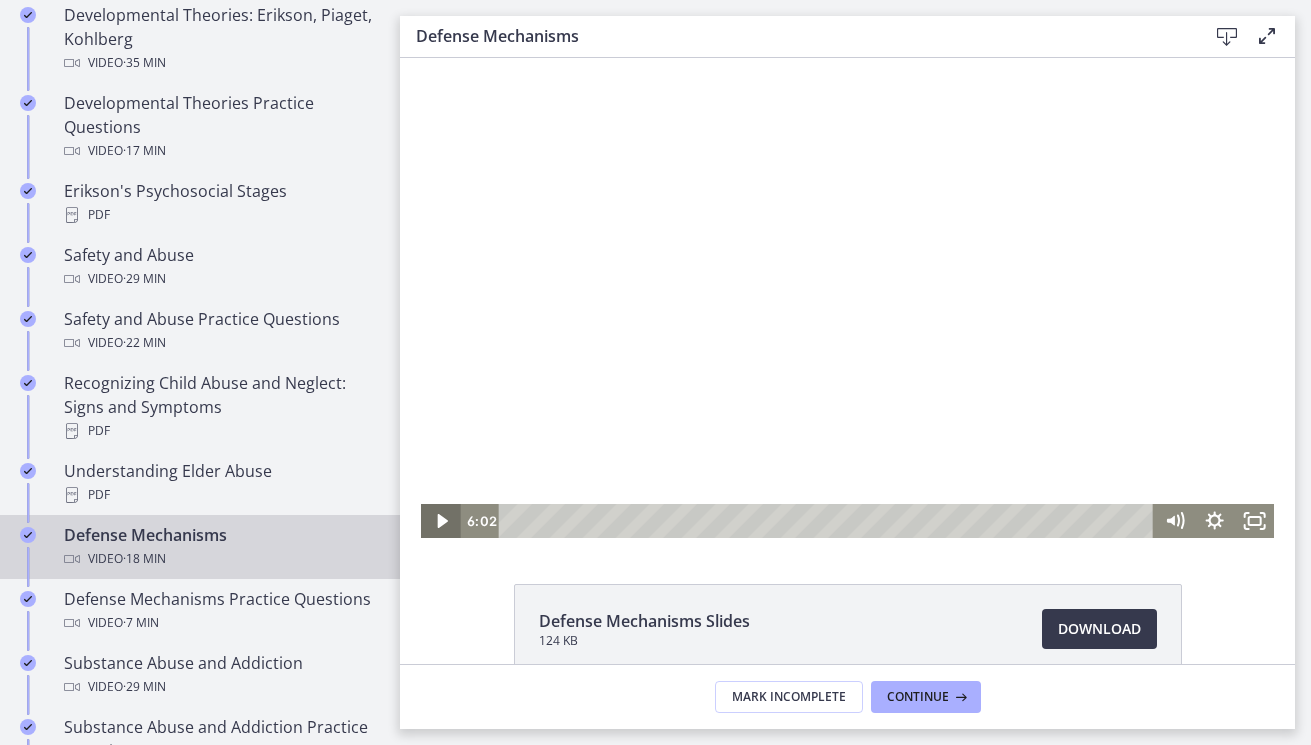 click 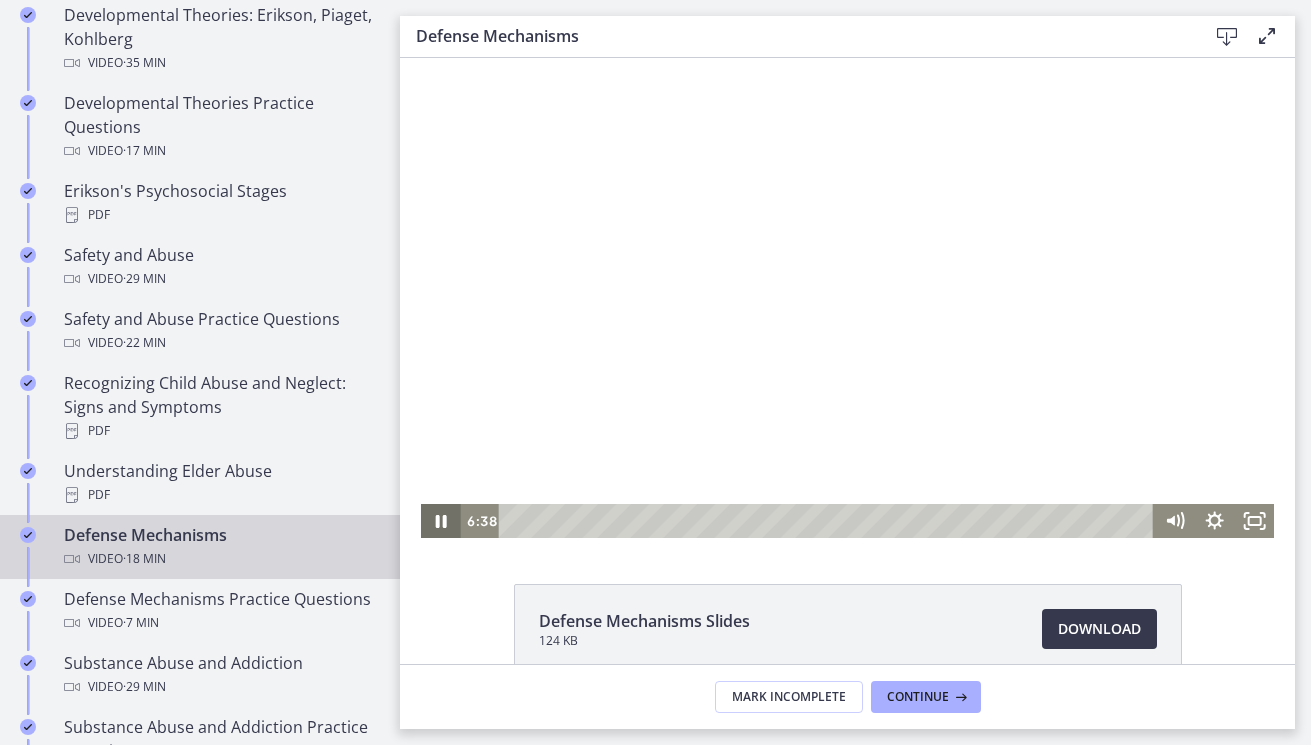 click 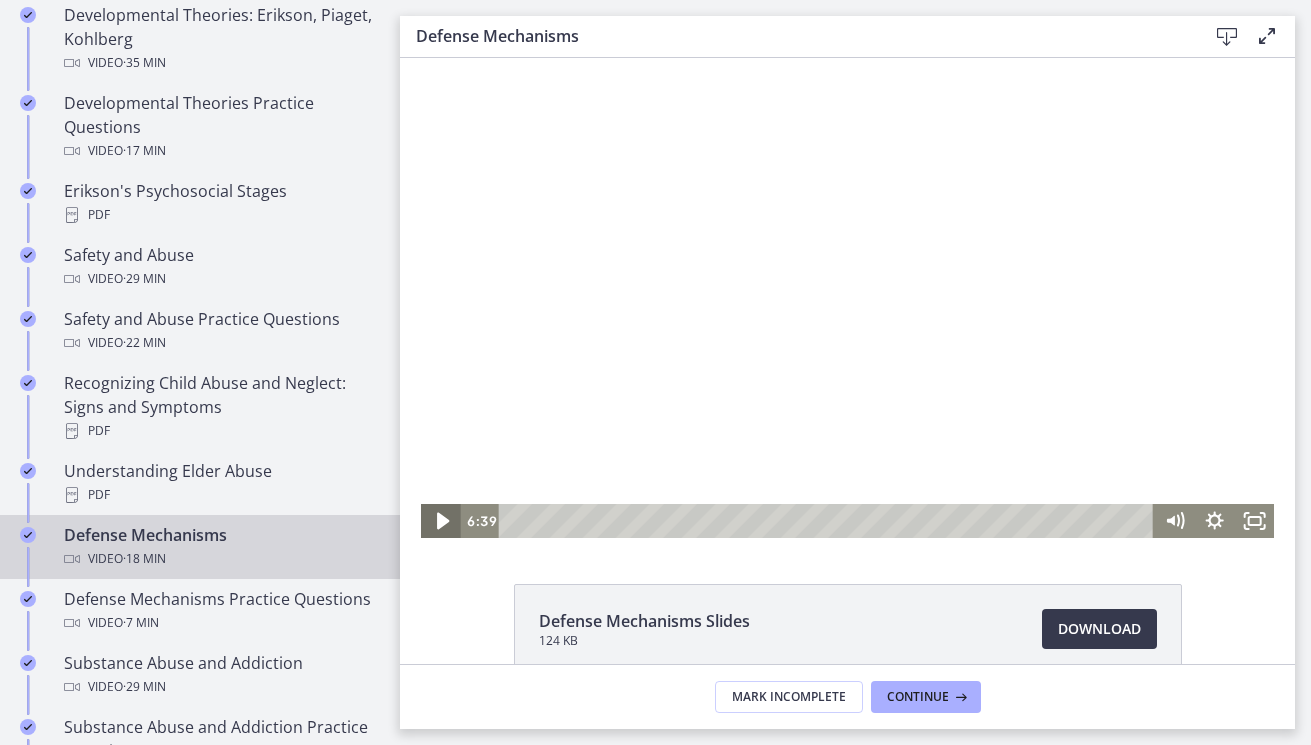 click 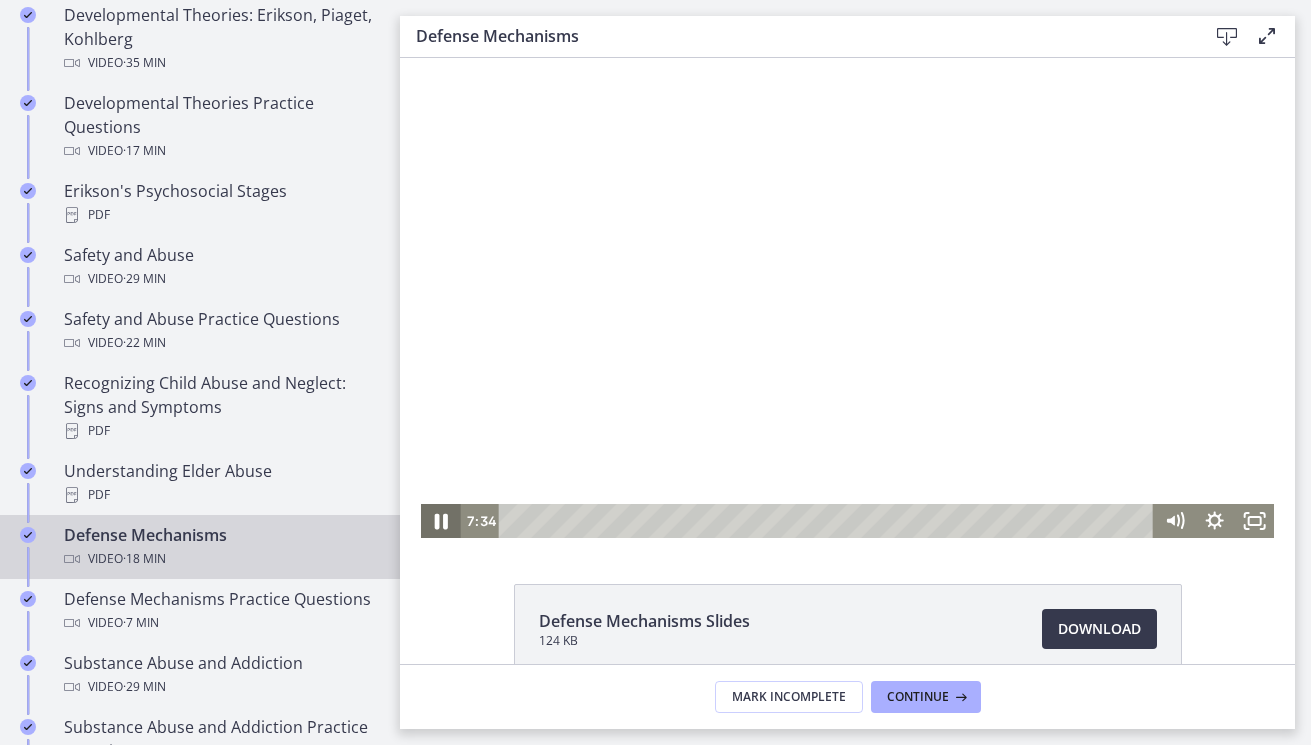 click 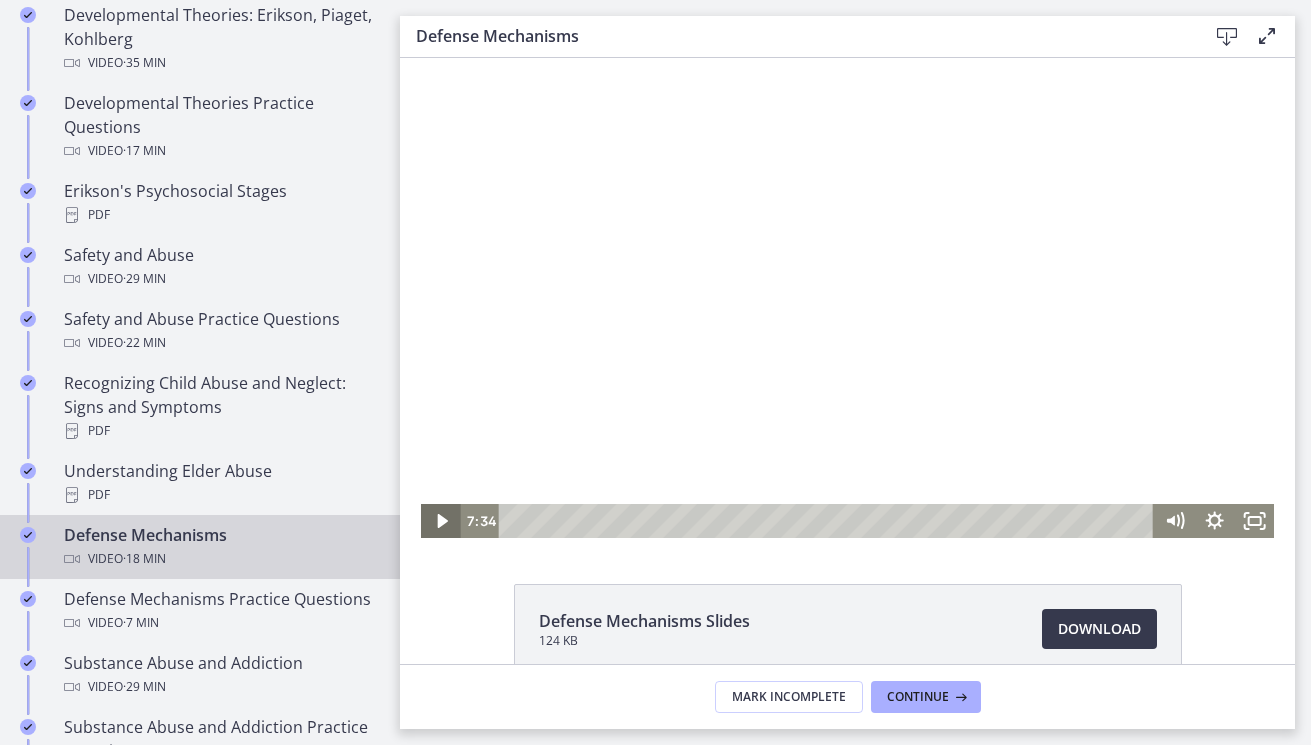 click 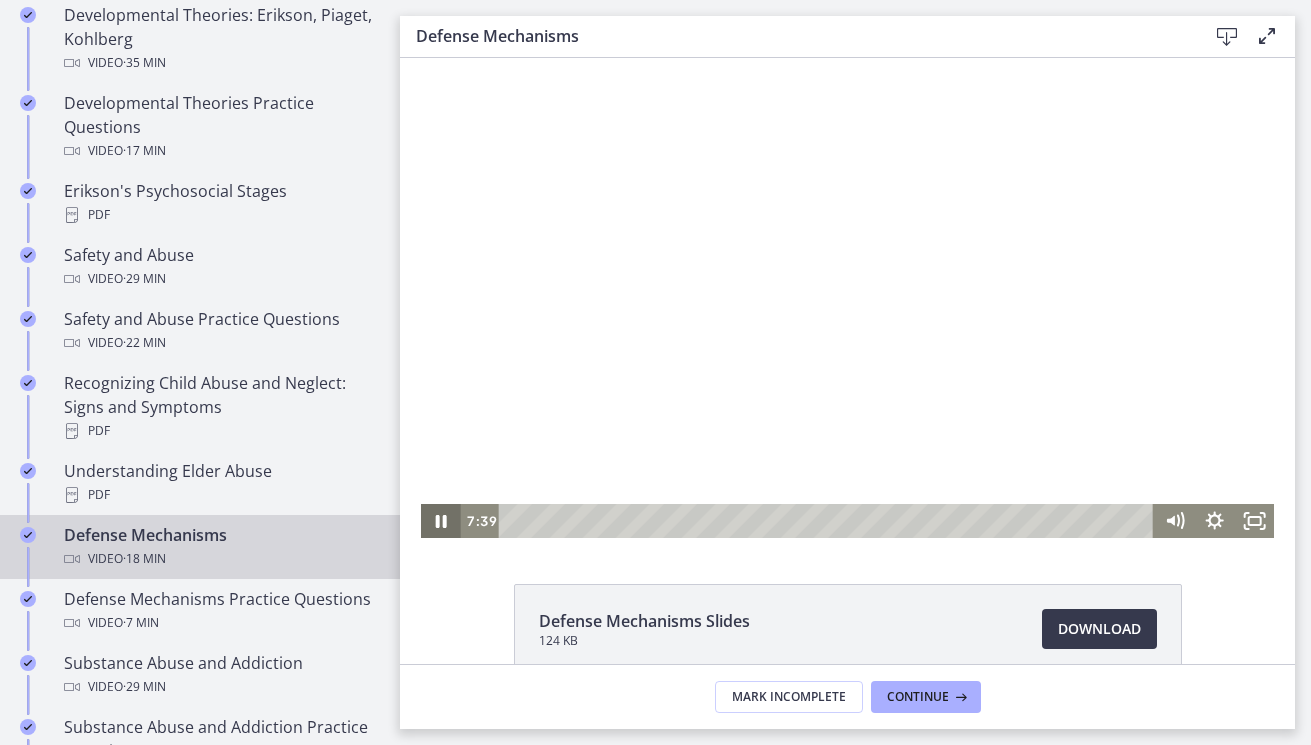 click 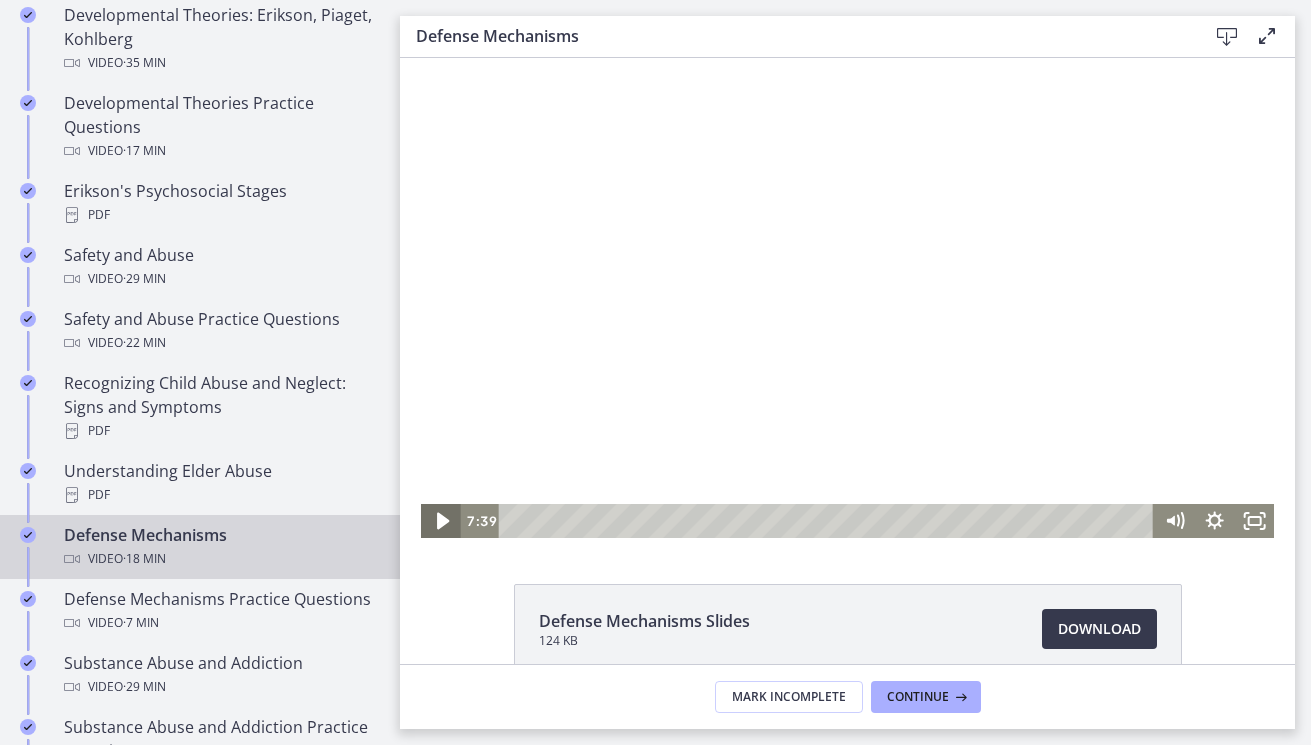click 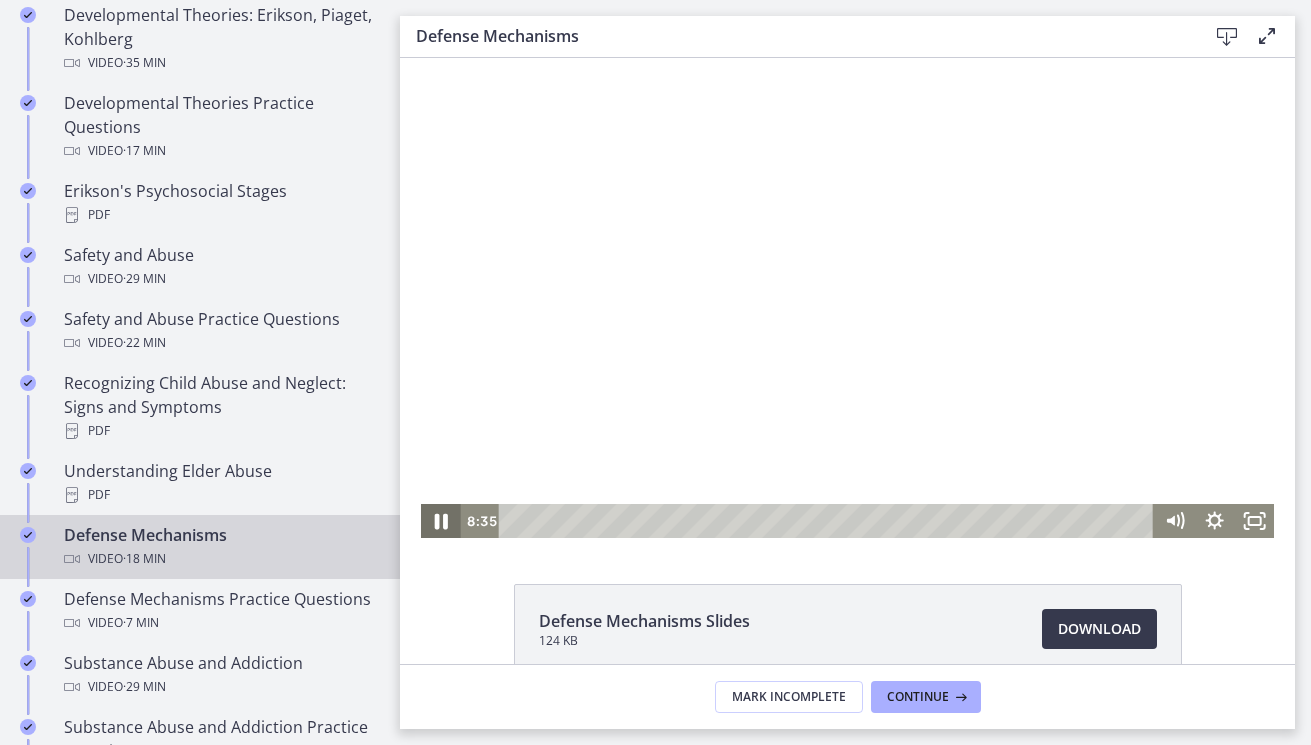 click 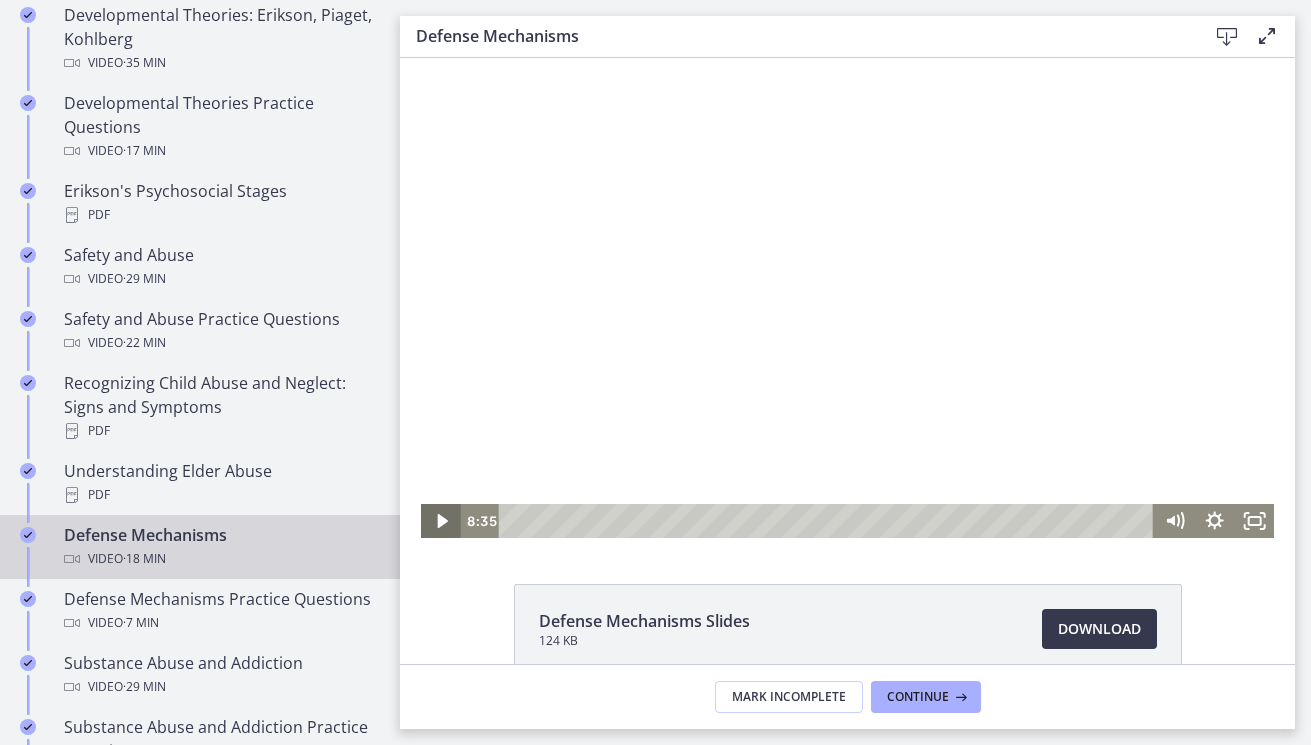 click 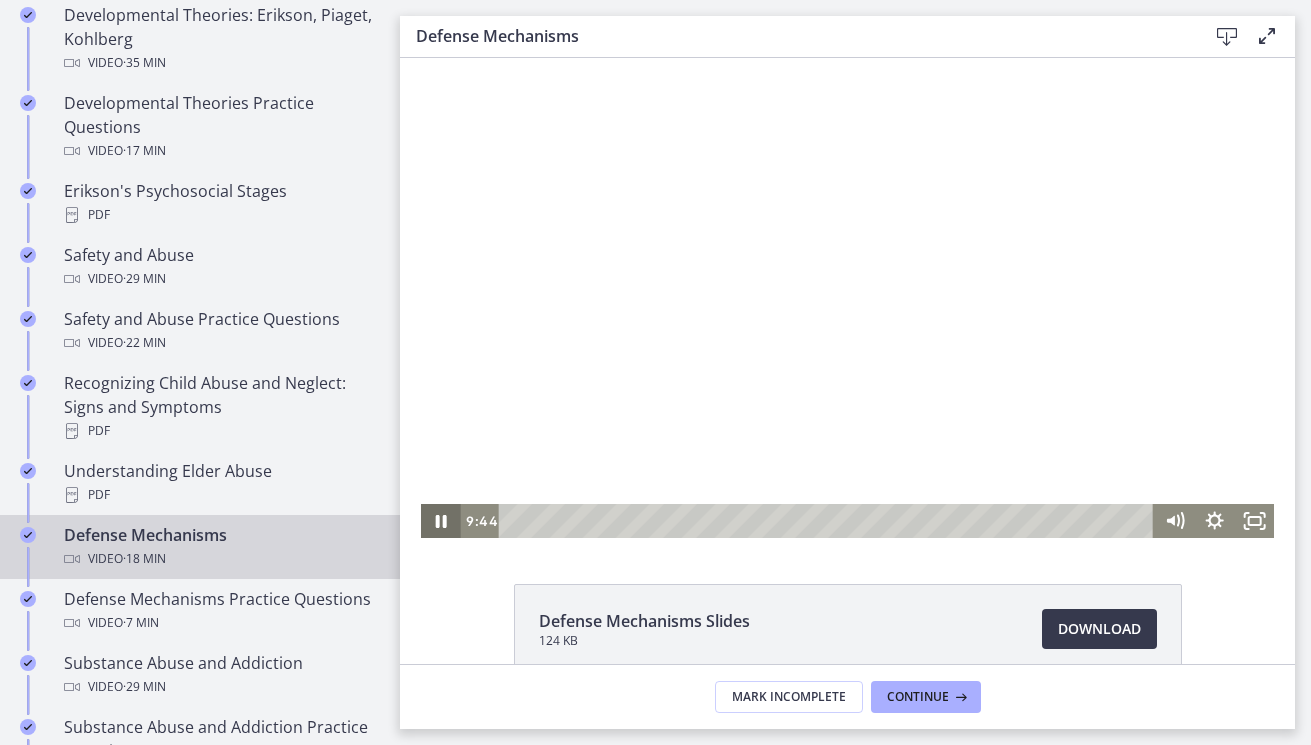 click 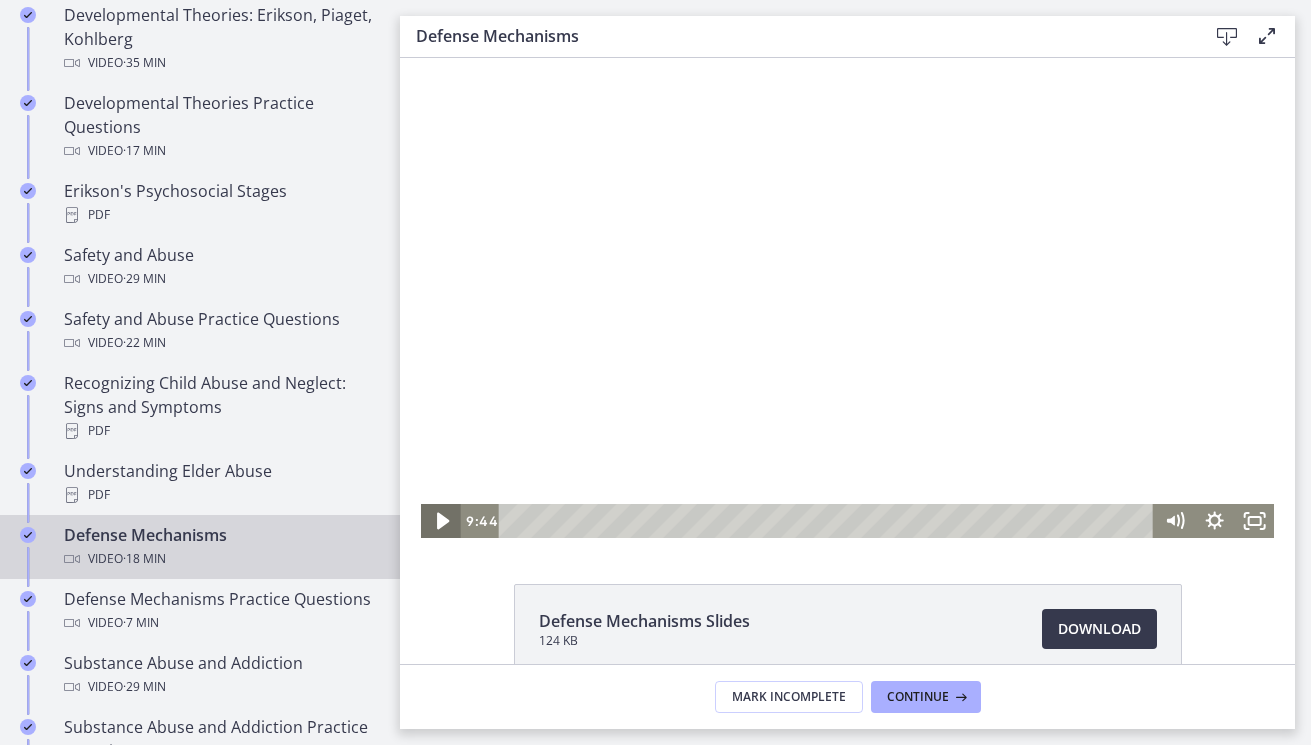 click 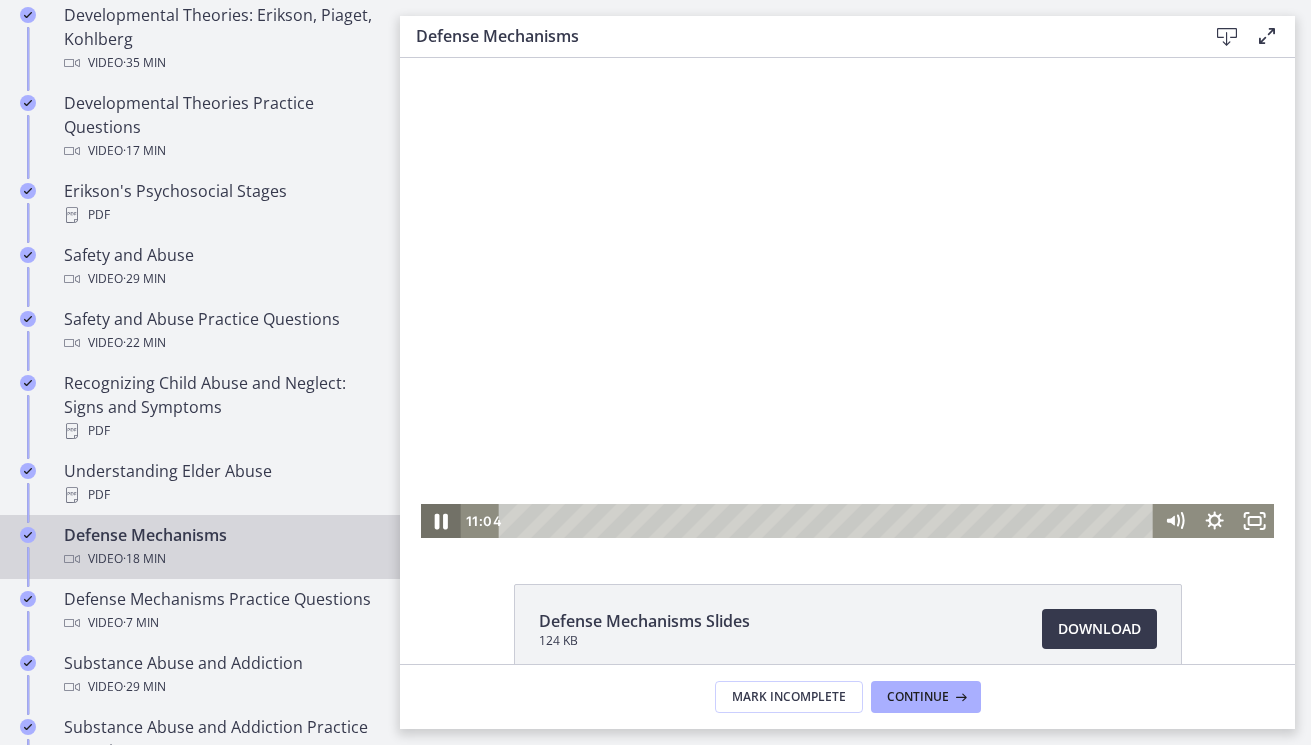 click 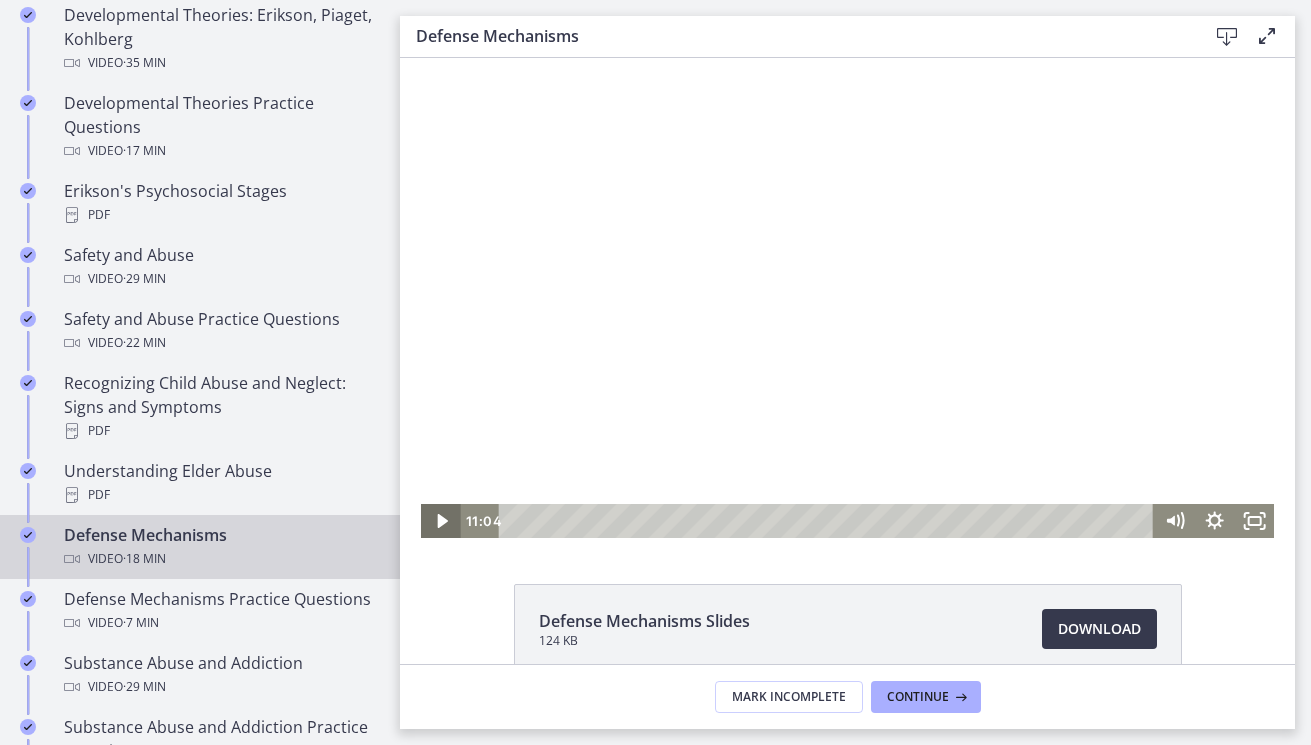 click 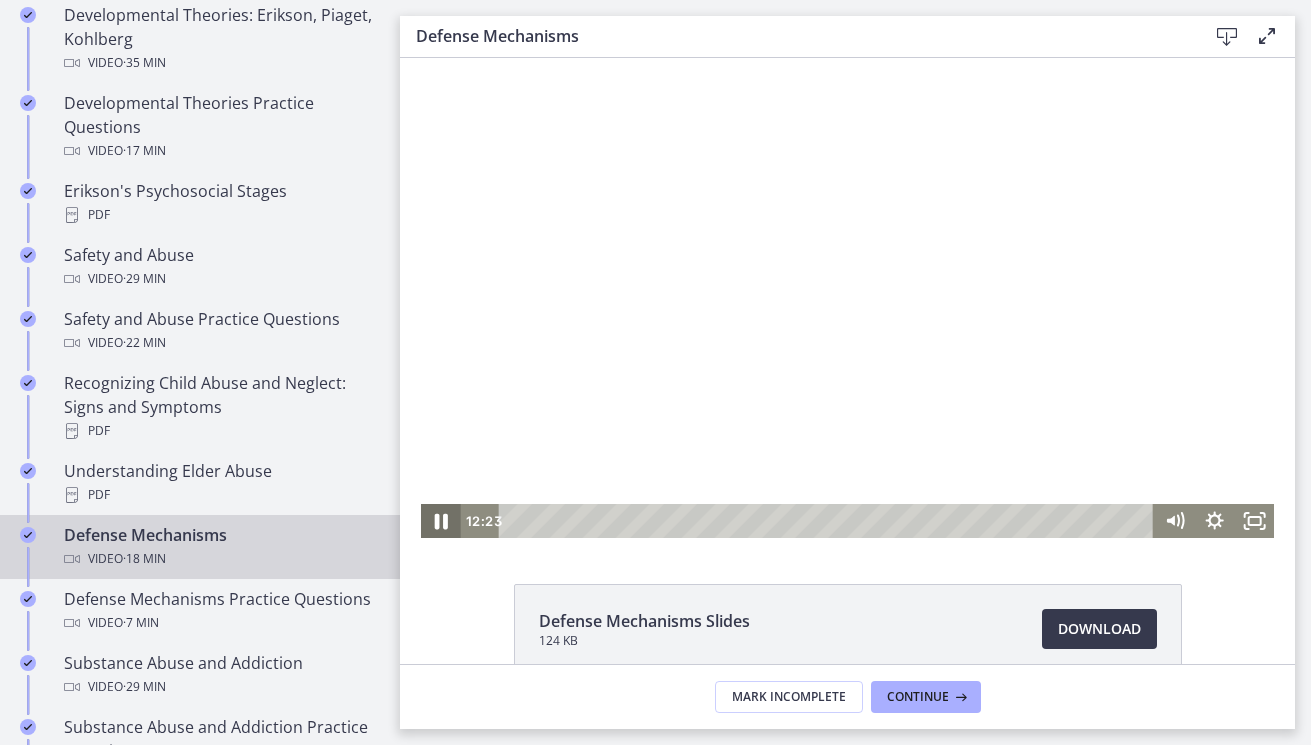 click 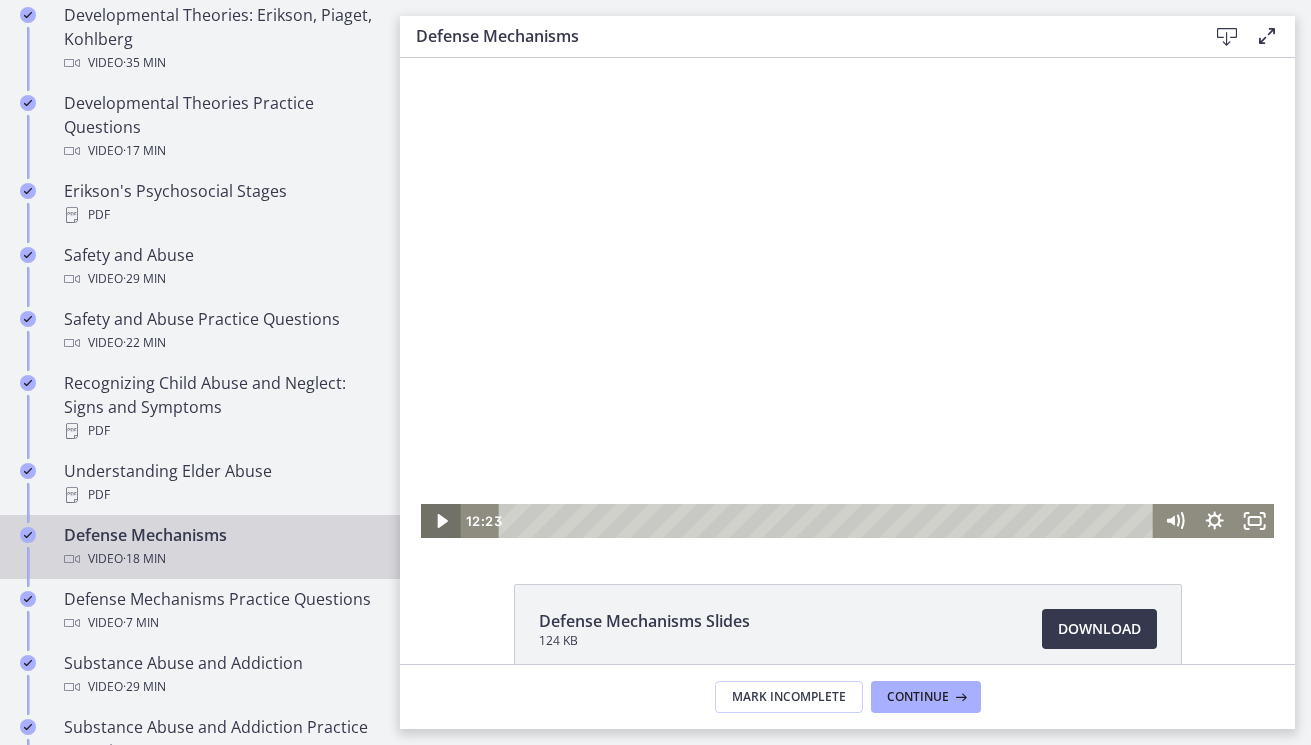 click 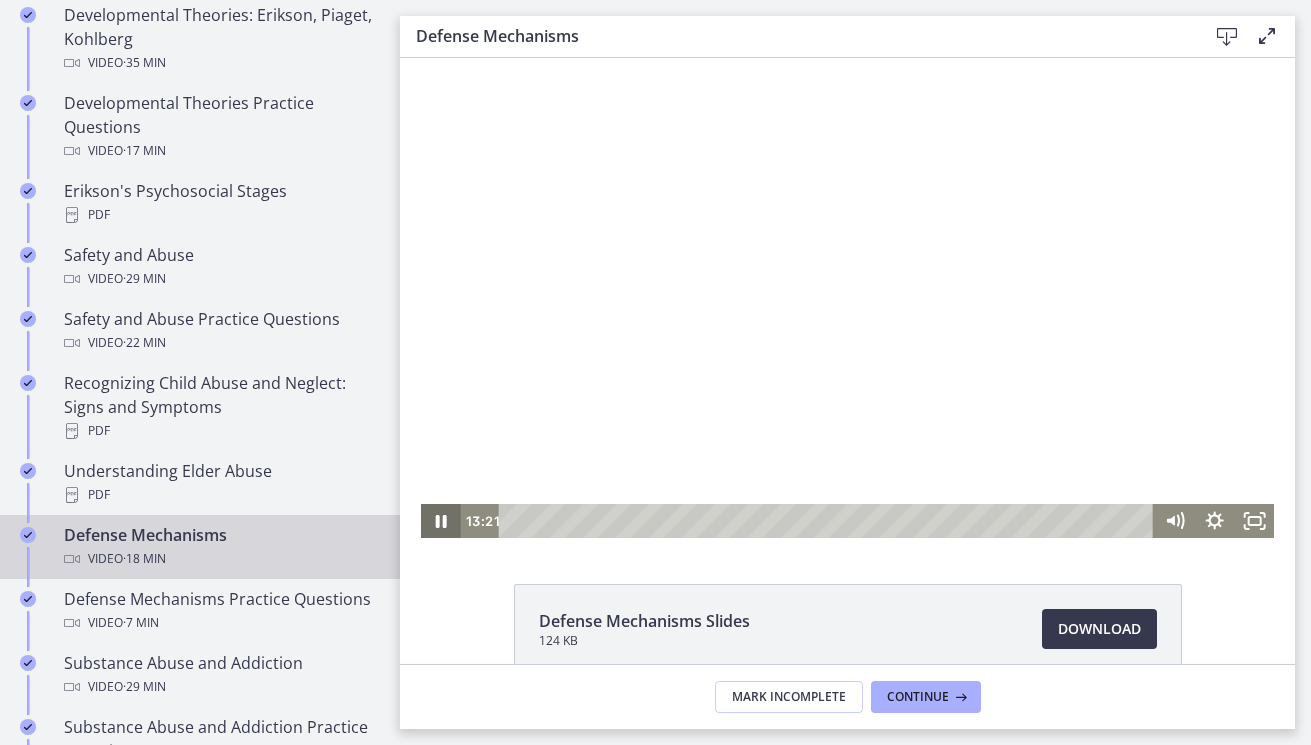 click 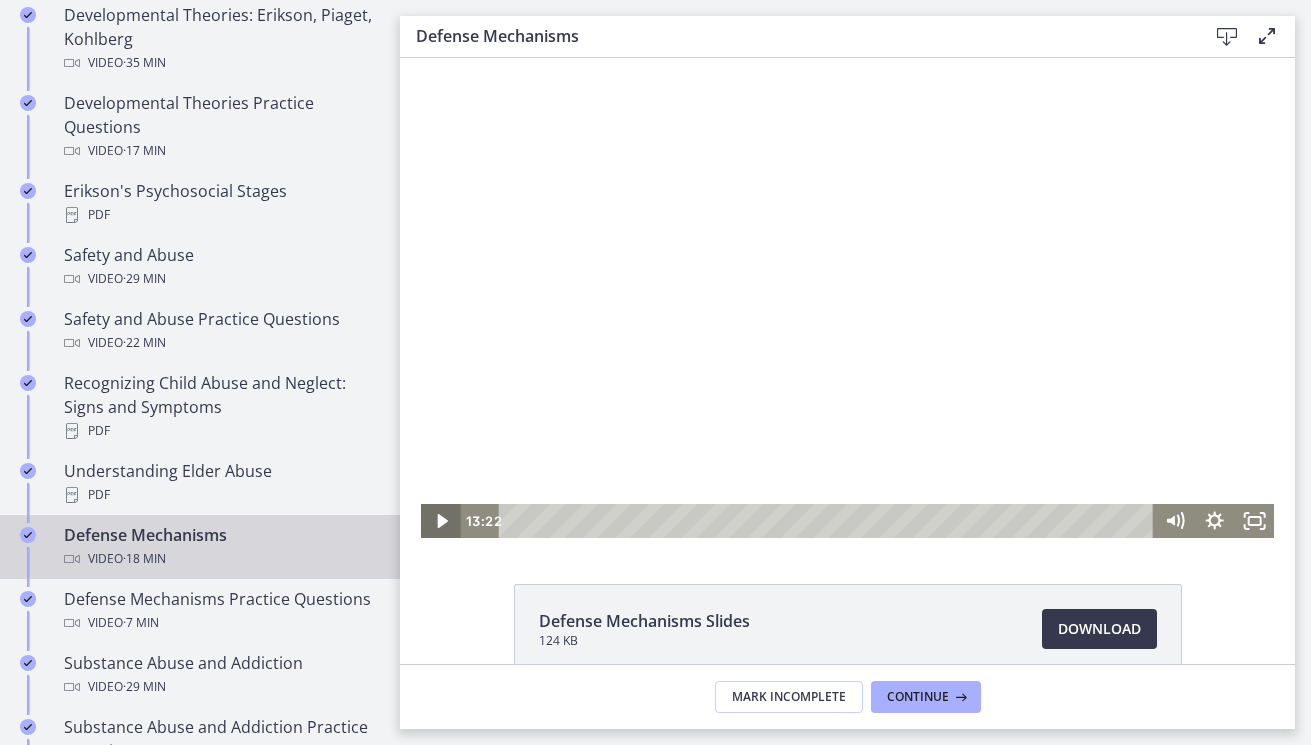 click 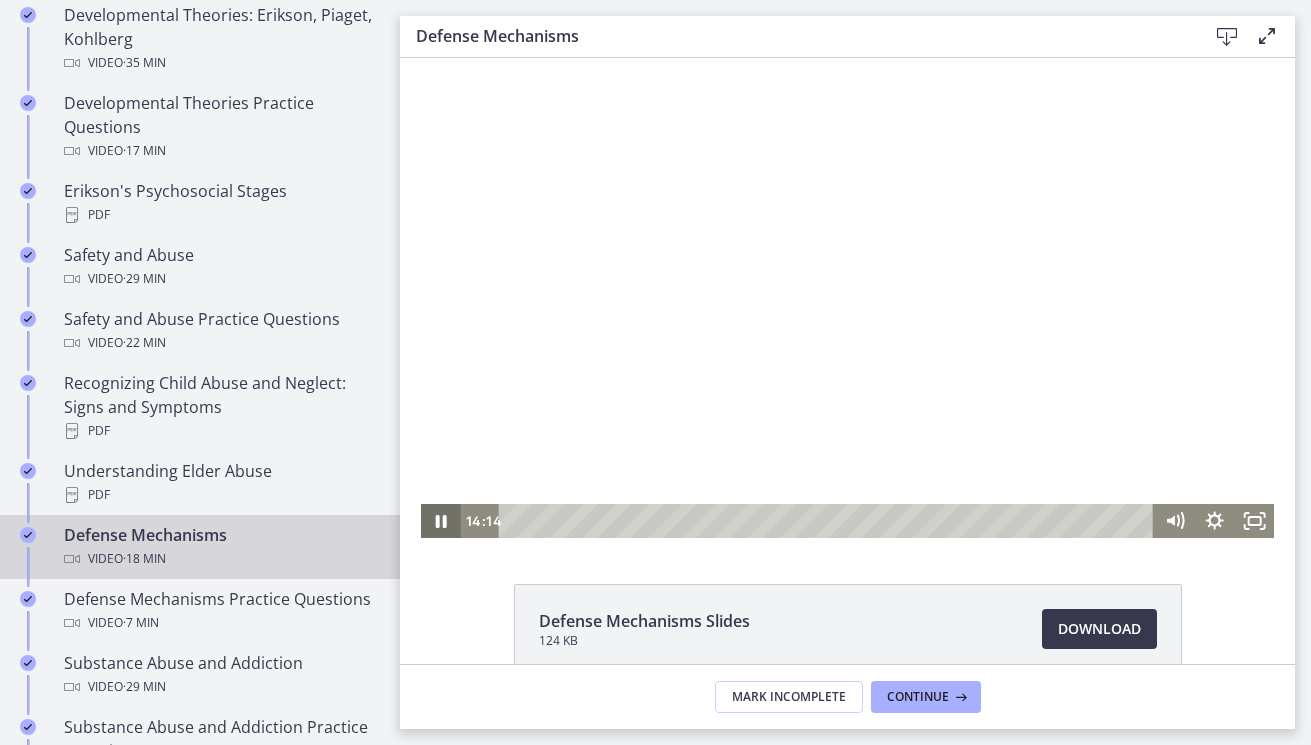 click 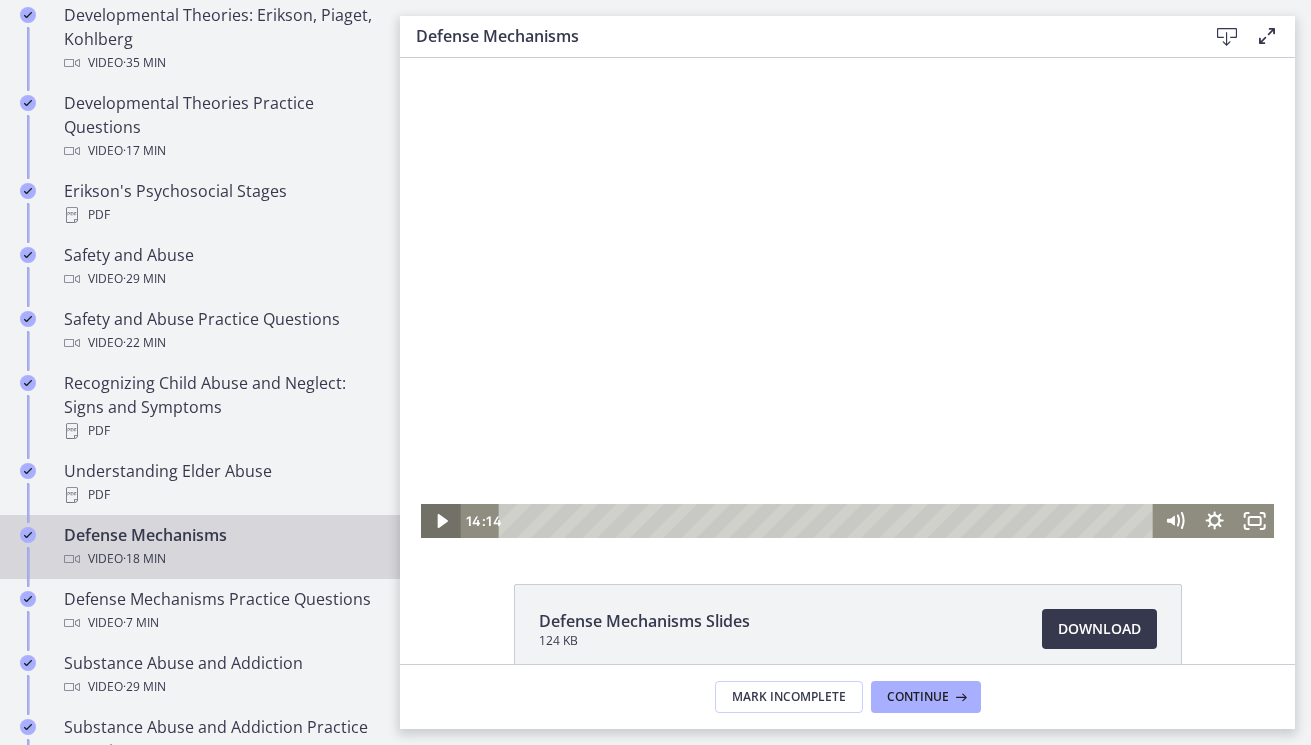 click 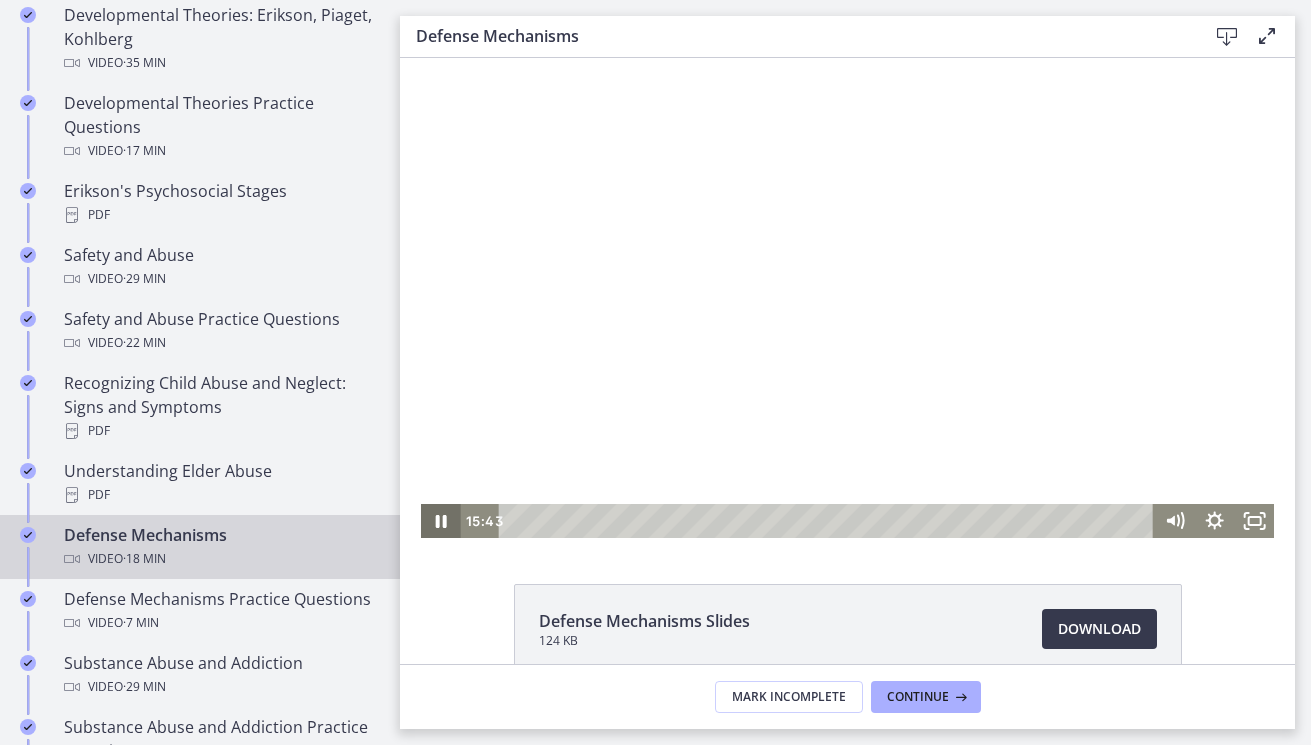 click 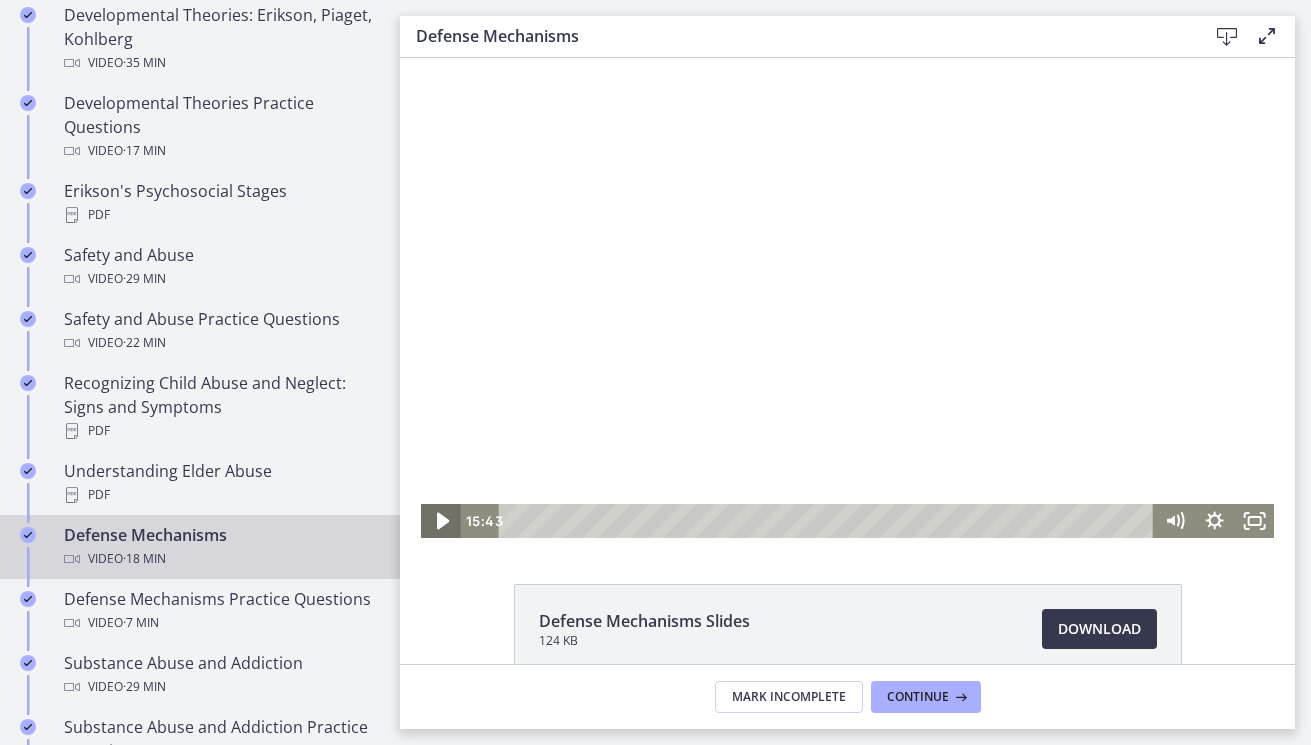 click 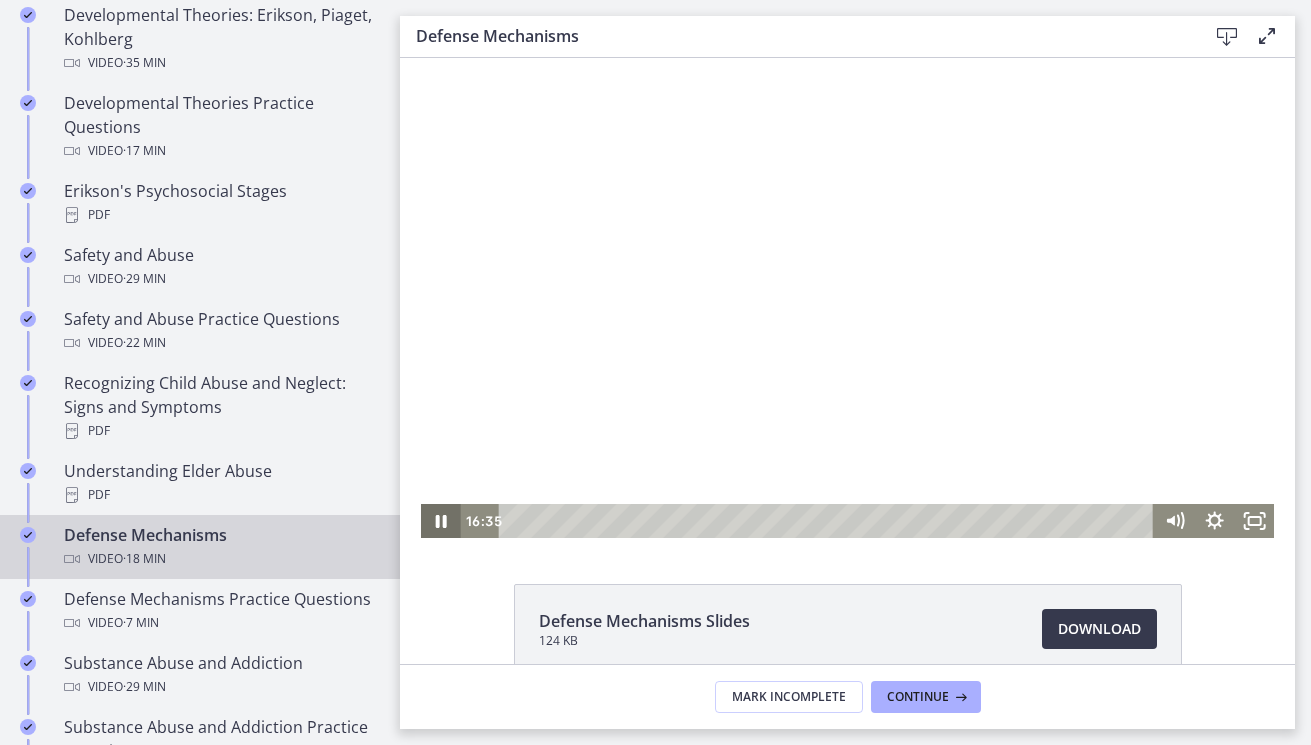 click 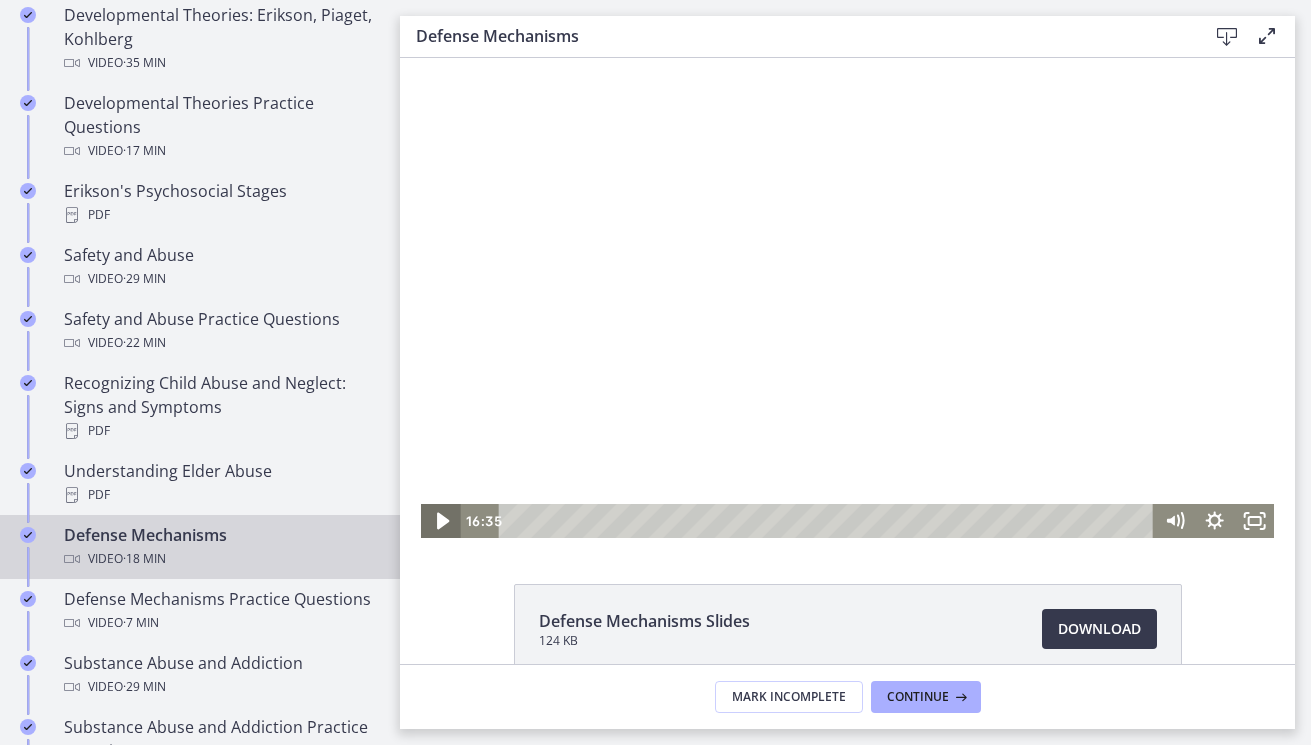 click 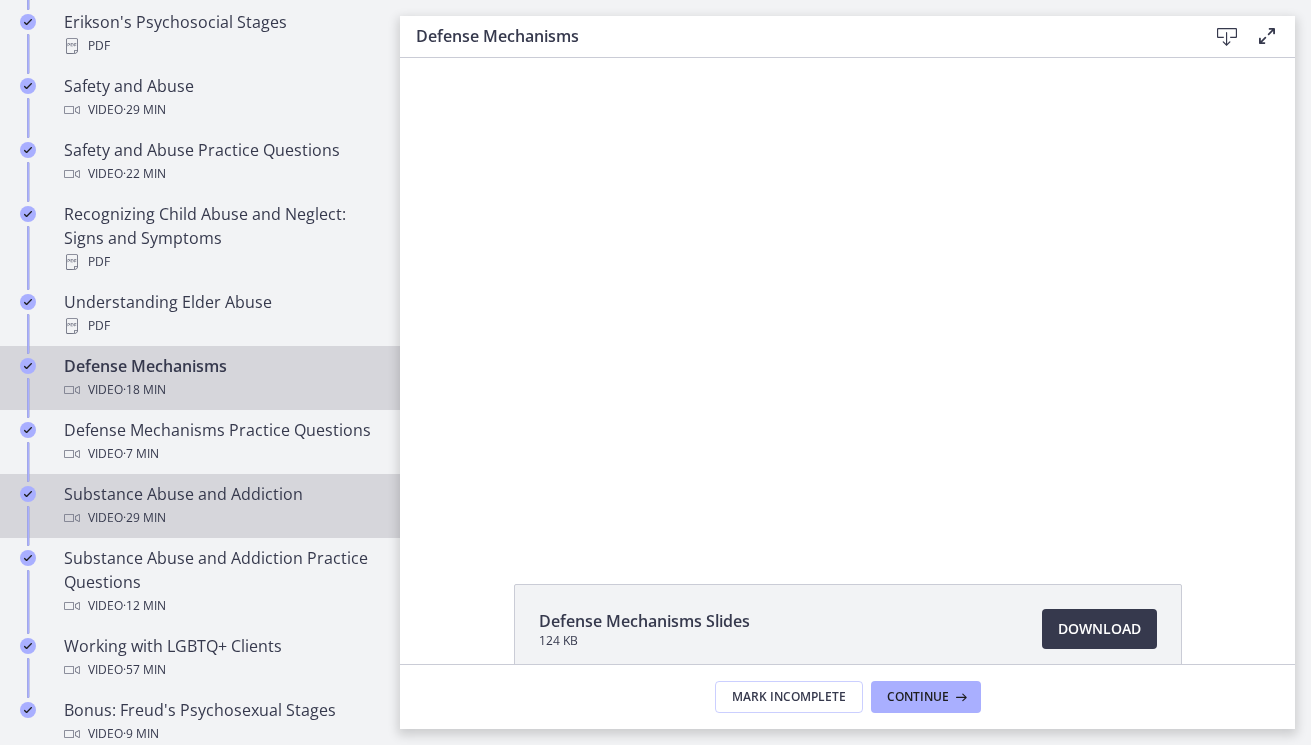 scroll, scrollTop: 897, scrollLeft: 0, axis: vertical 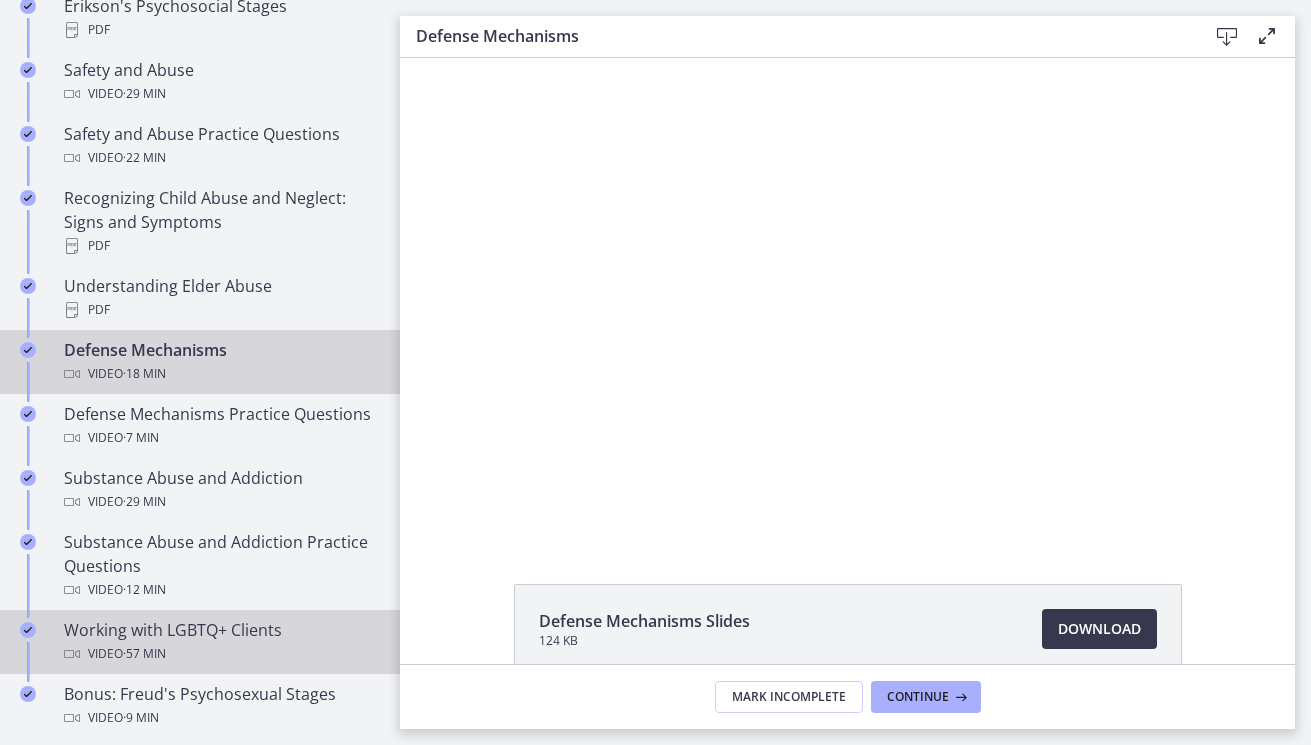 click on "Working with LGBTQ+ Clients
Video
·  57 min" at bounding box center [220, 642] 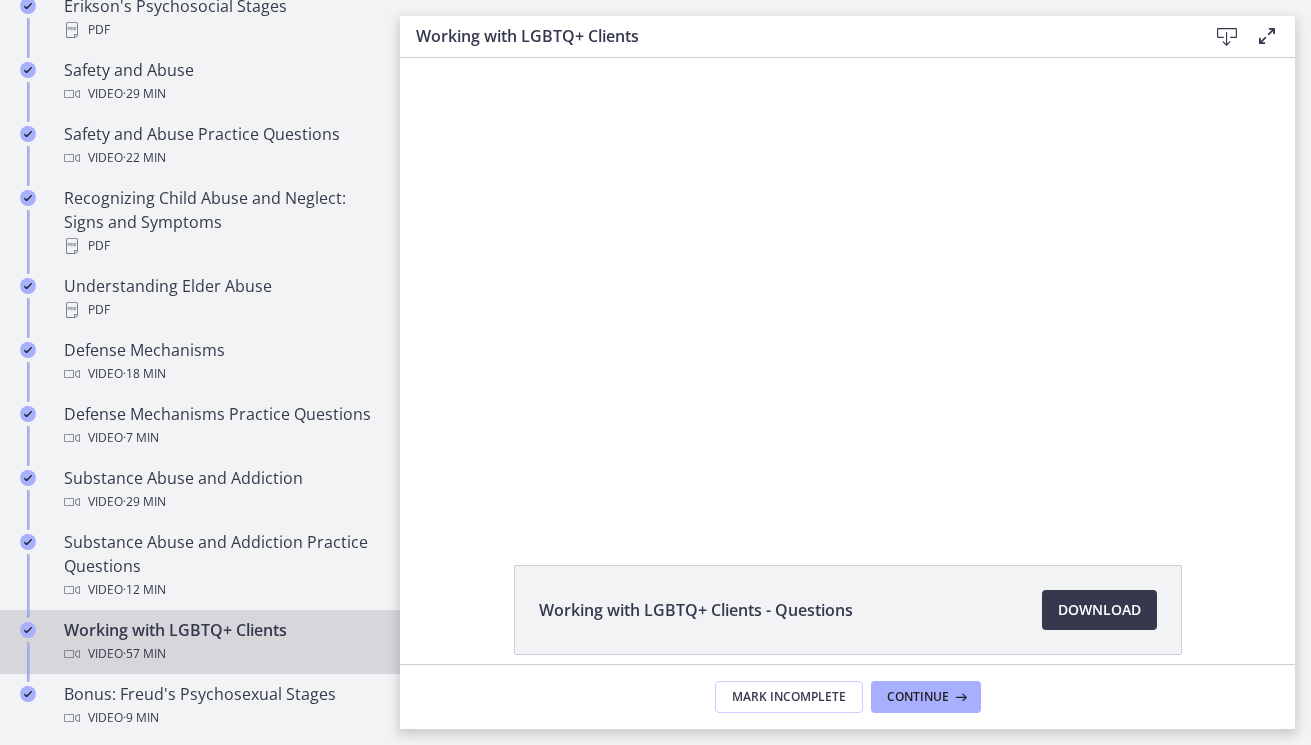scroll, scrollTop: 0, scrollLeft: 0, axis: both 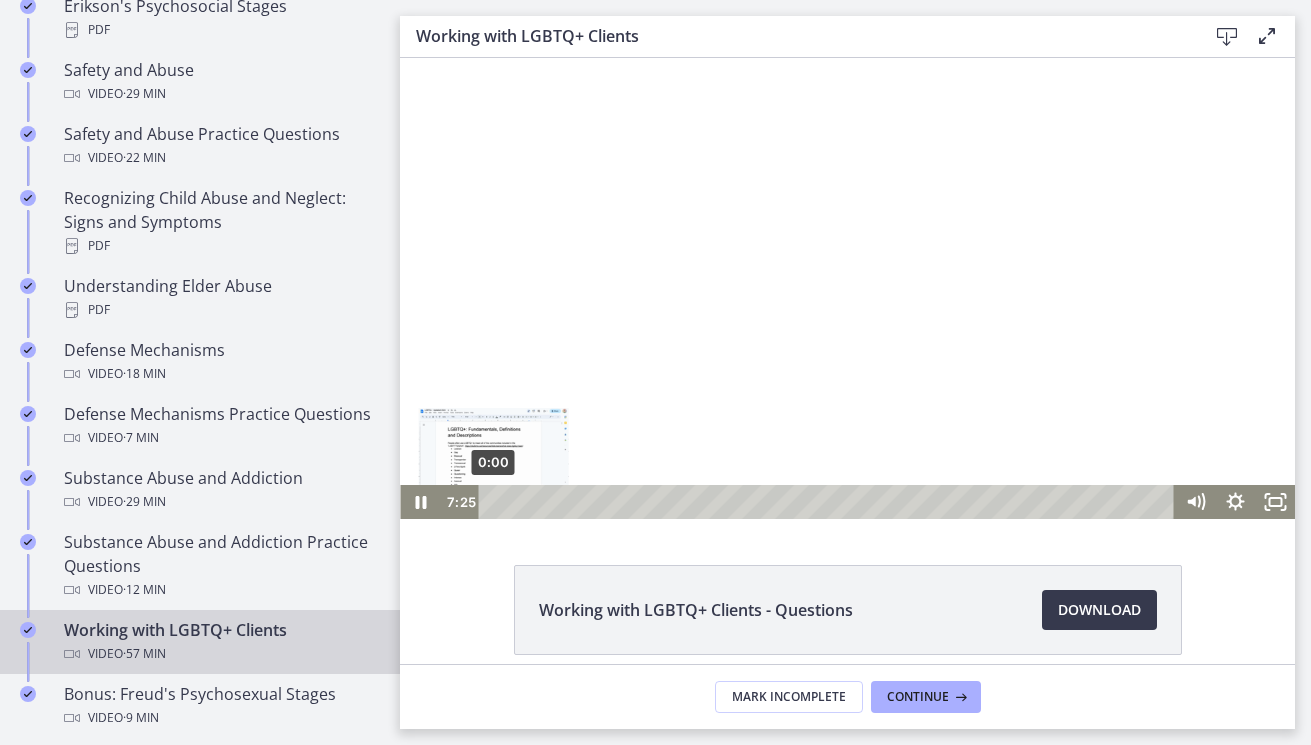 click on "0:00" at bounding box center (829, 502) 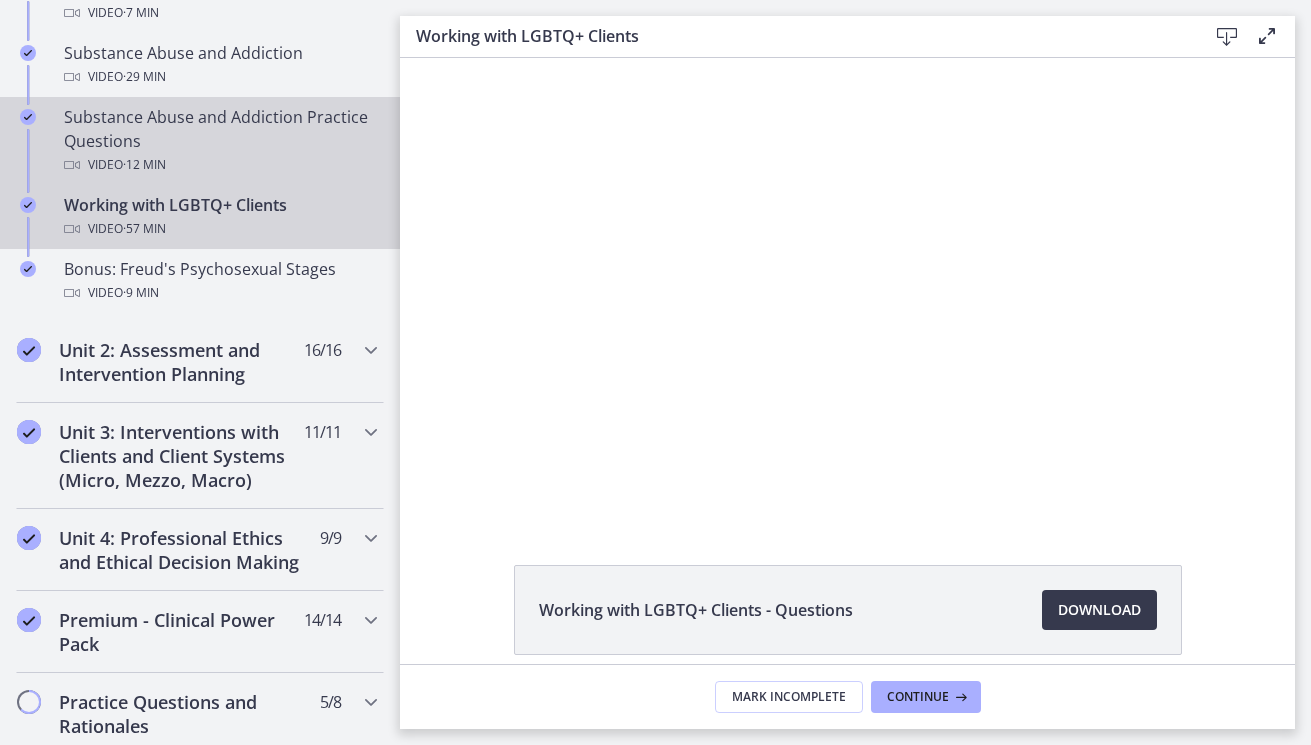 scroll, scrollTop: 1335, scrollLeft: 0, axis: vertical 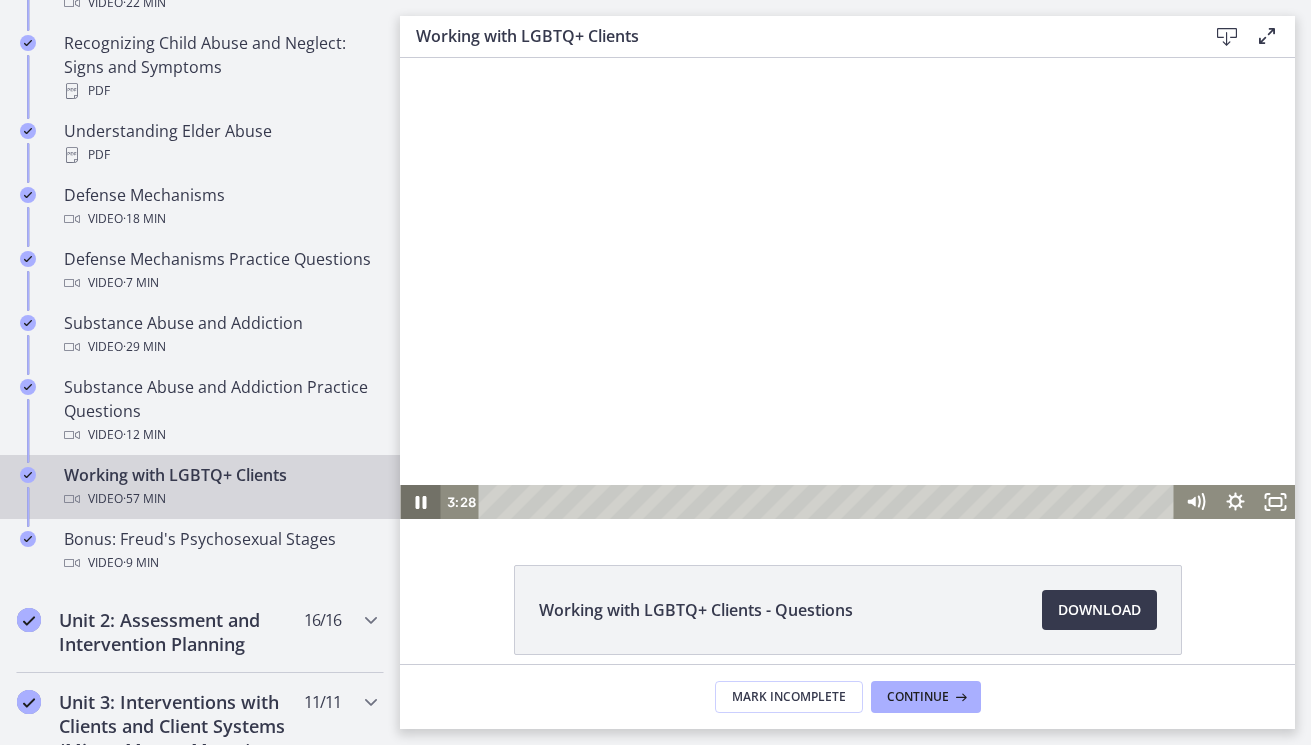 click 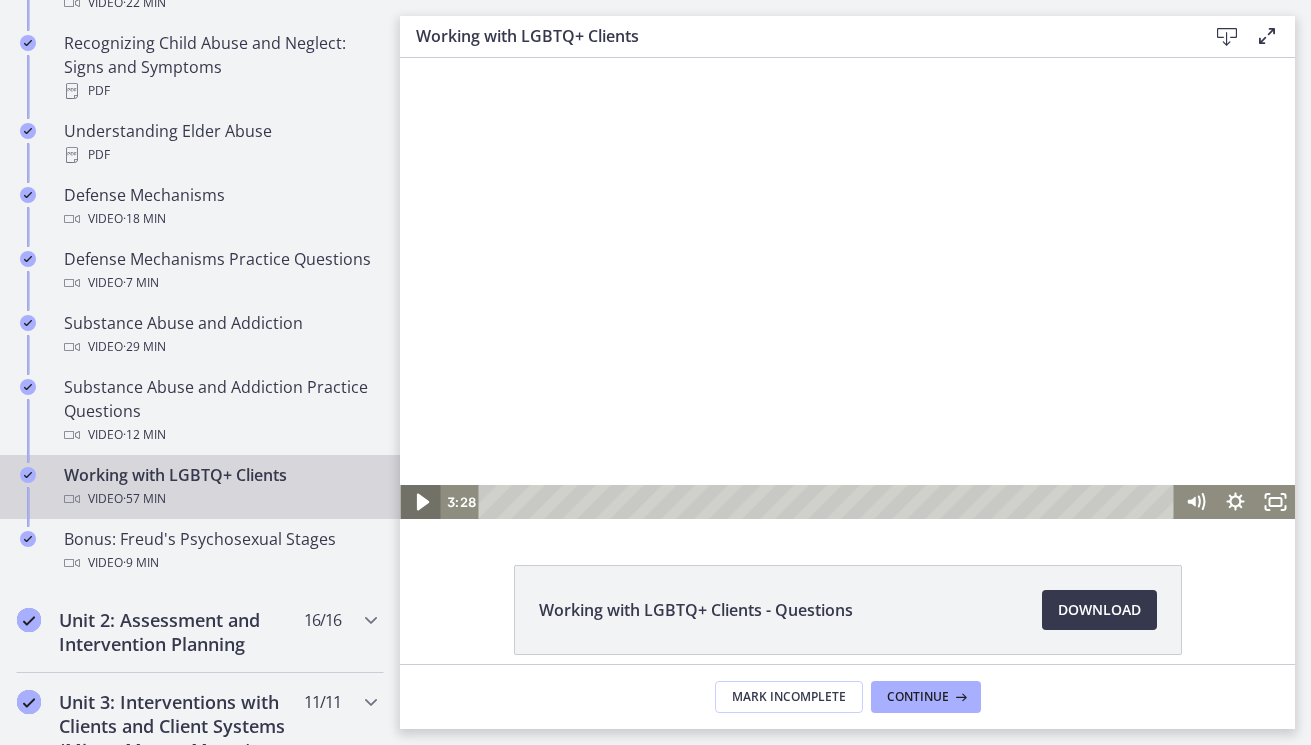click 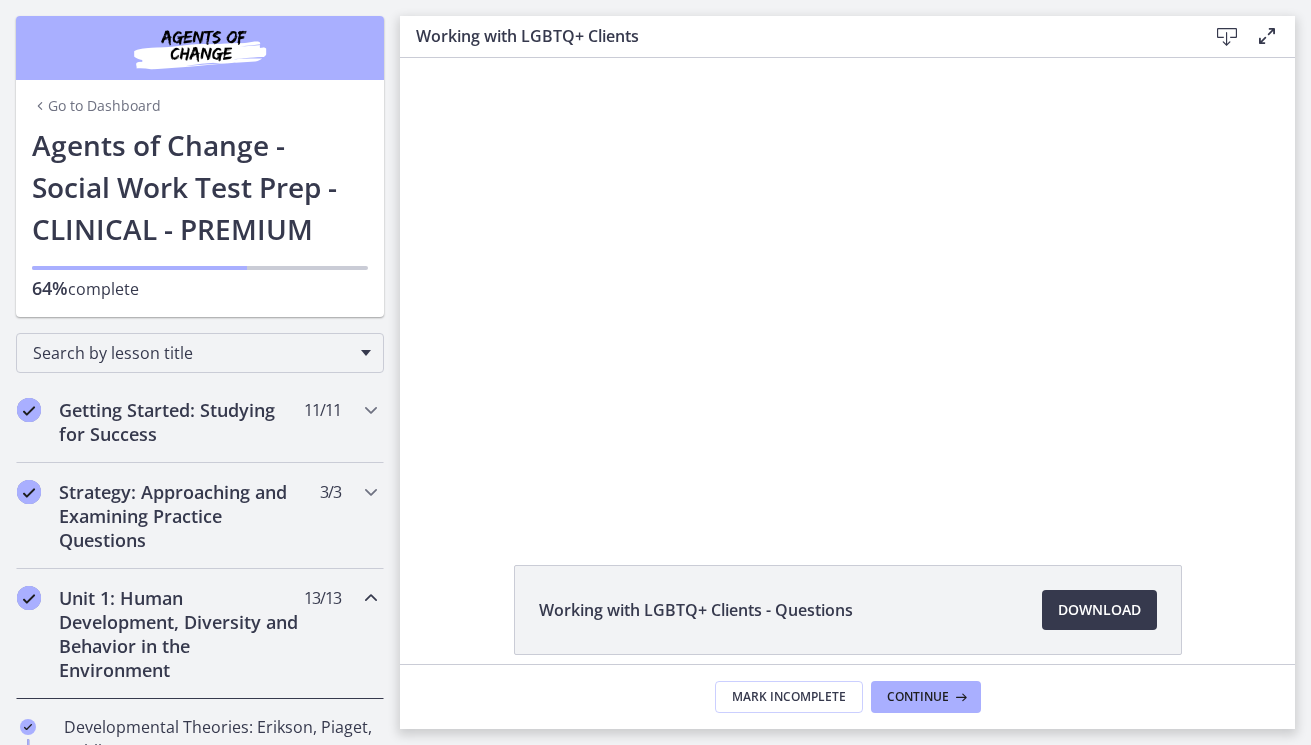 scroll, scrollTop: 0, scrollLeft: 0, axis: both 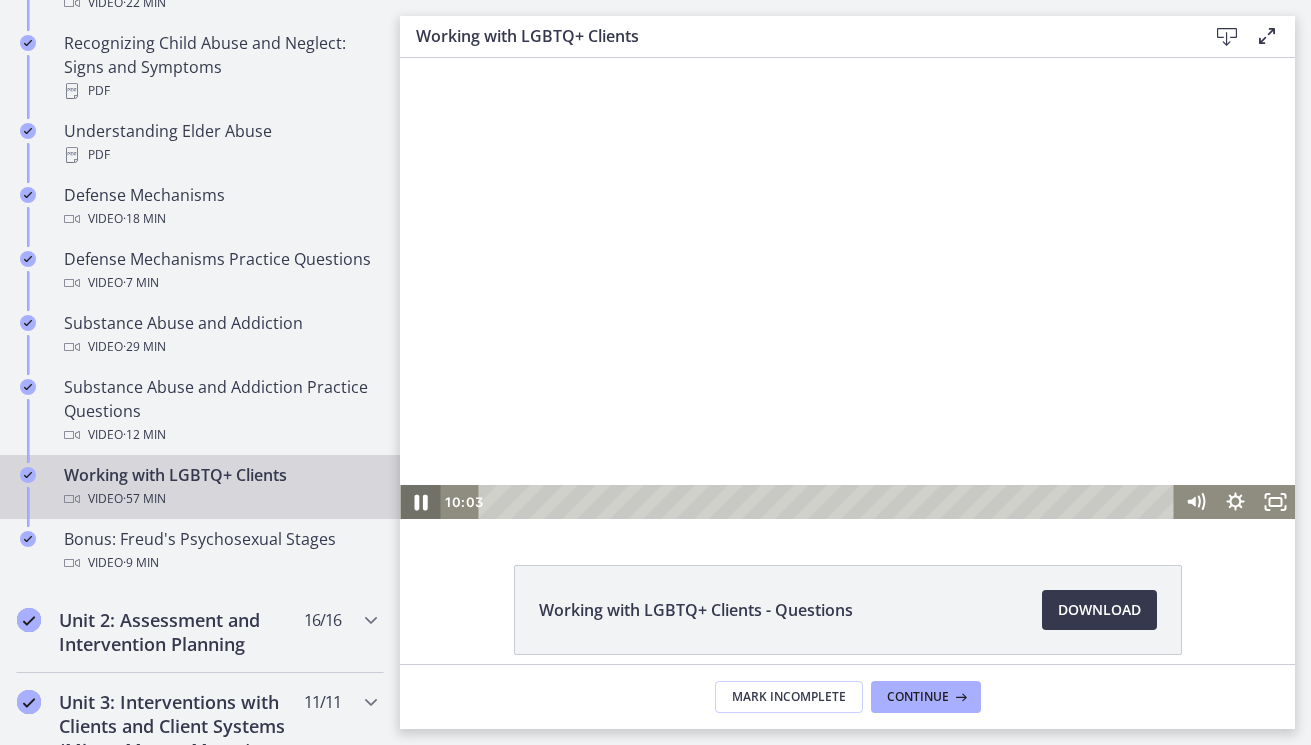 click 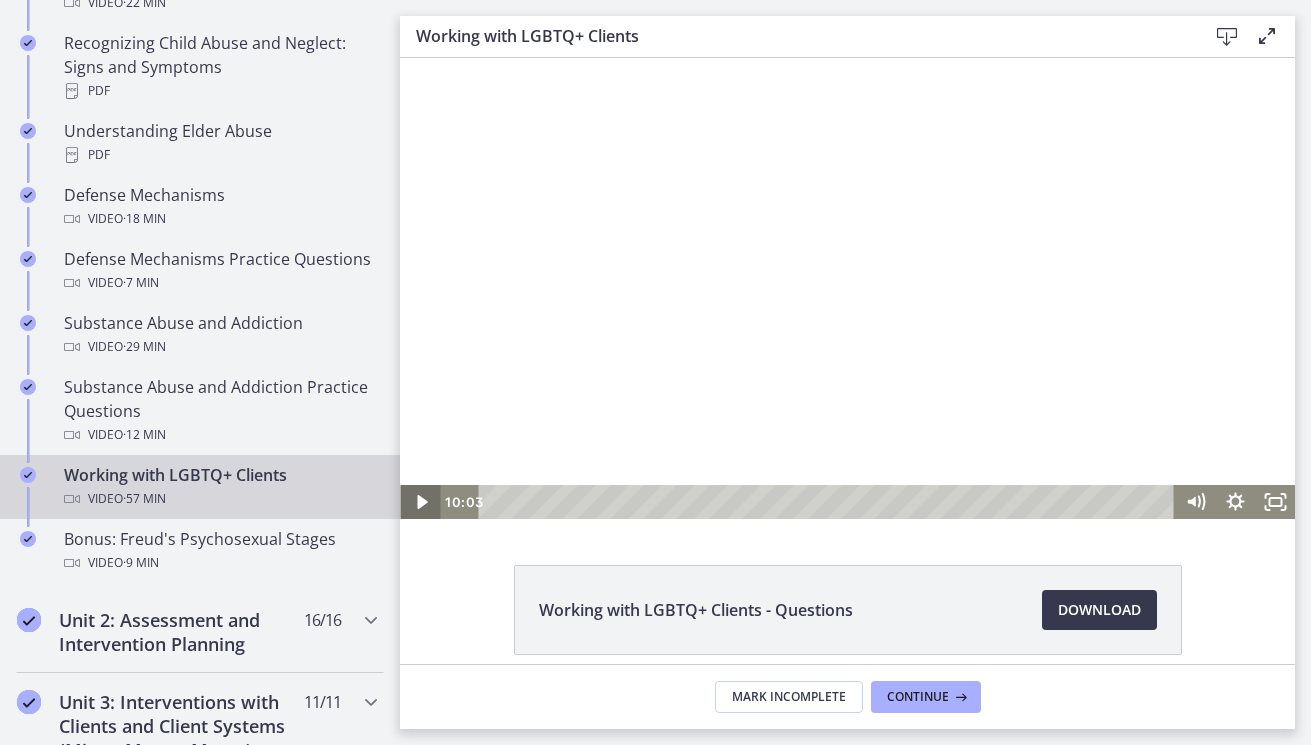 click 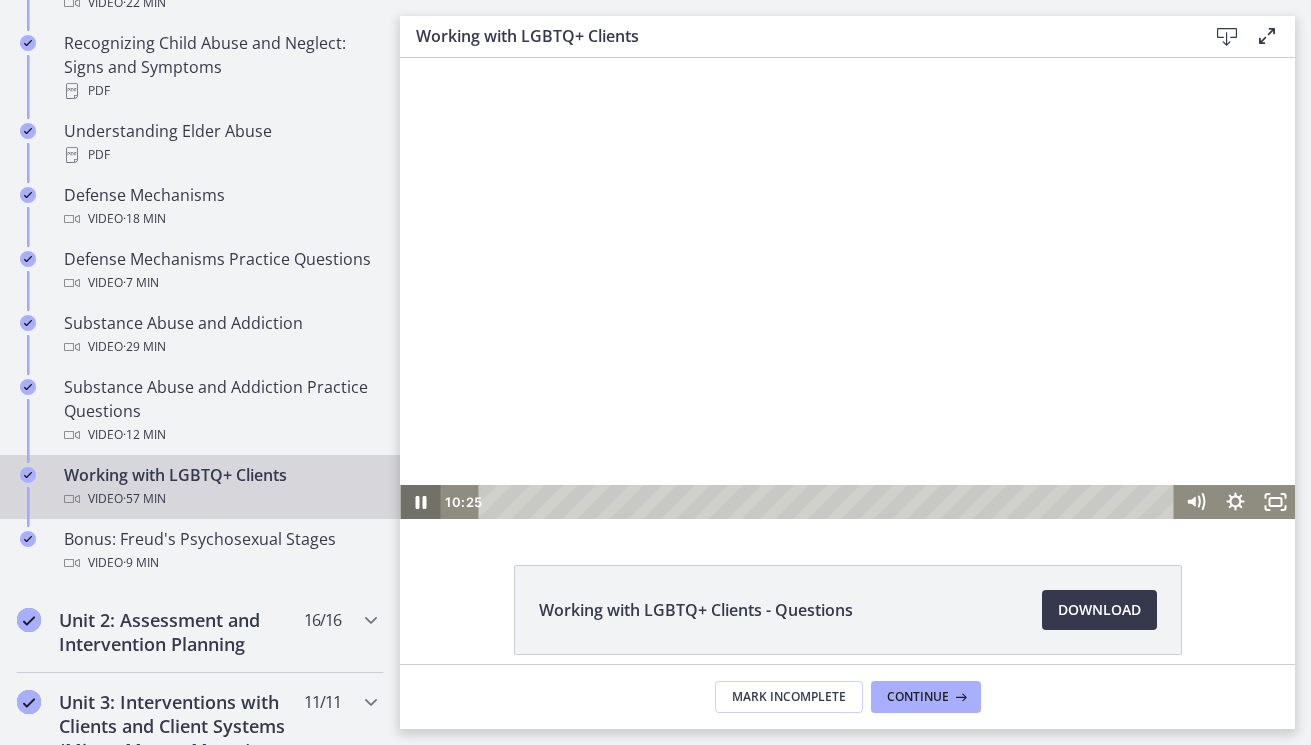 click 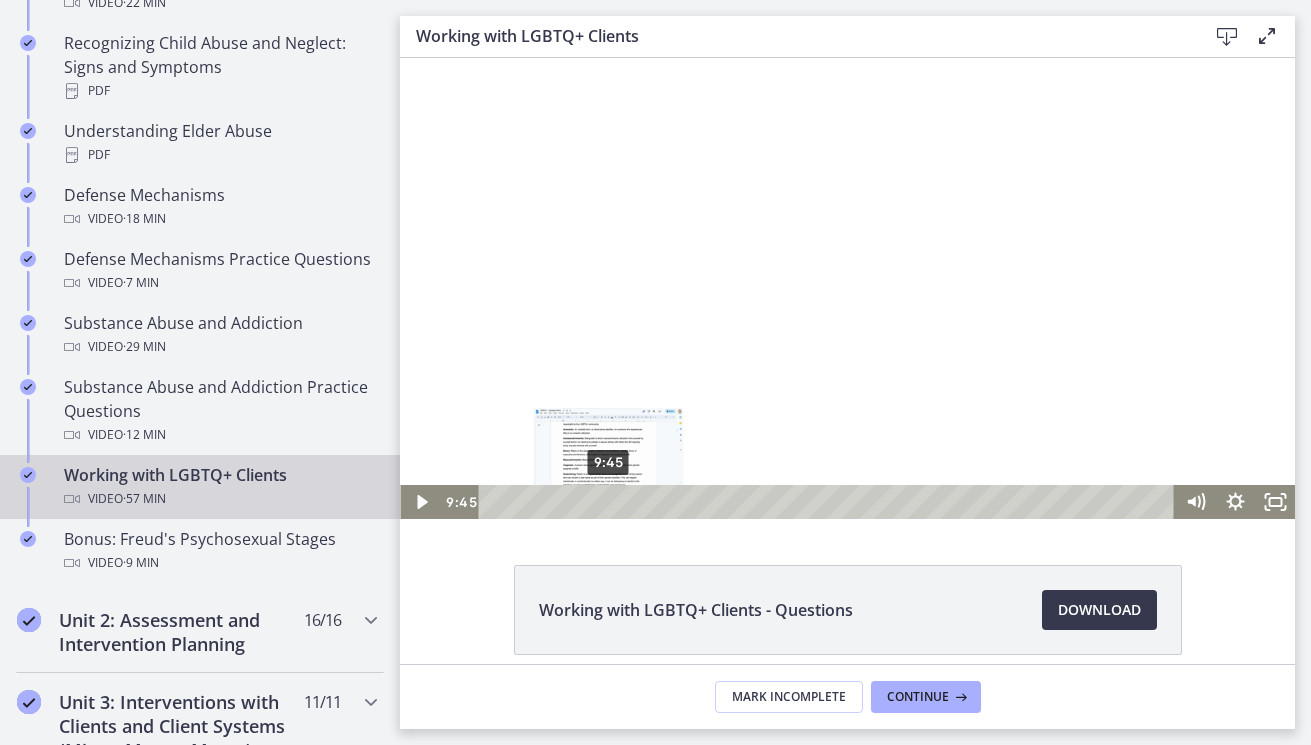 click on "9:45" at bounding box center [829, 502] 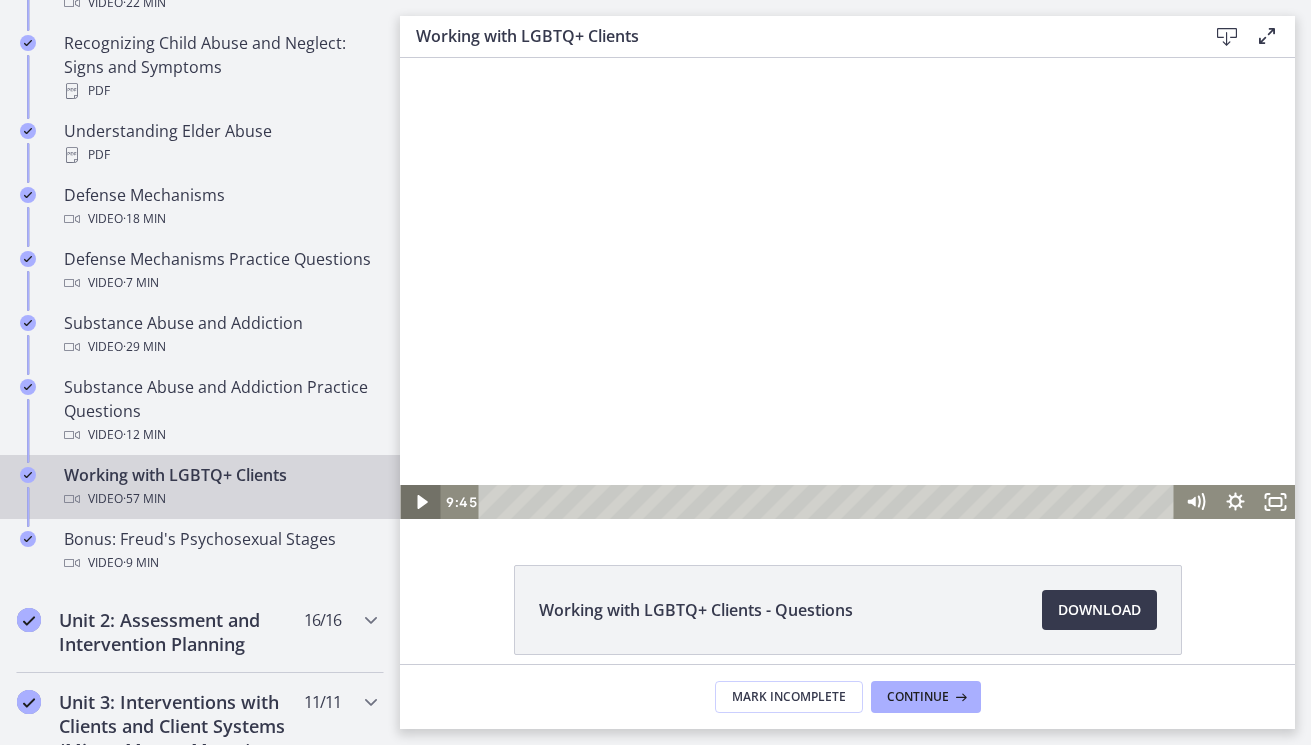 click 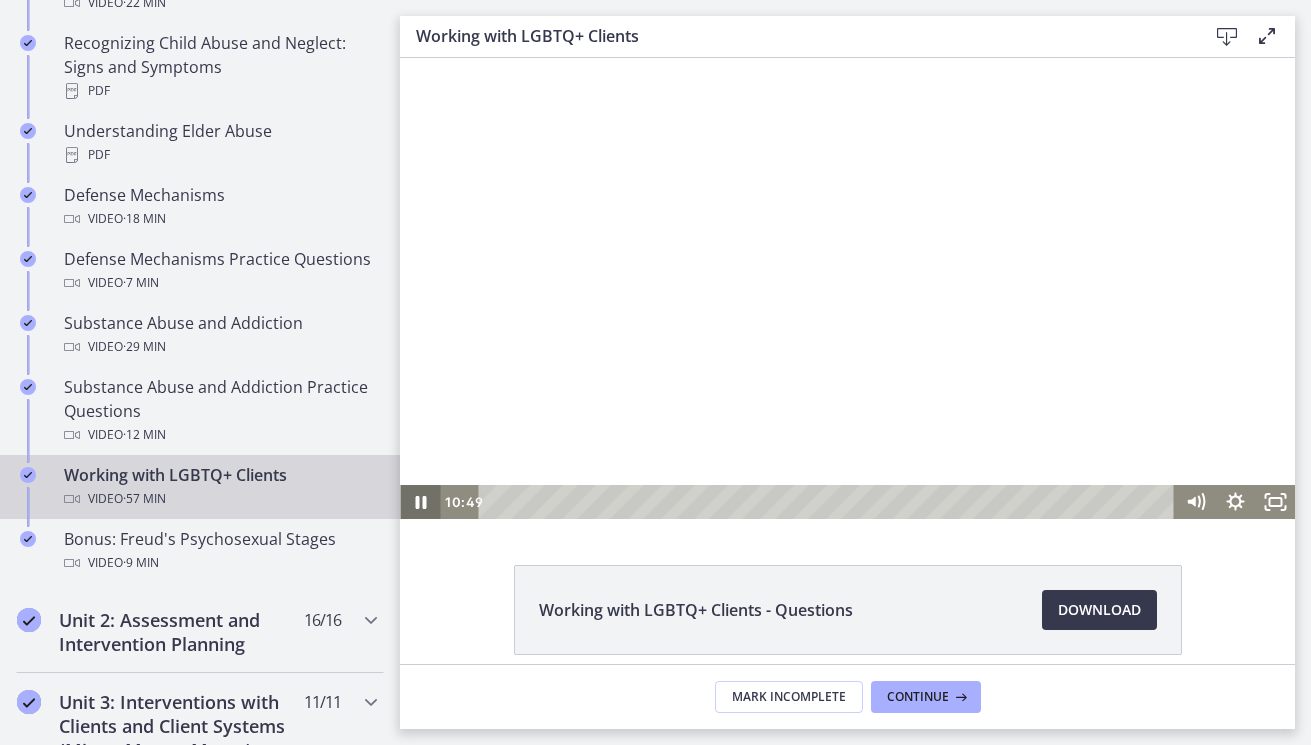 click 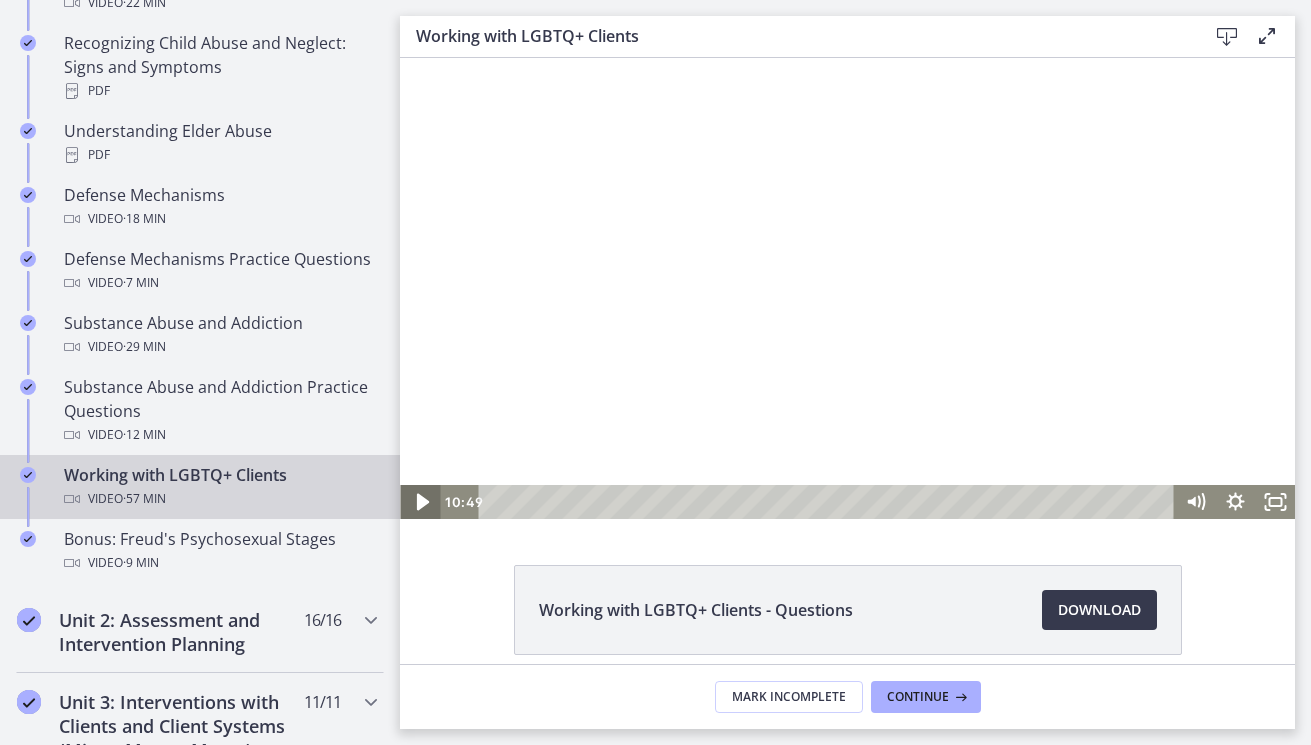 click 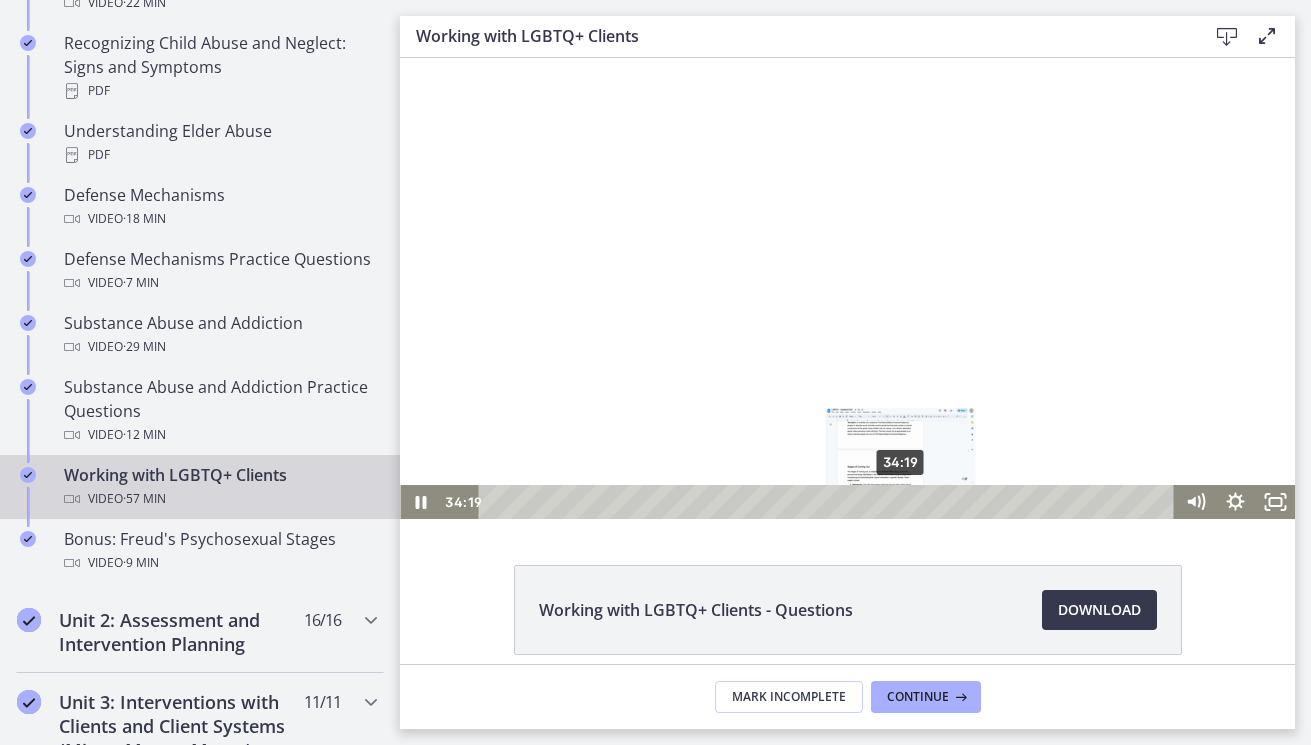 click on "34:19" at bounding box center [829, 502] 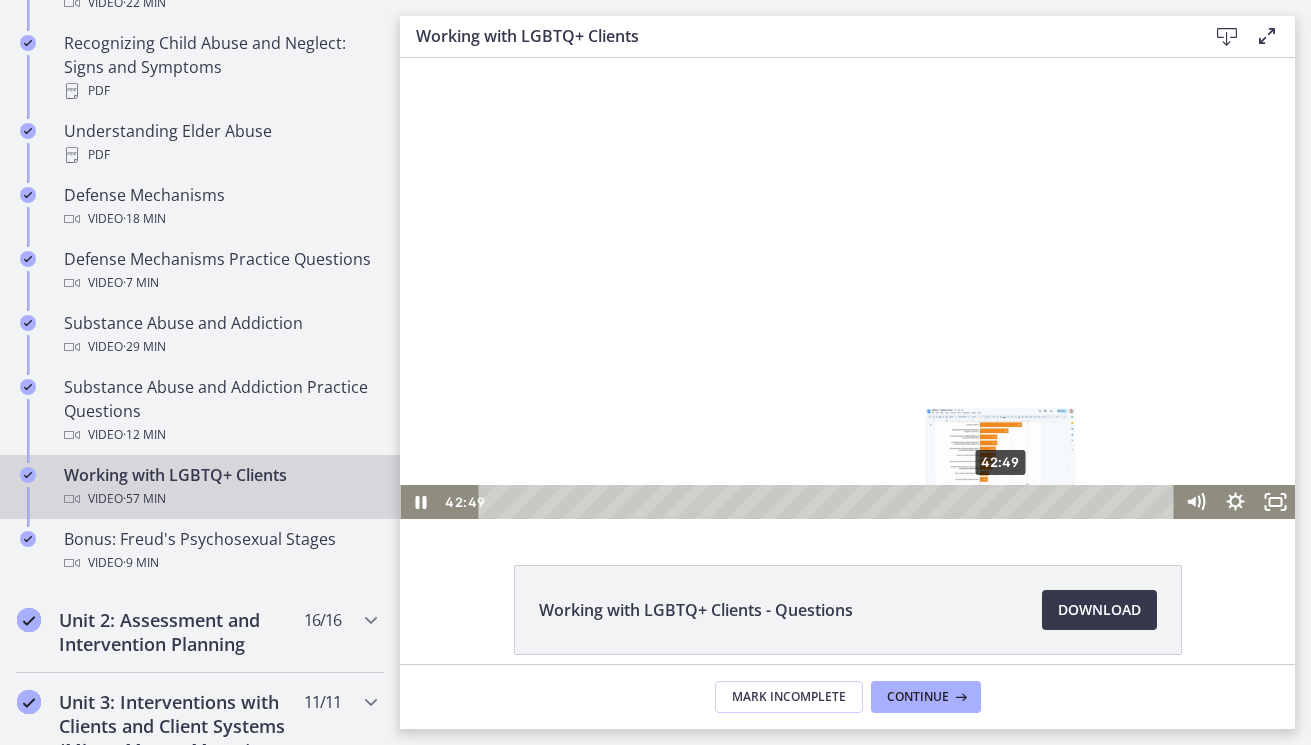 click on "42:49" at bounding box center (829, 502) 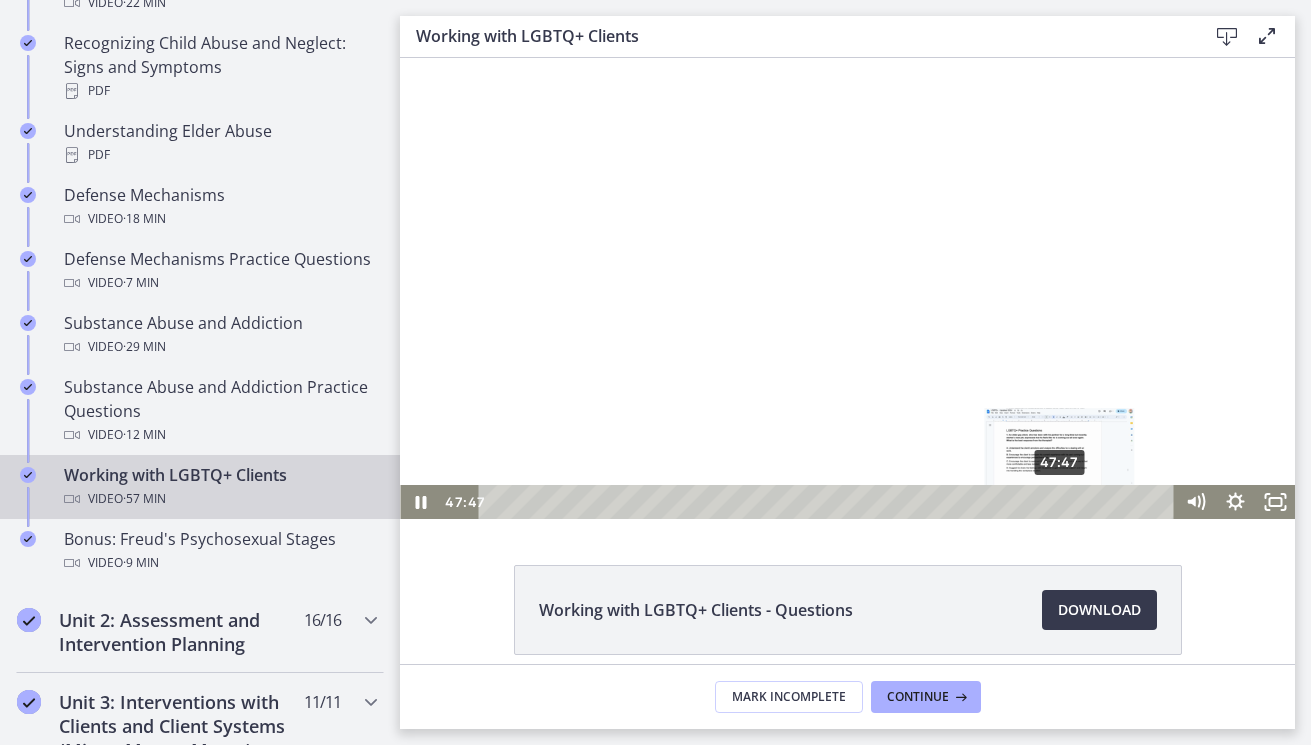 click on "47:47" at bounding box center (829, 502) 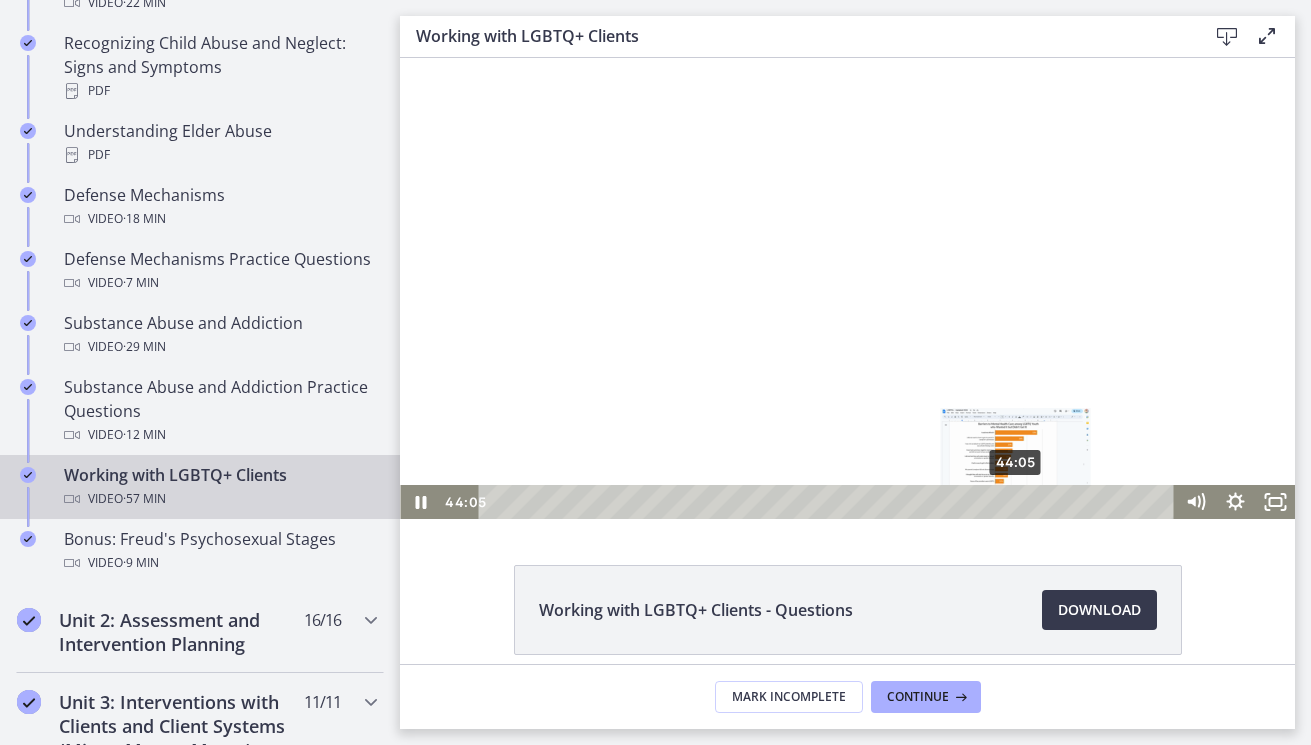 click on "44:05" at bounding box center (829, 502) 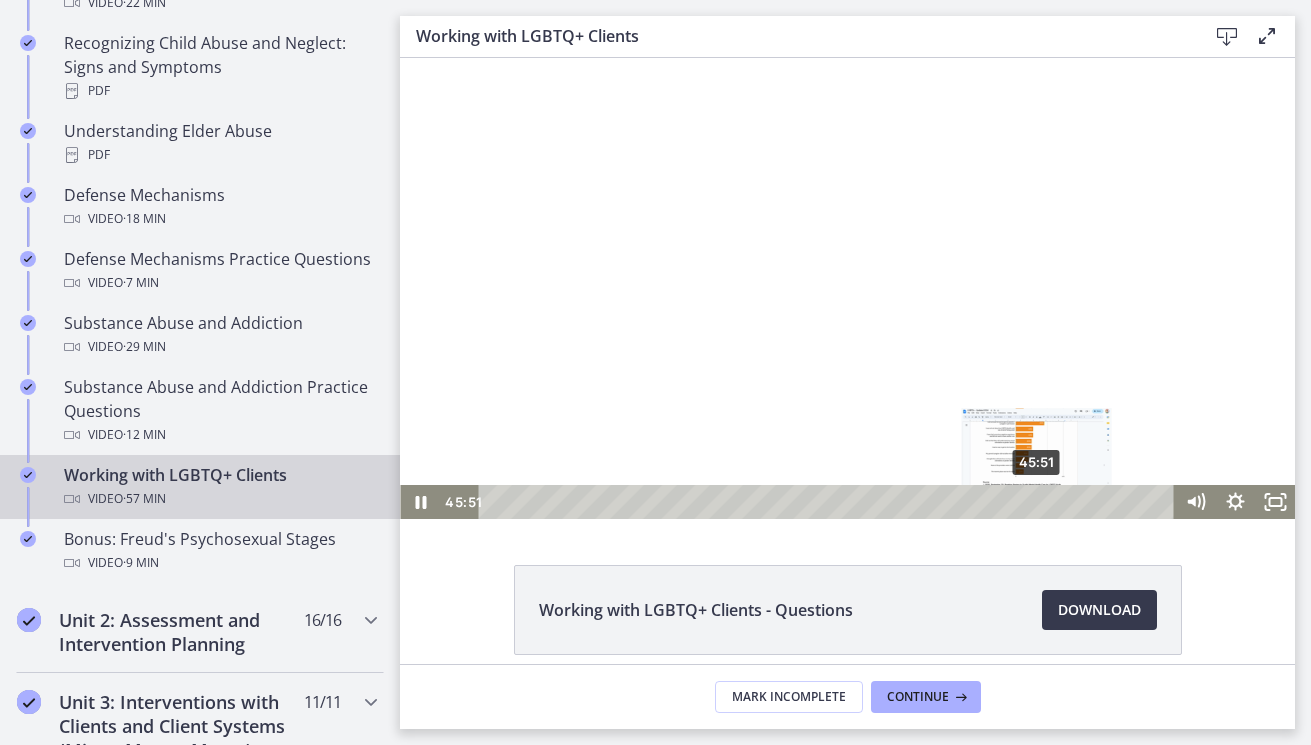 click on "45:51" at bounding box center (829, 502) 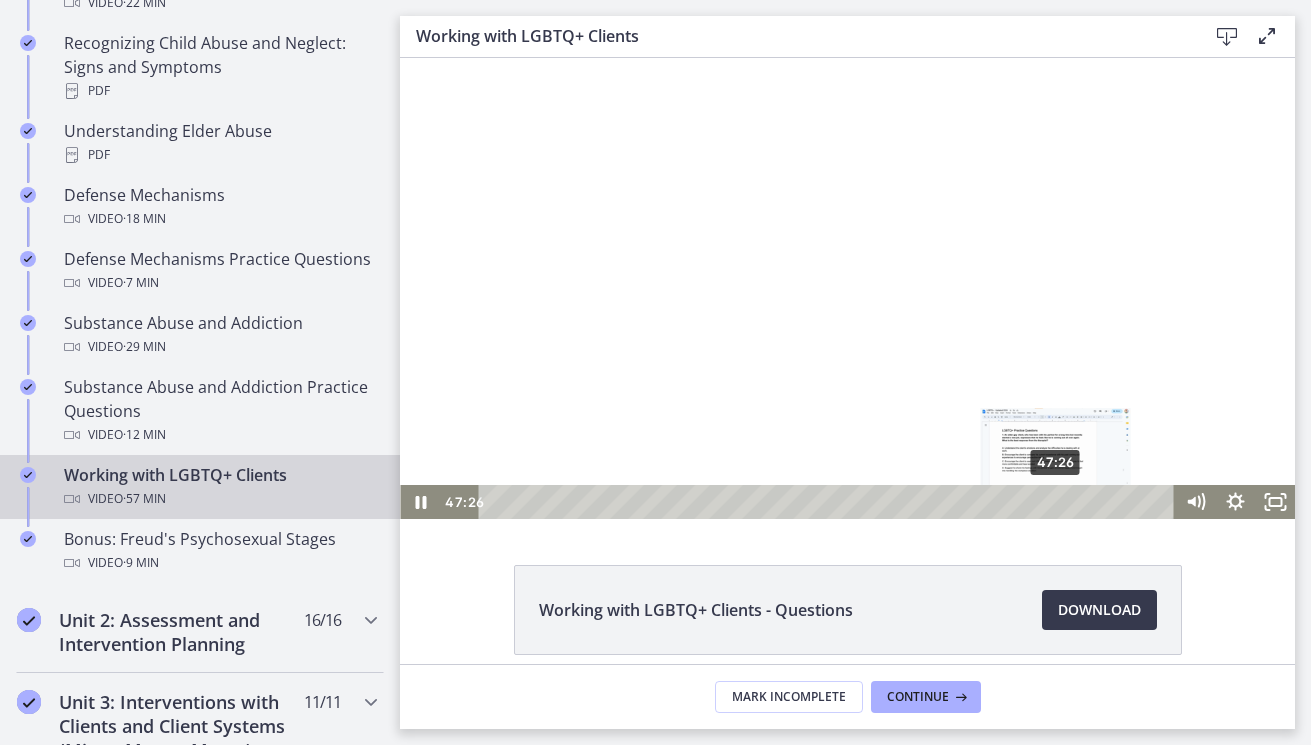 click on "47:26" at bounding box center (829, 502) 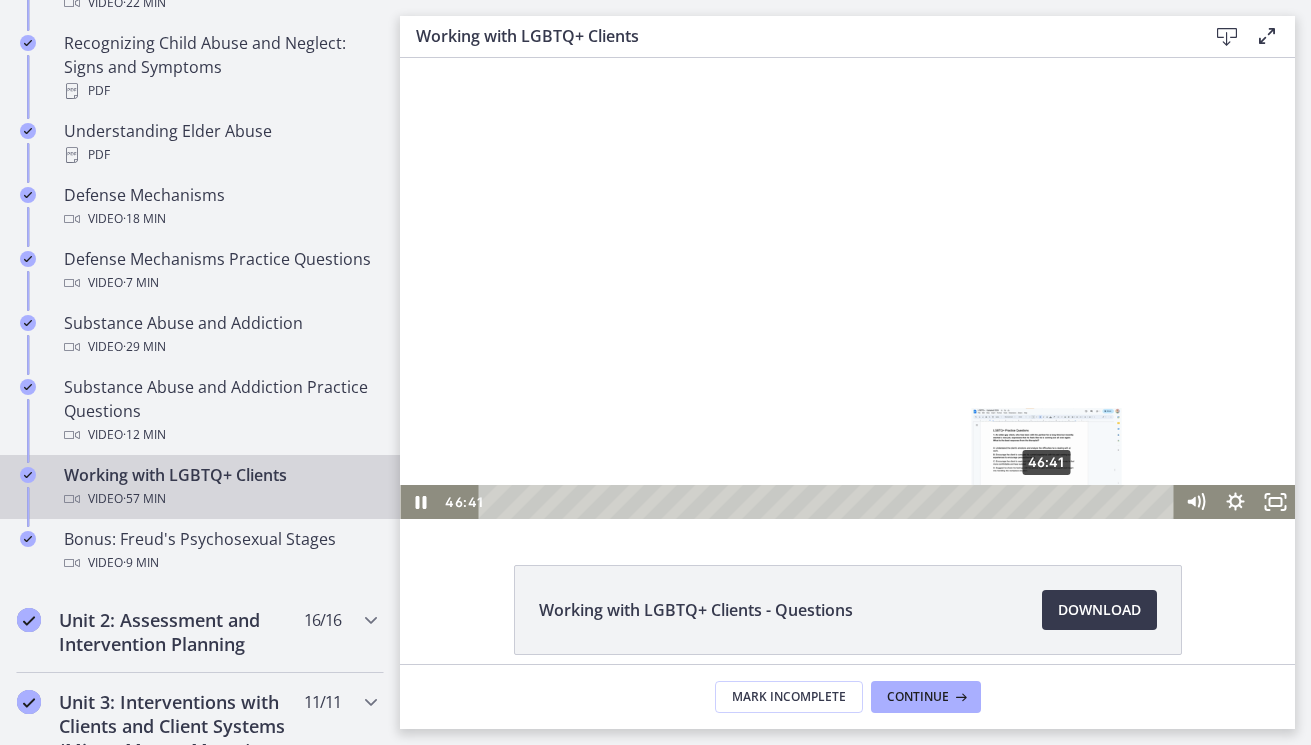 click on "46:41" at bounding box center [829, 502] 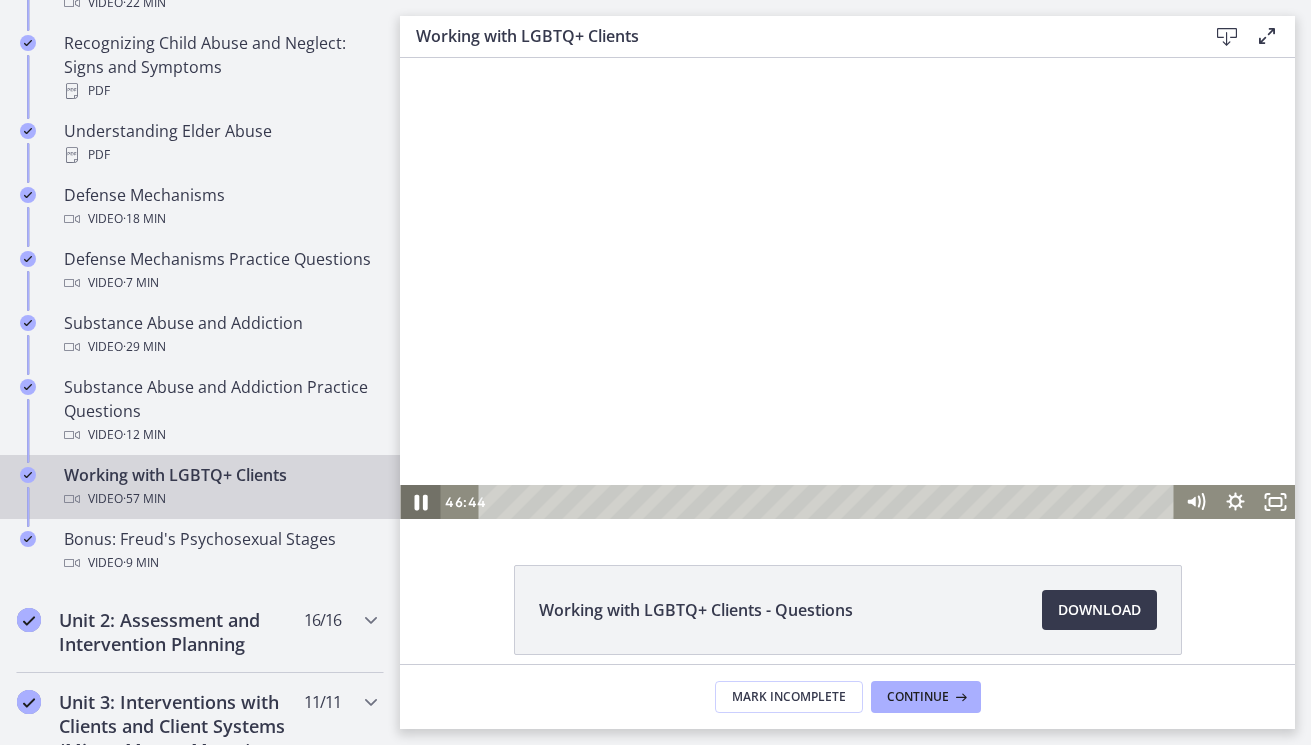 click 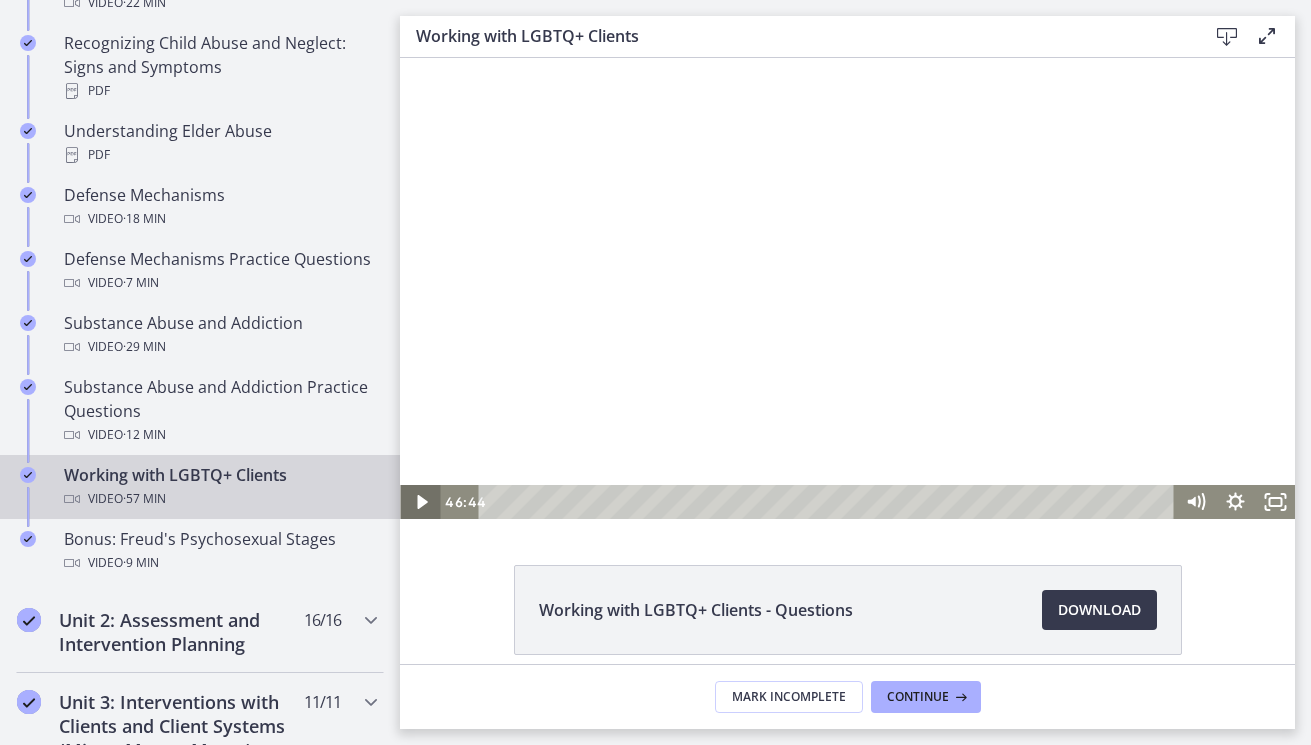 click 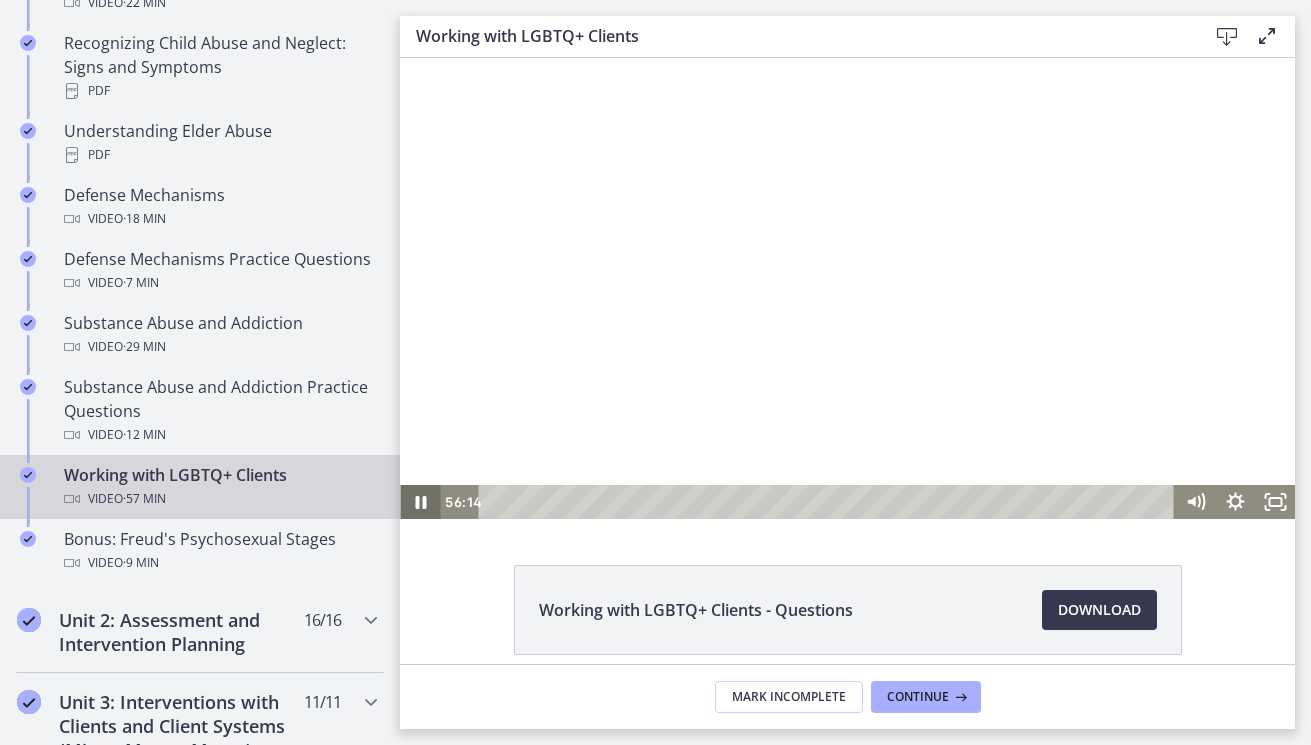 click 